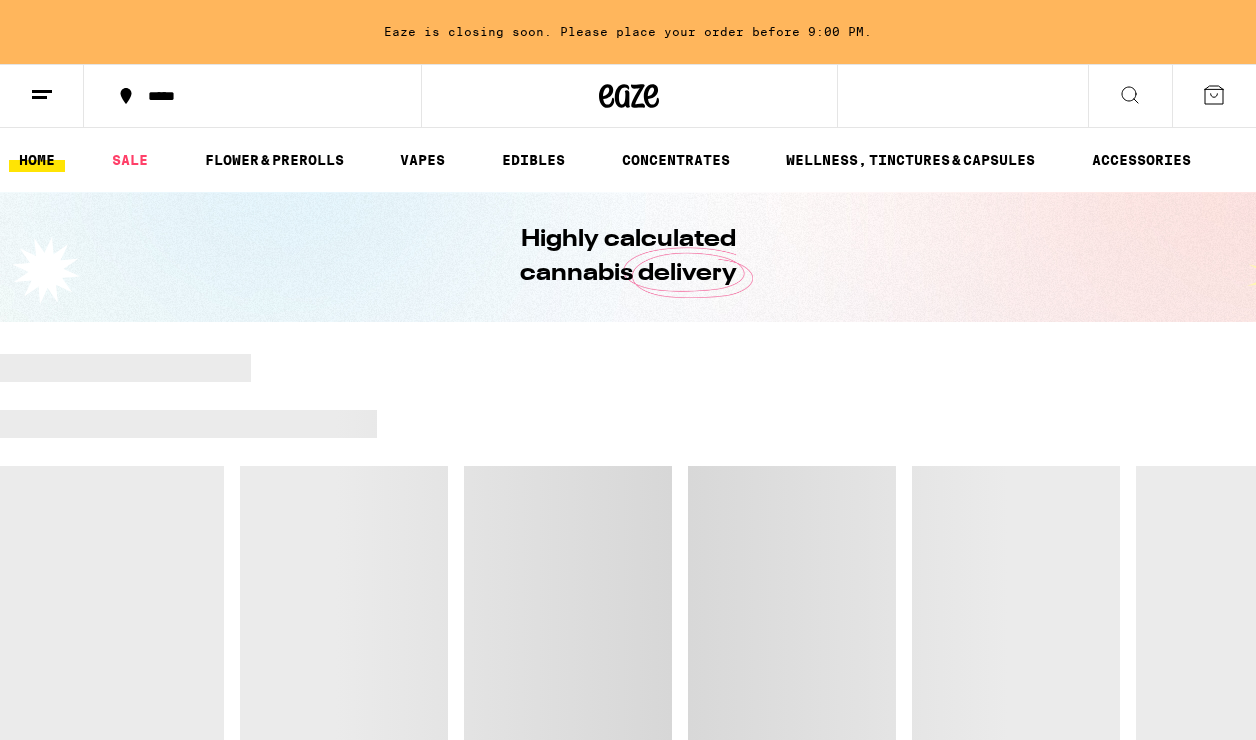 scroll, scrollTop: 0, scrollLeft: 0, axis: both 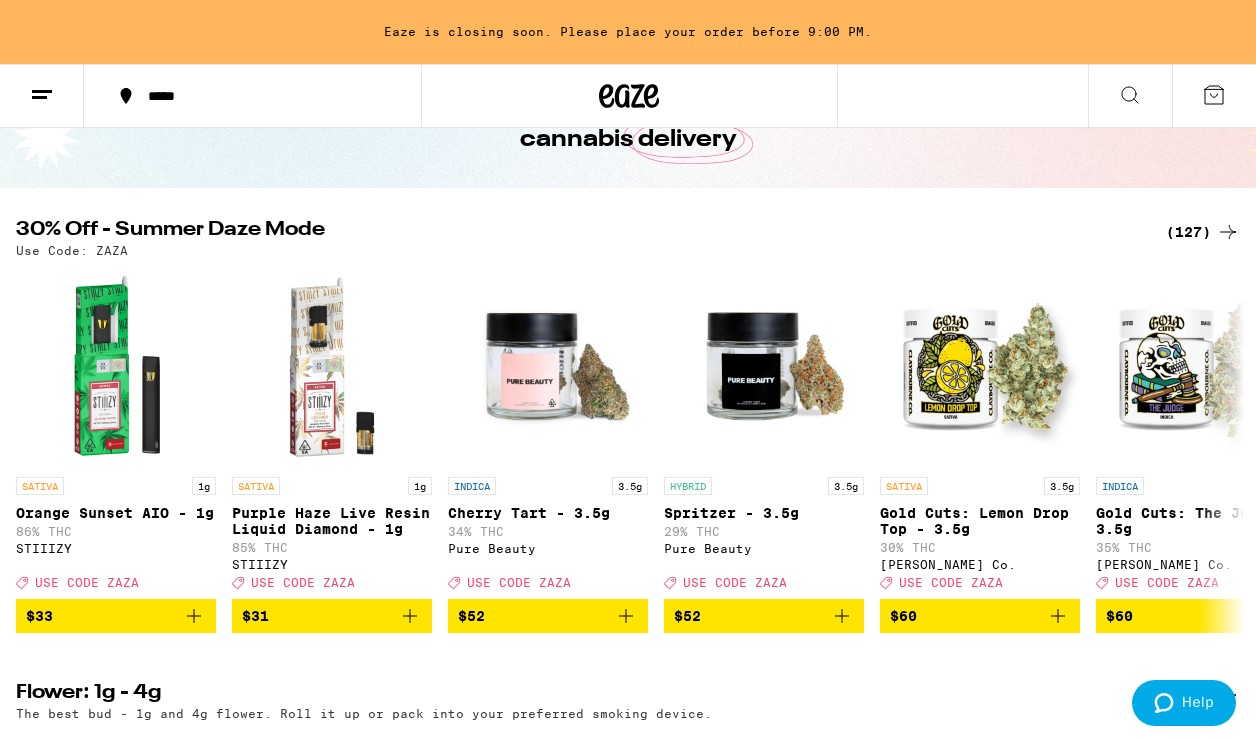 click on "(127)" at bounding box center (1203, 232) 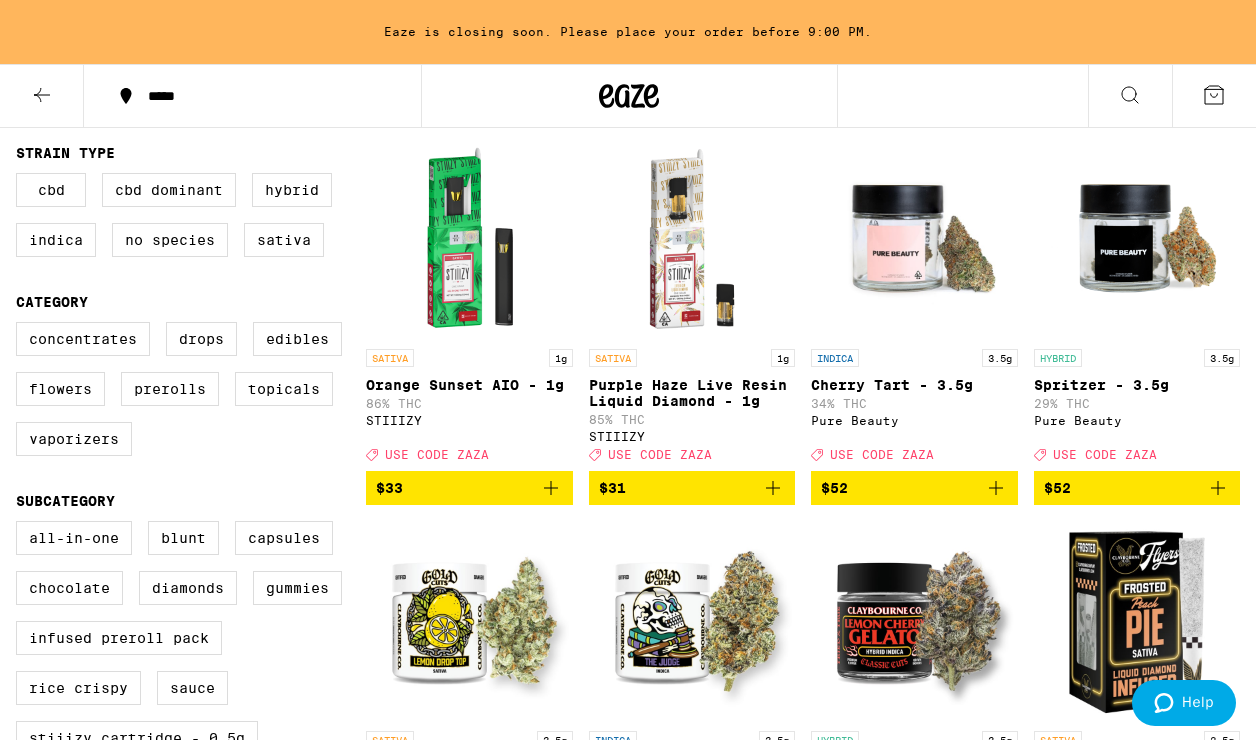 scroll, scrollTop: 194, scrollLeft: 0, axis: vertical 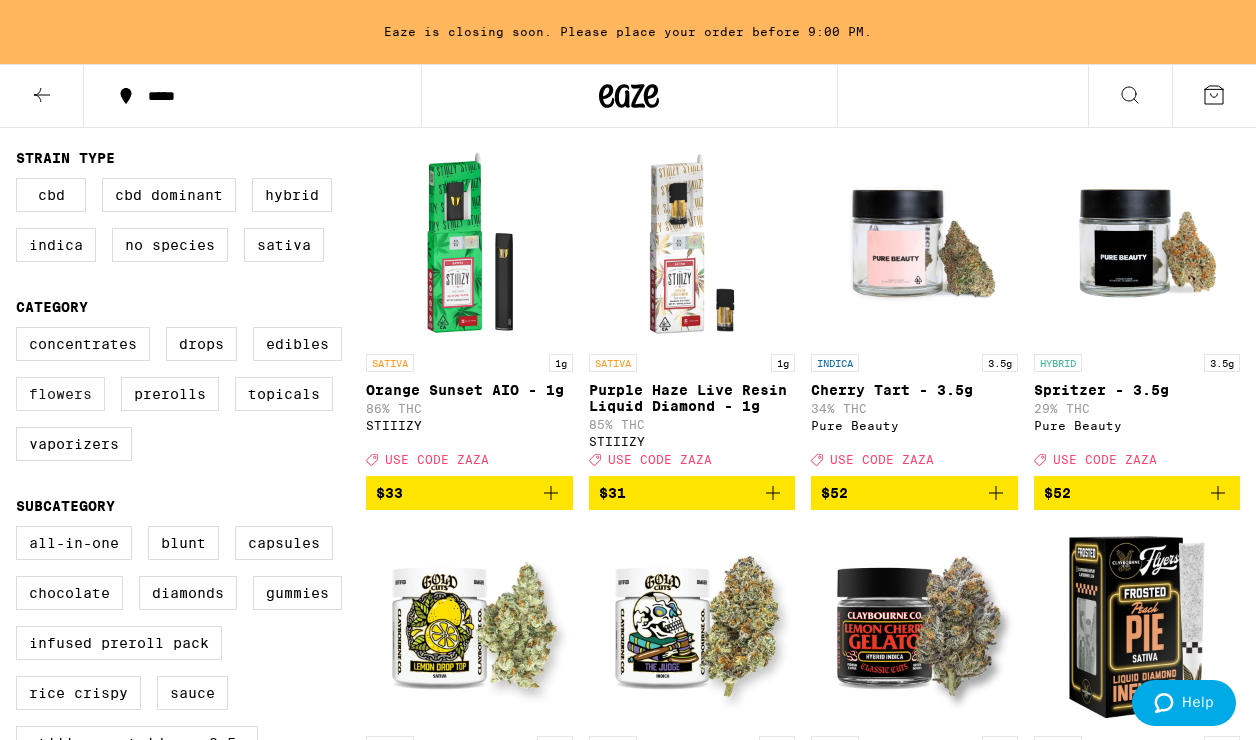 click on "Flowers" at bounding box center [60, 394] 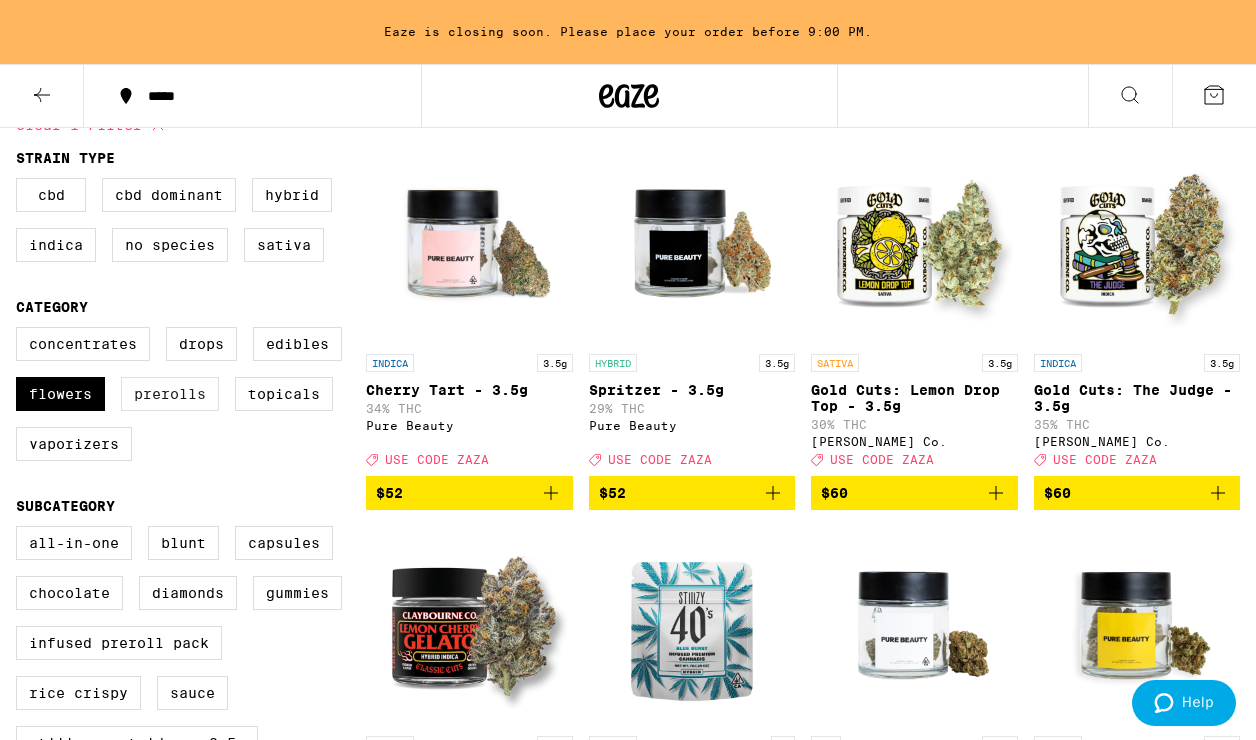 click on "Prerolls" at bounding box center (170, 394) 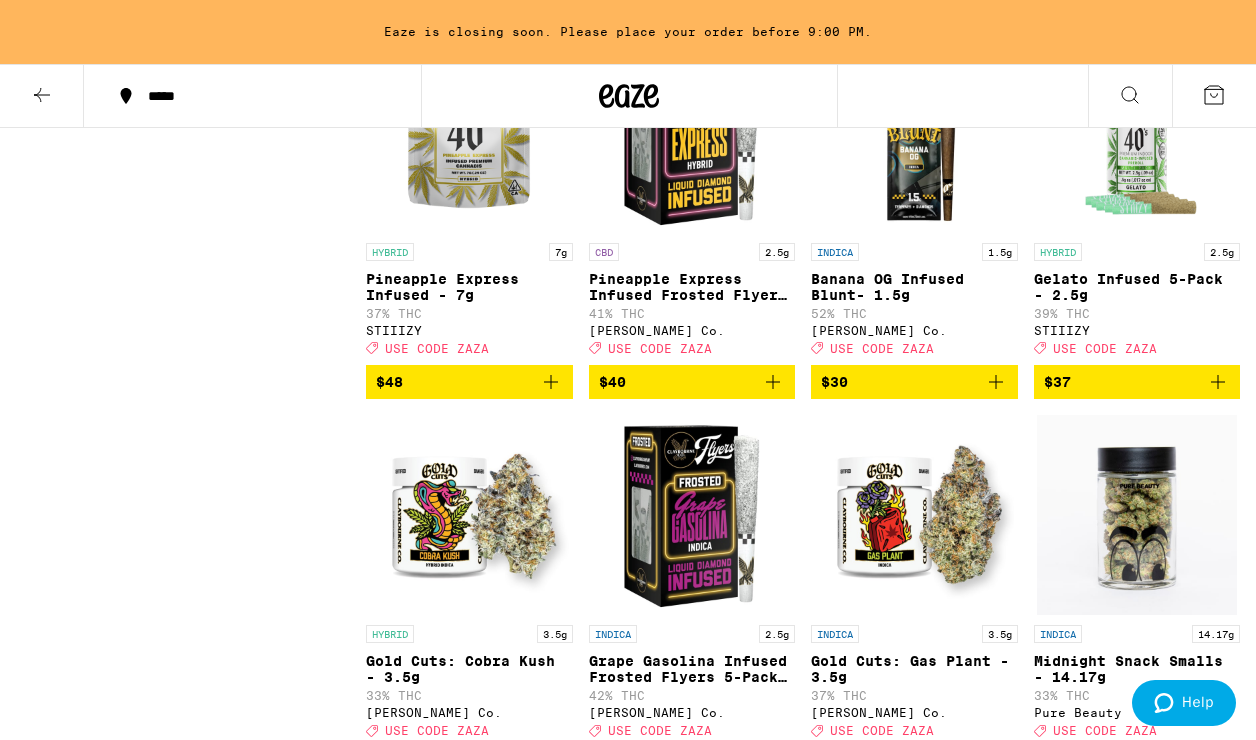 scroll, scrollTop: 4131, scrollLeft: 0, axis: vertical 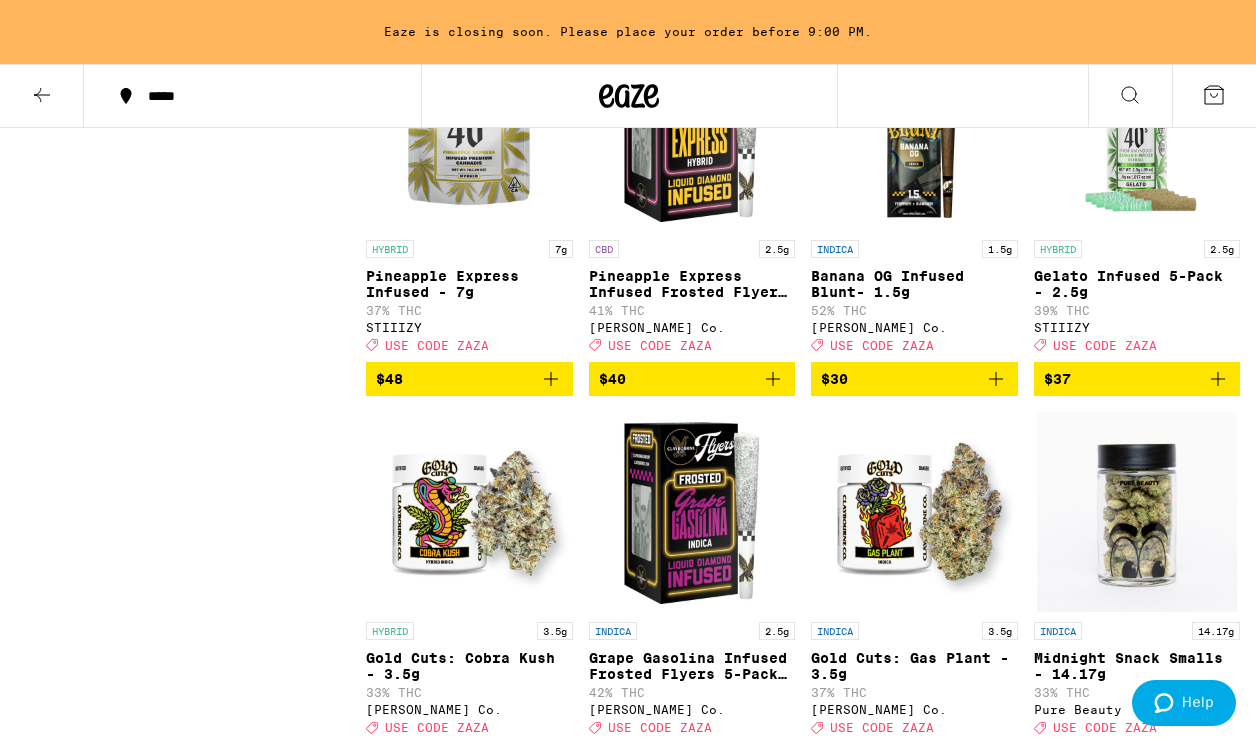 click on "$48" at bounding box center [469, 379] 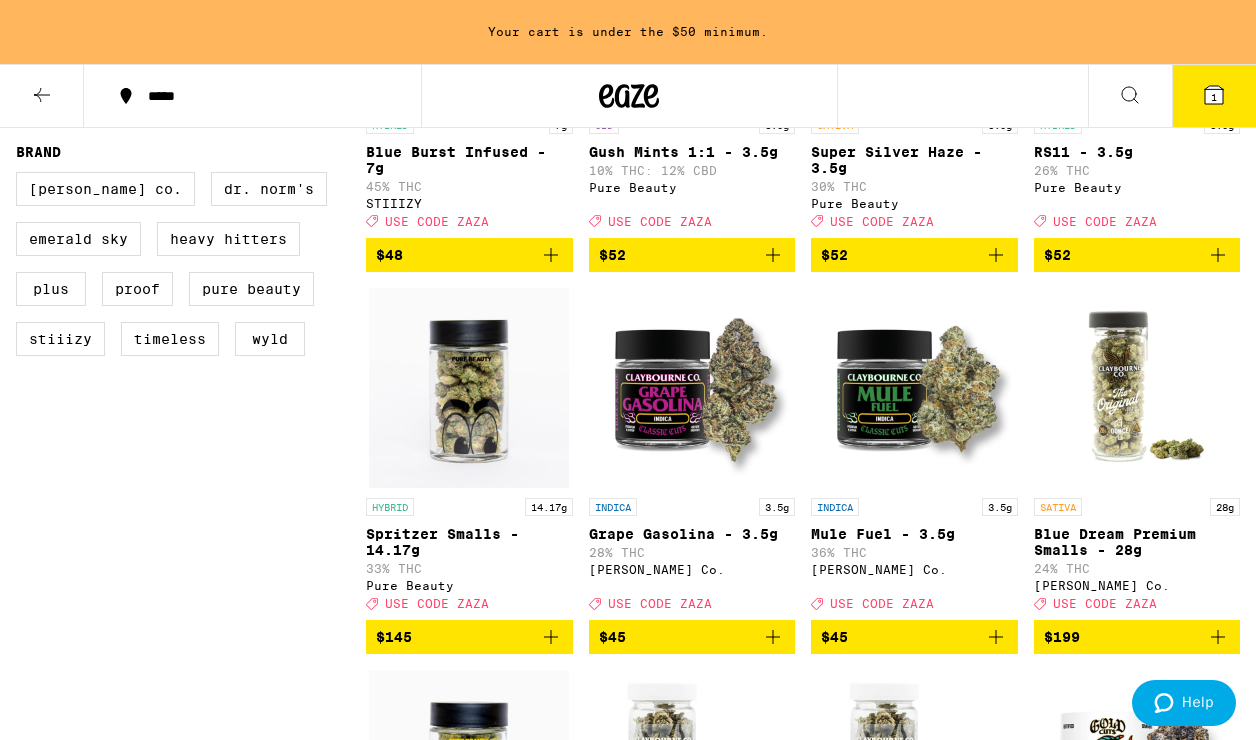 scroll, scrollTop: 0, scrollLeft: 0, axis: both 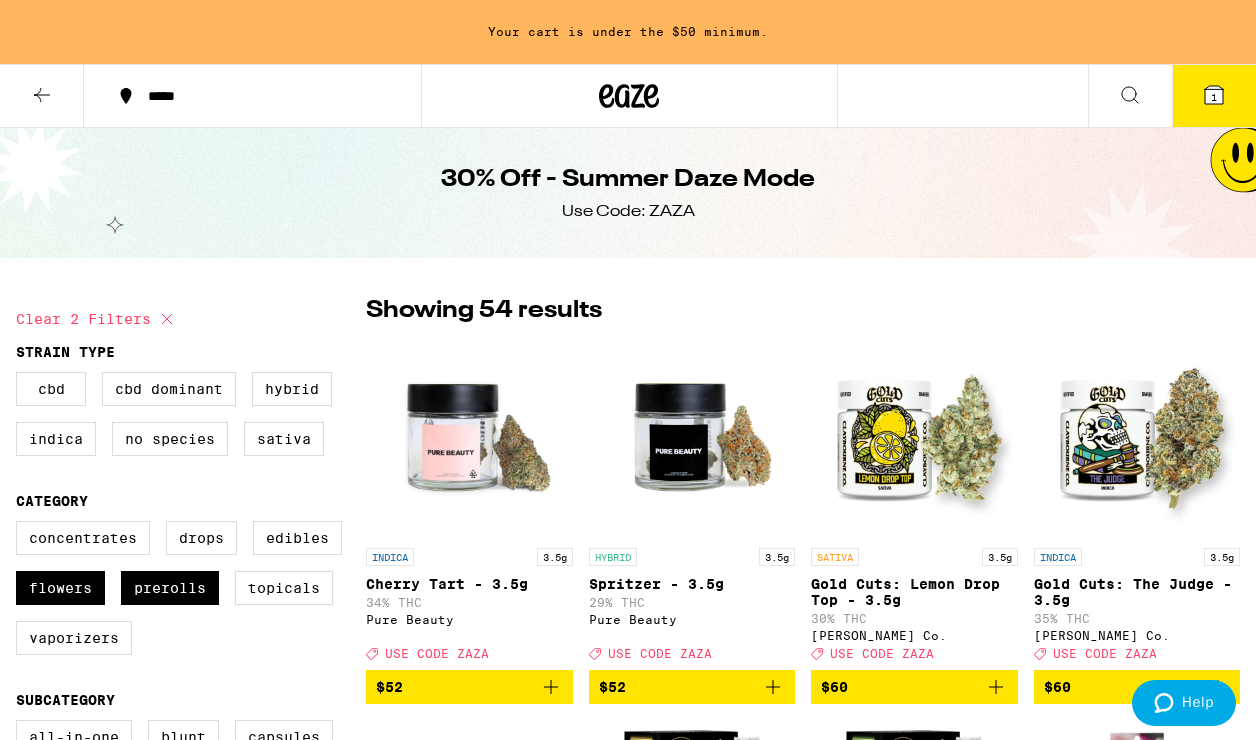 click at bounding box center [42, 96] 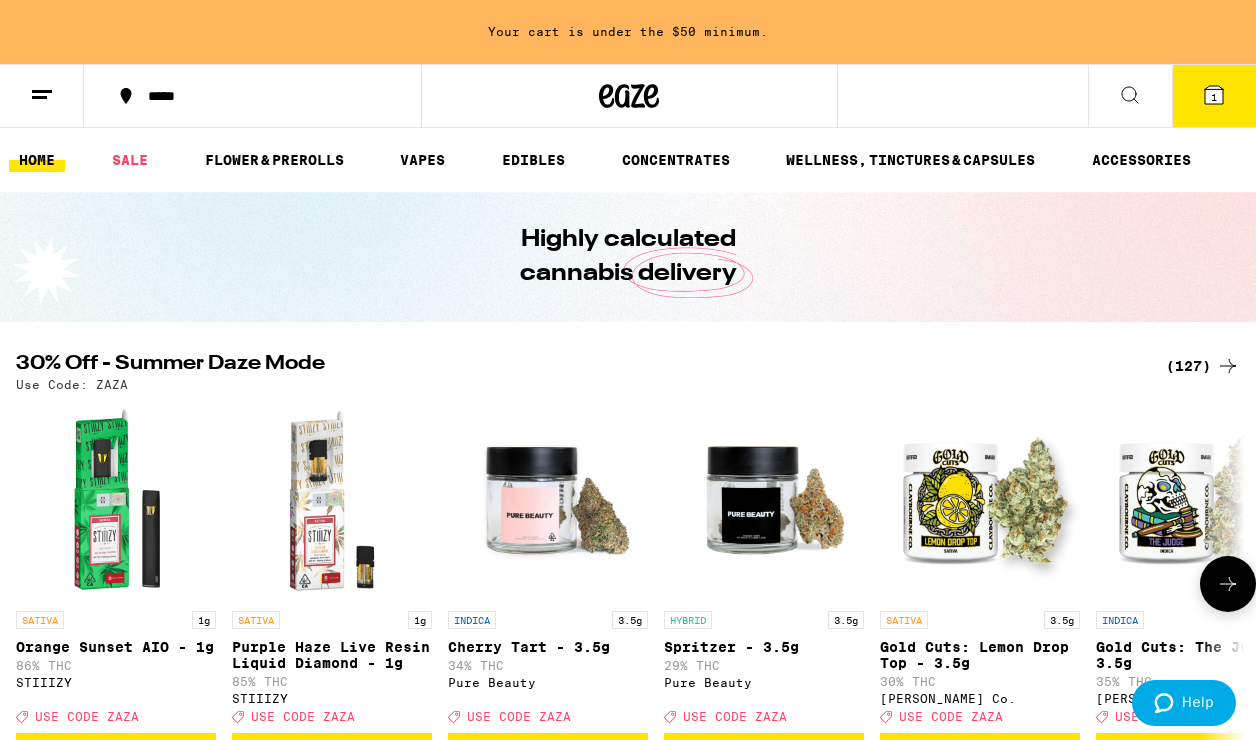 scroll, scrollTop: 0, scrollLeft: 0, axis: both 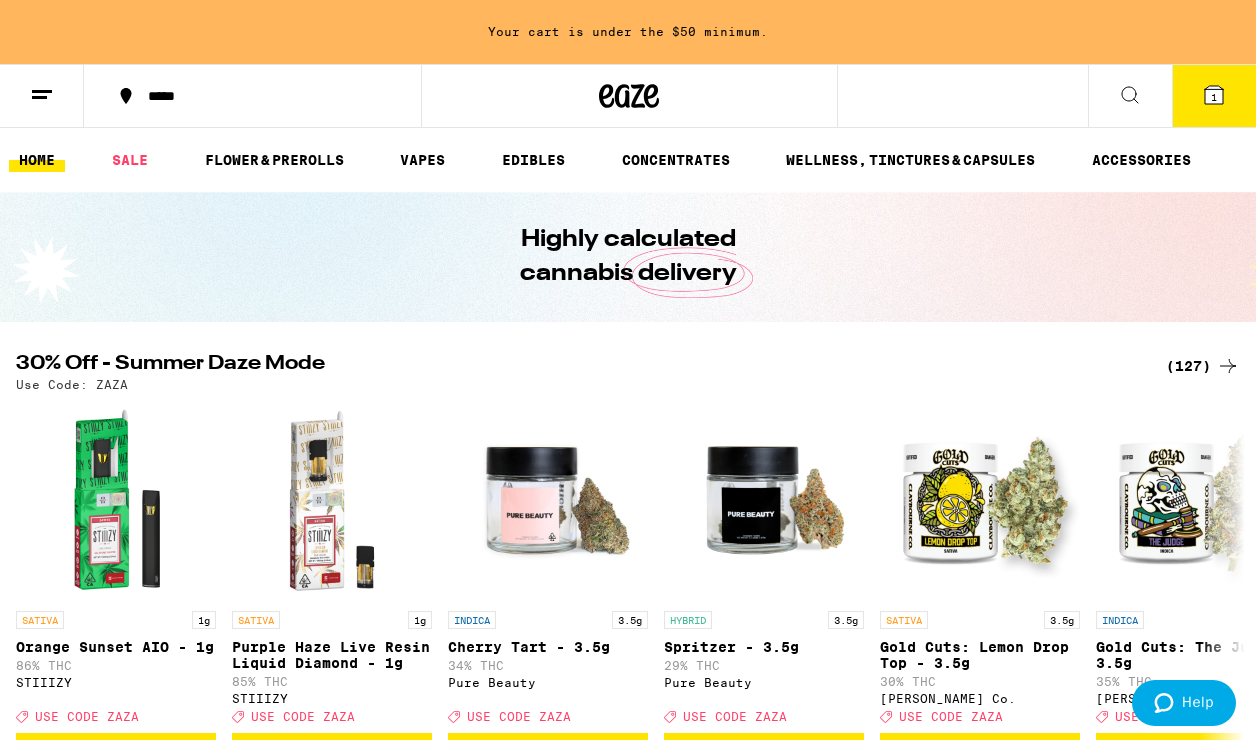 click on "HOME SALE FLOWER & PREROLLS VAPES EDIBLES CONCENTRATES WELLNESS, TINCTURES & CAPSULES ACCESSORIES BRANDS" at bounding box center (628, 160) 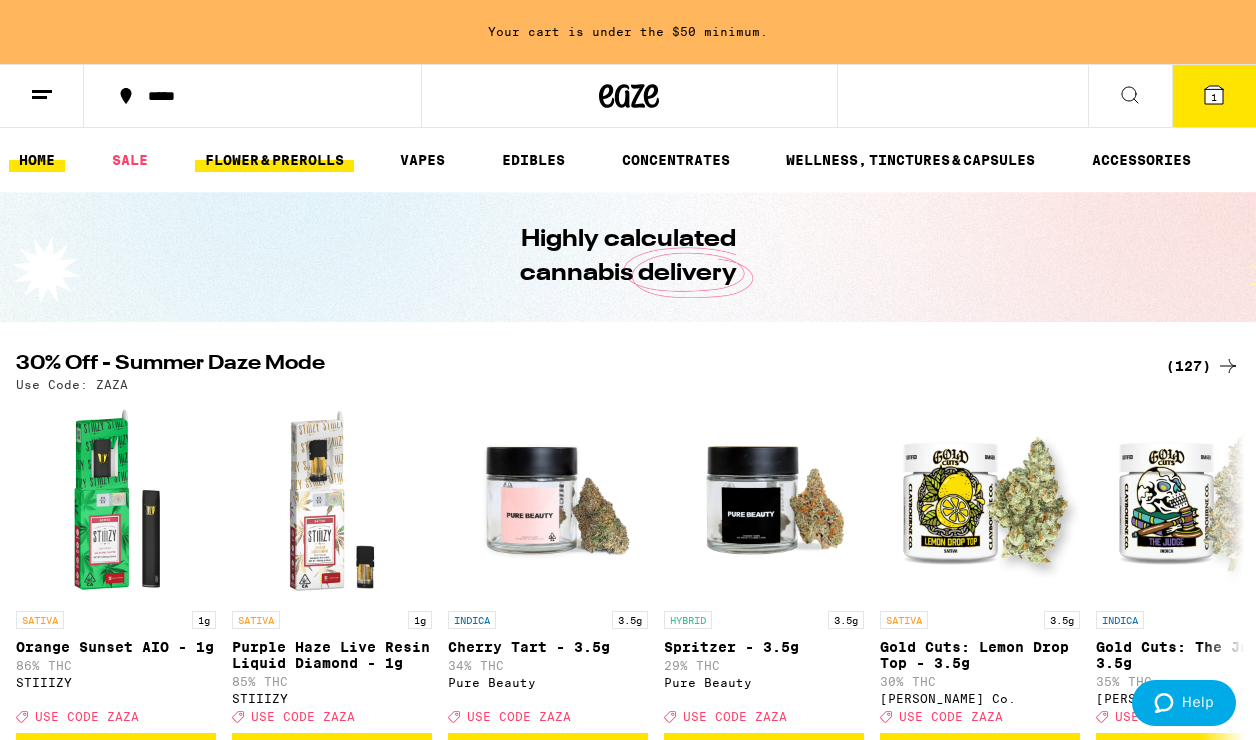 click on "FLOWER & PREROLLS" at bounding box center (274, 160) 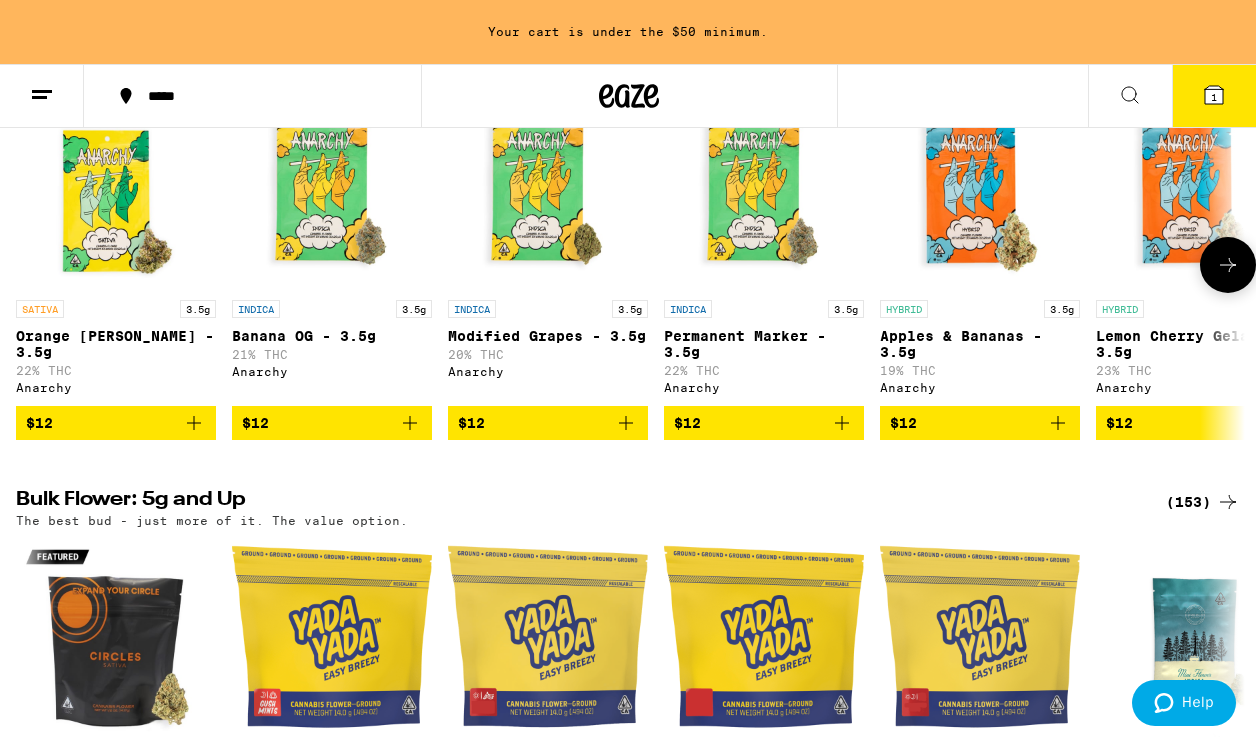 scroll, scrollTop: 0, scrollLeft: 0, axis: both 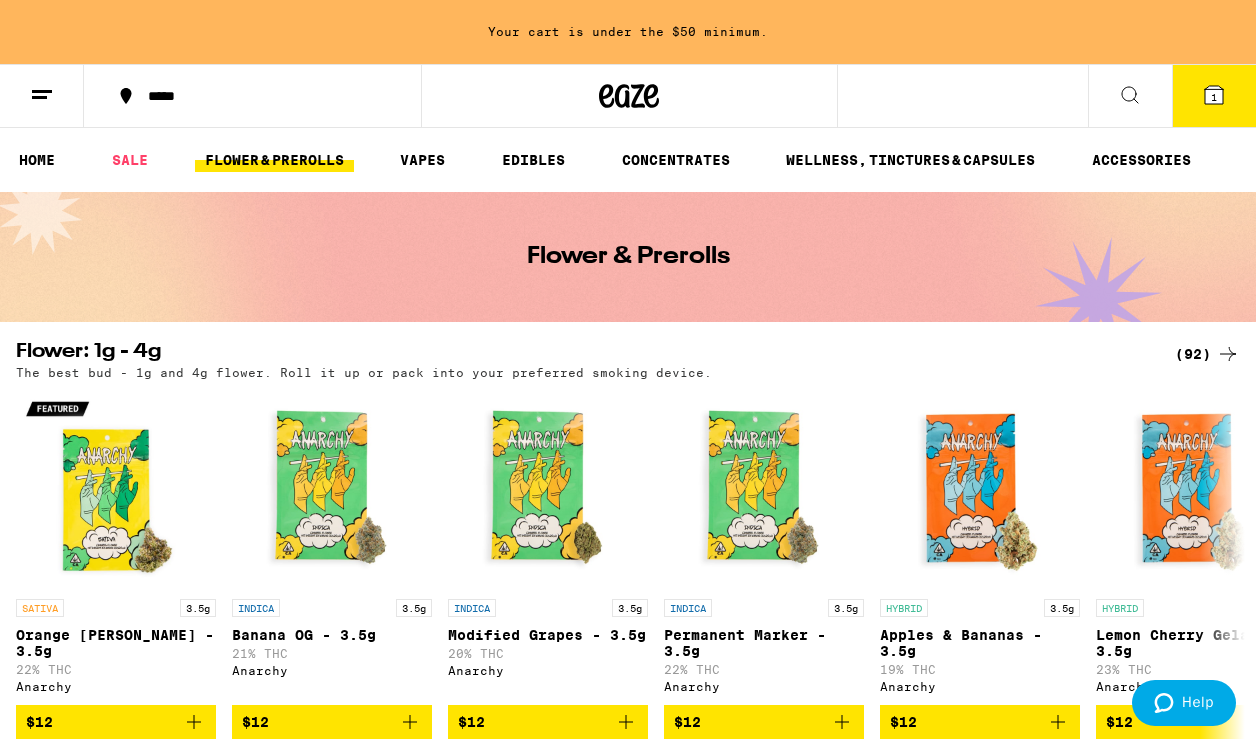 click on "(92)" at bounding box center (1207, 354) 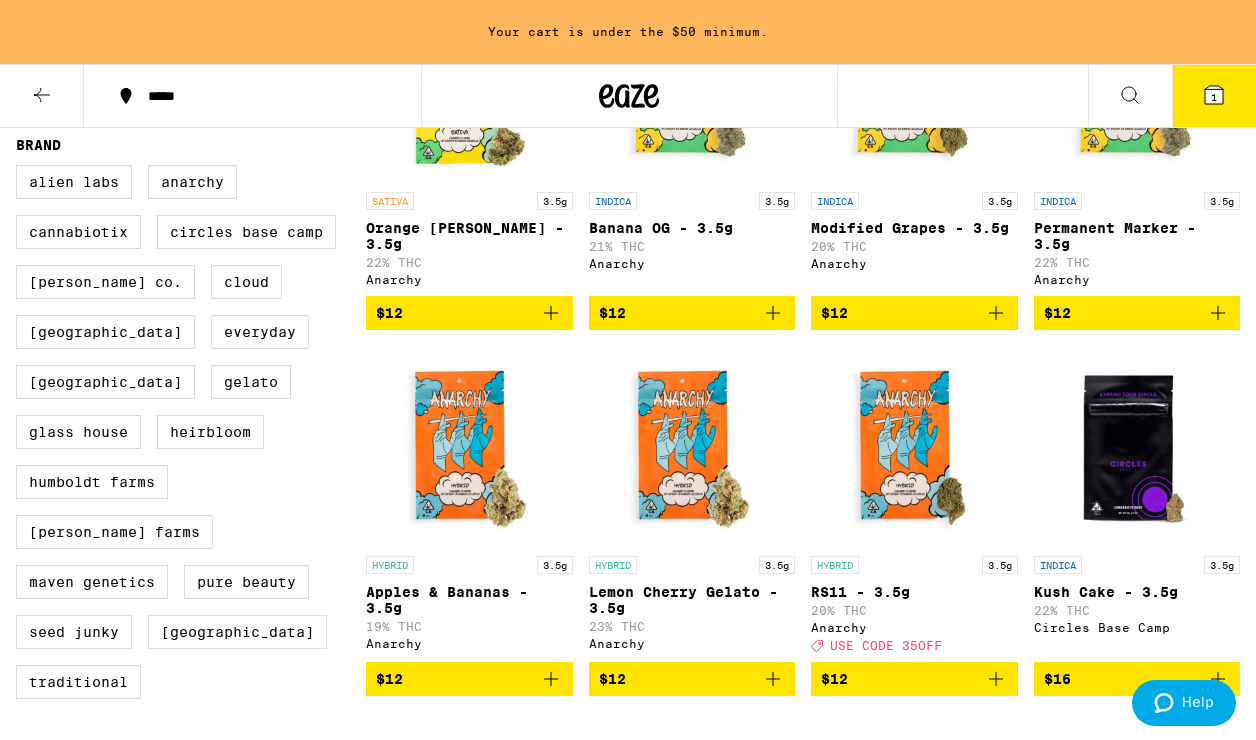 scroll, scrollTop: 379, scrollLeft: 0, axis: vertical 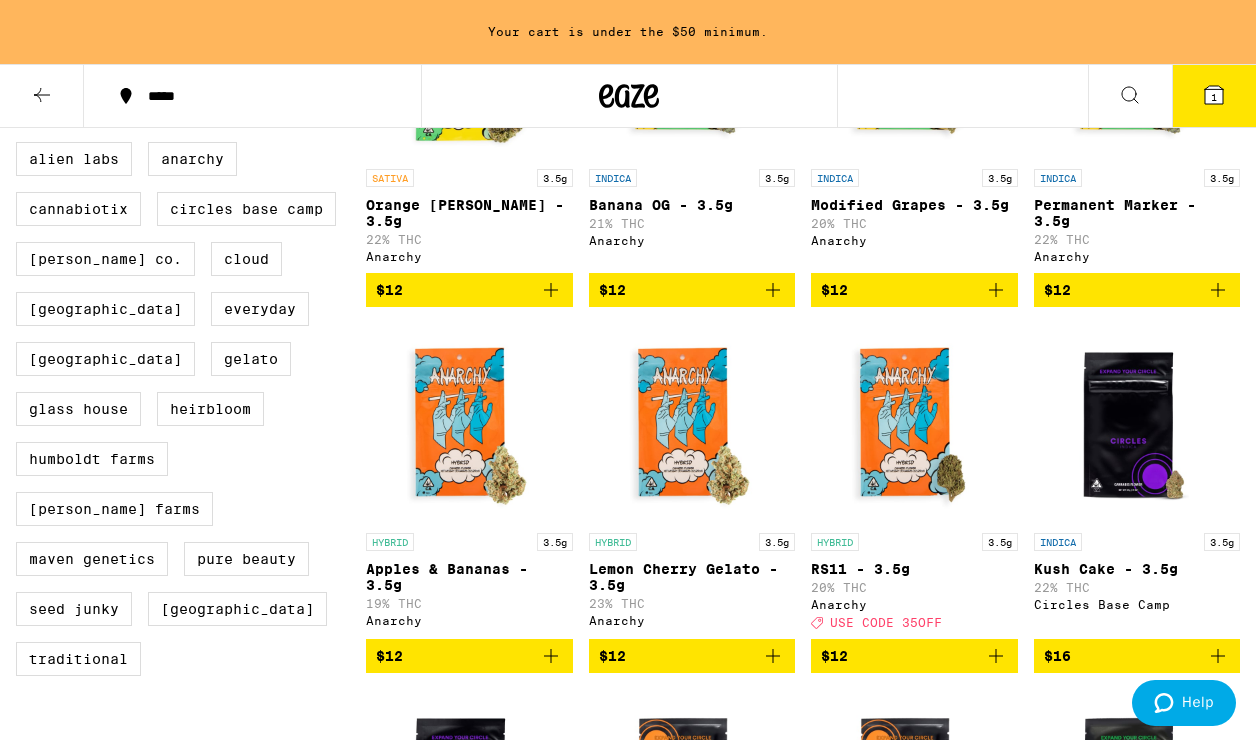 click at bounding box center (42, 96) 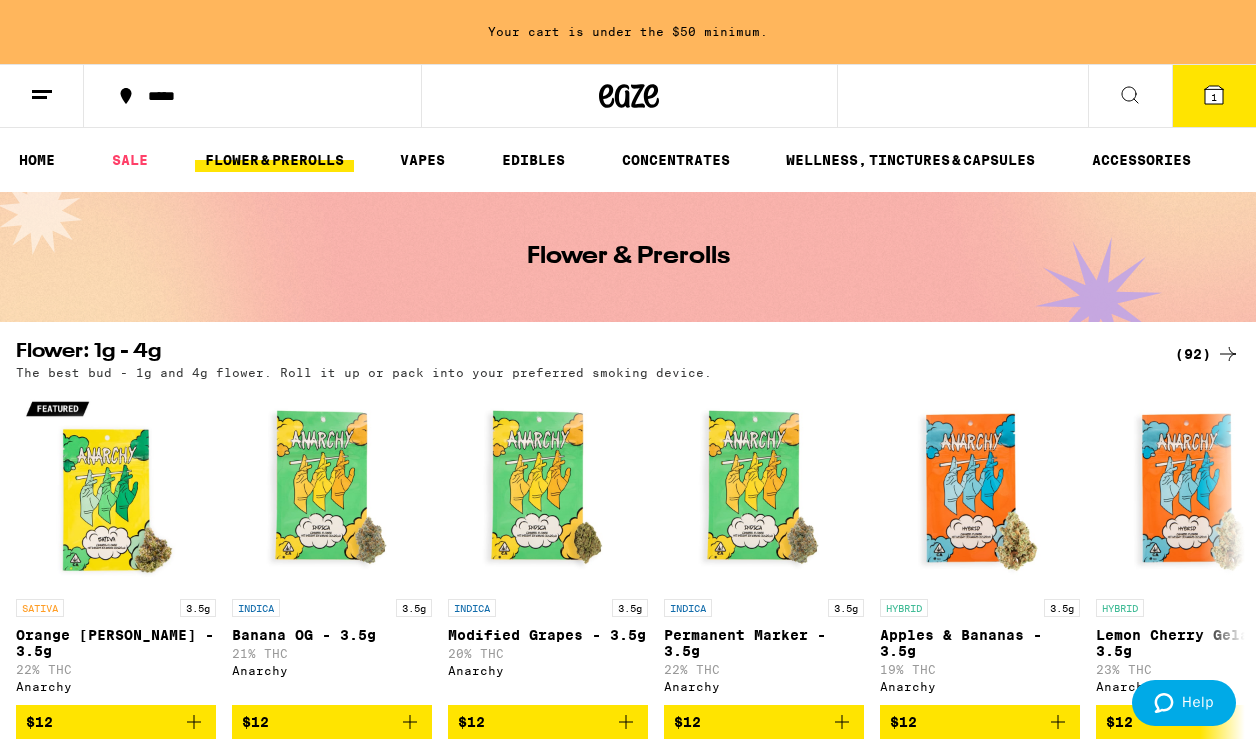 click at bounding box center (1130, 96) 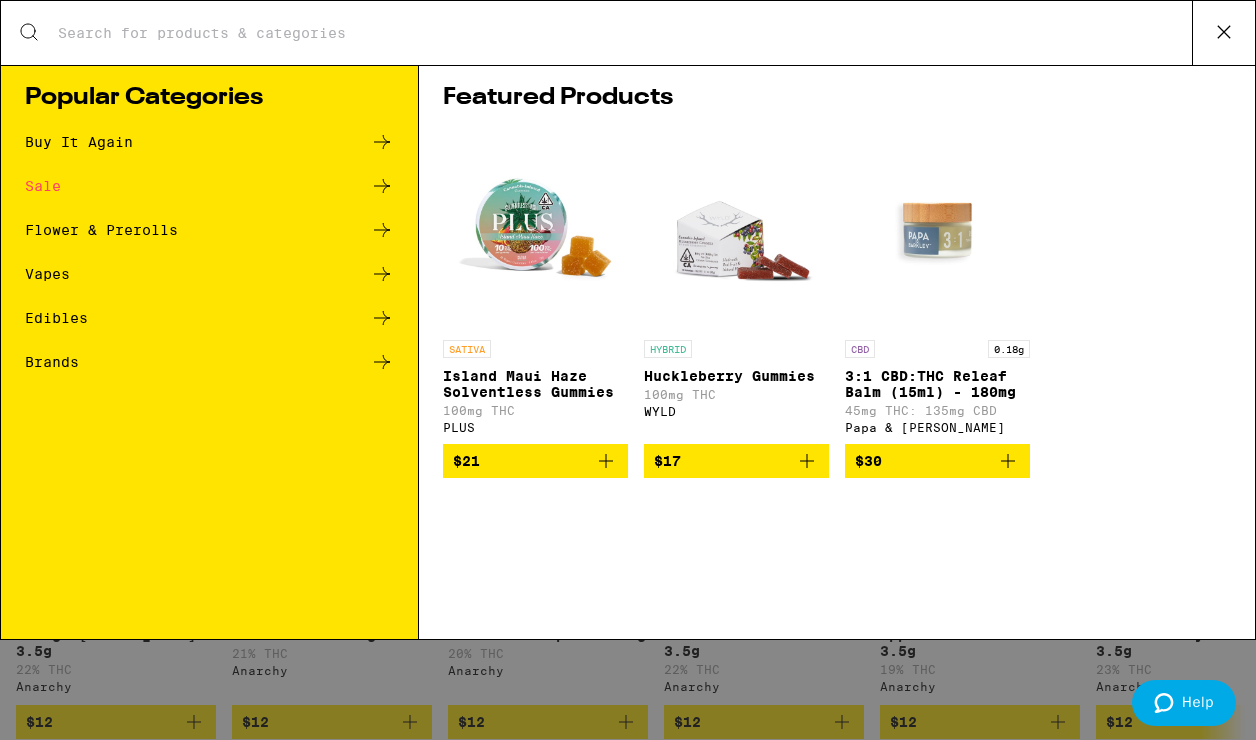 click on "Featured Products SATIVA Island Maui Haze Solventless Gummies 100mg THC PLUS $21 HYBRID Huckleberry Gummies 100mg THC WYLD $17 CBD 0.18g 3:1 CBD:THC Releaf Balm (15ml) - 180mg 45mg THC: 135mg CBD Papa & [PERSON_NAME] $30" at bounding box center (837, 352) 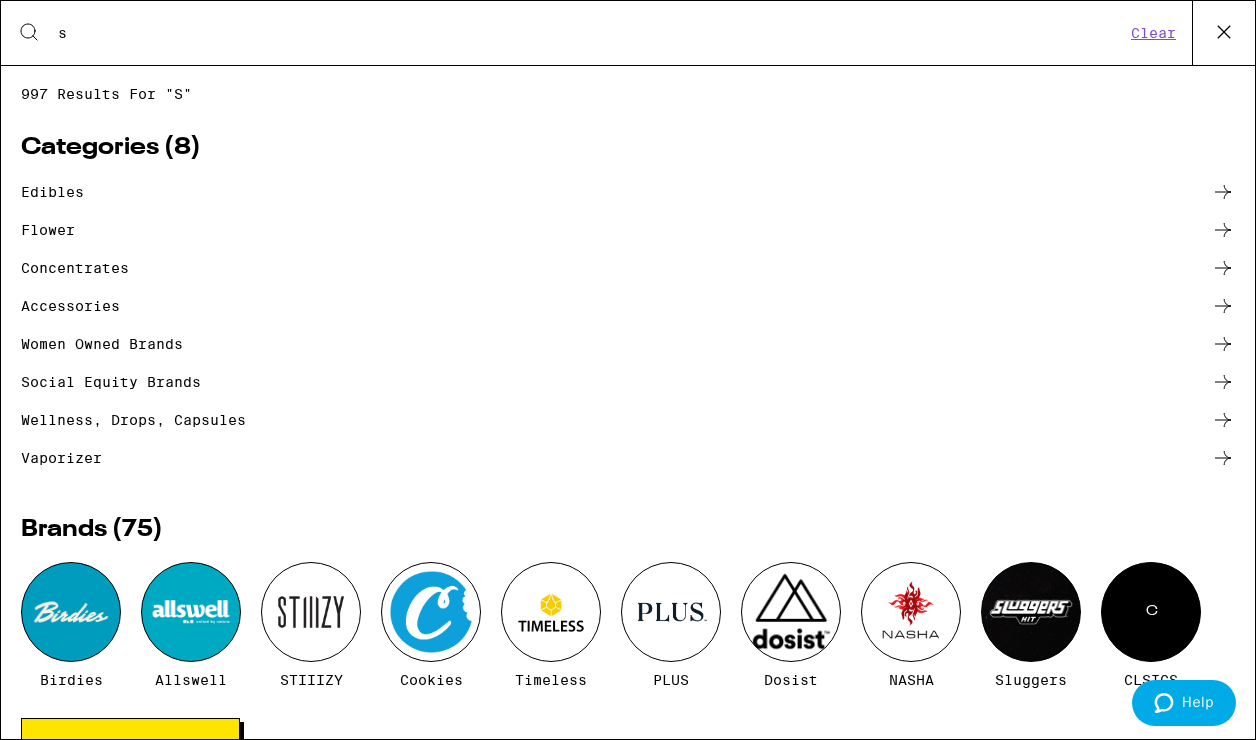 type on "stiizy" 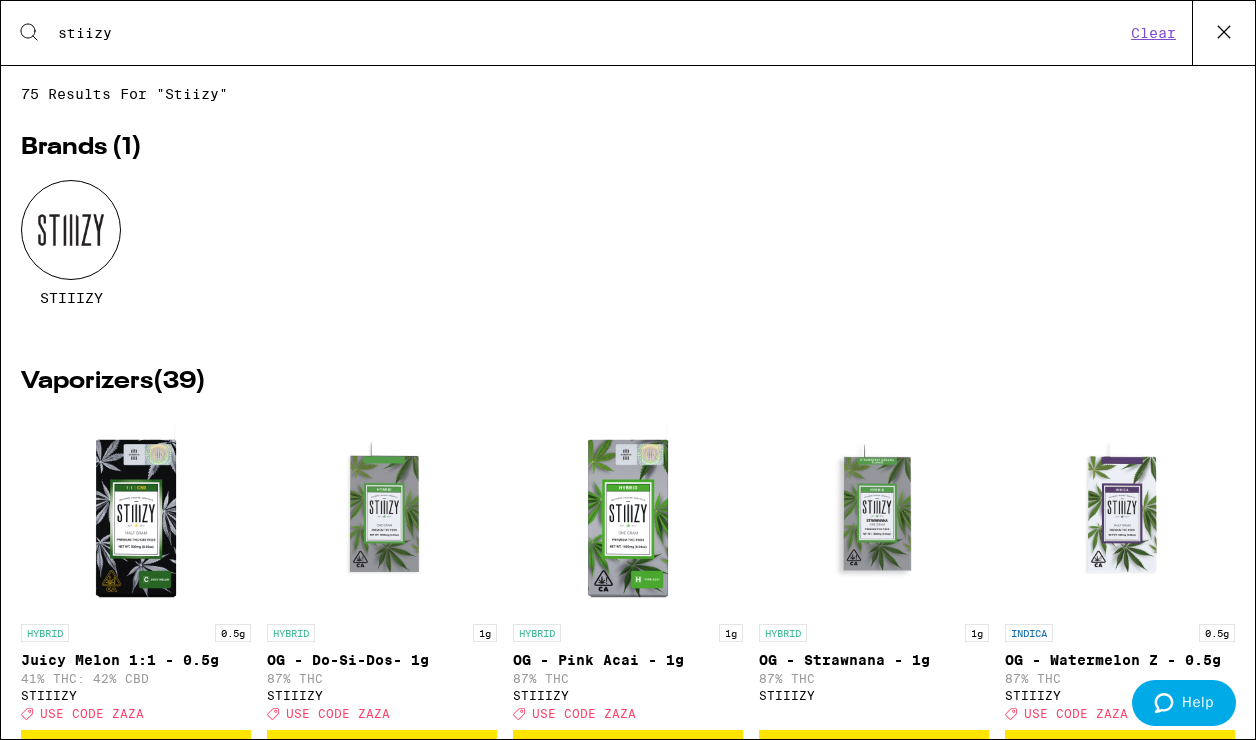 click at bounding box center (71, 230) 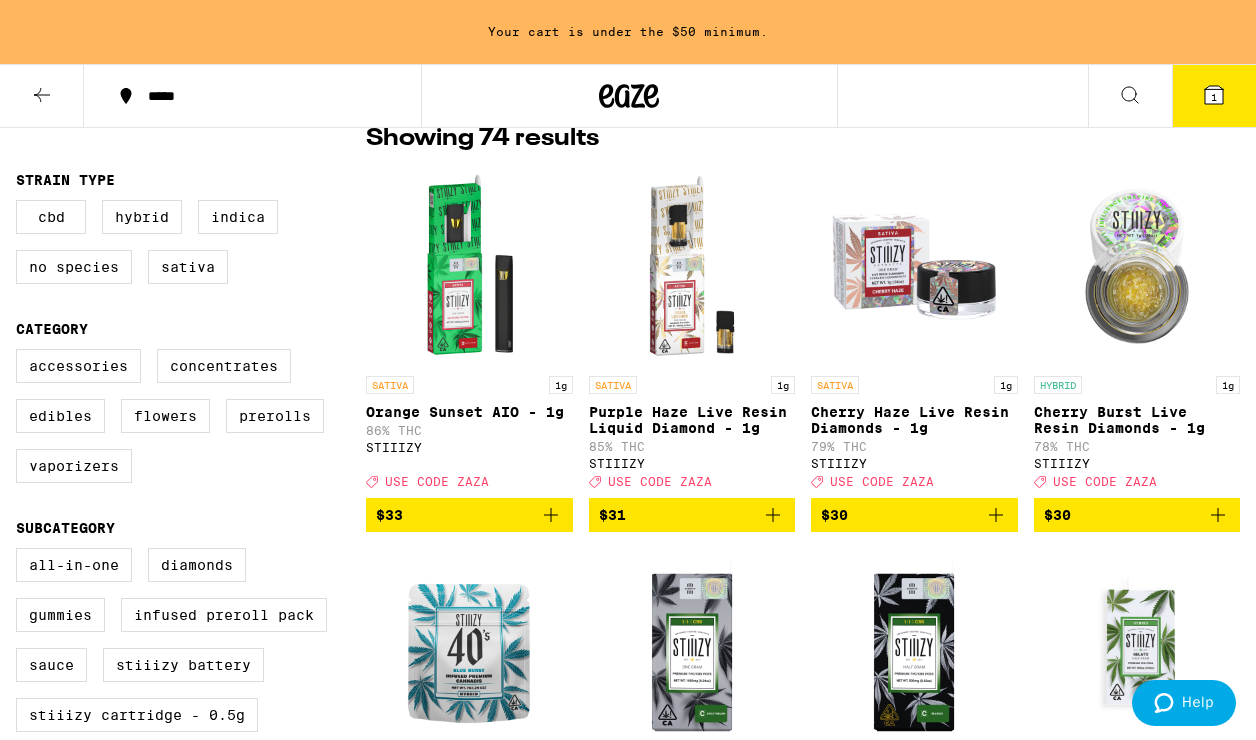 scroll, scrollTop: 530, scrollLeft: 0, axis: vertical 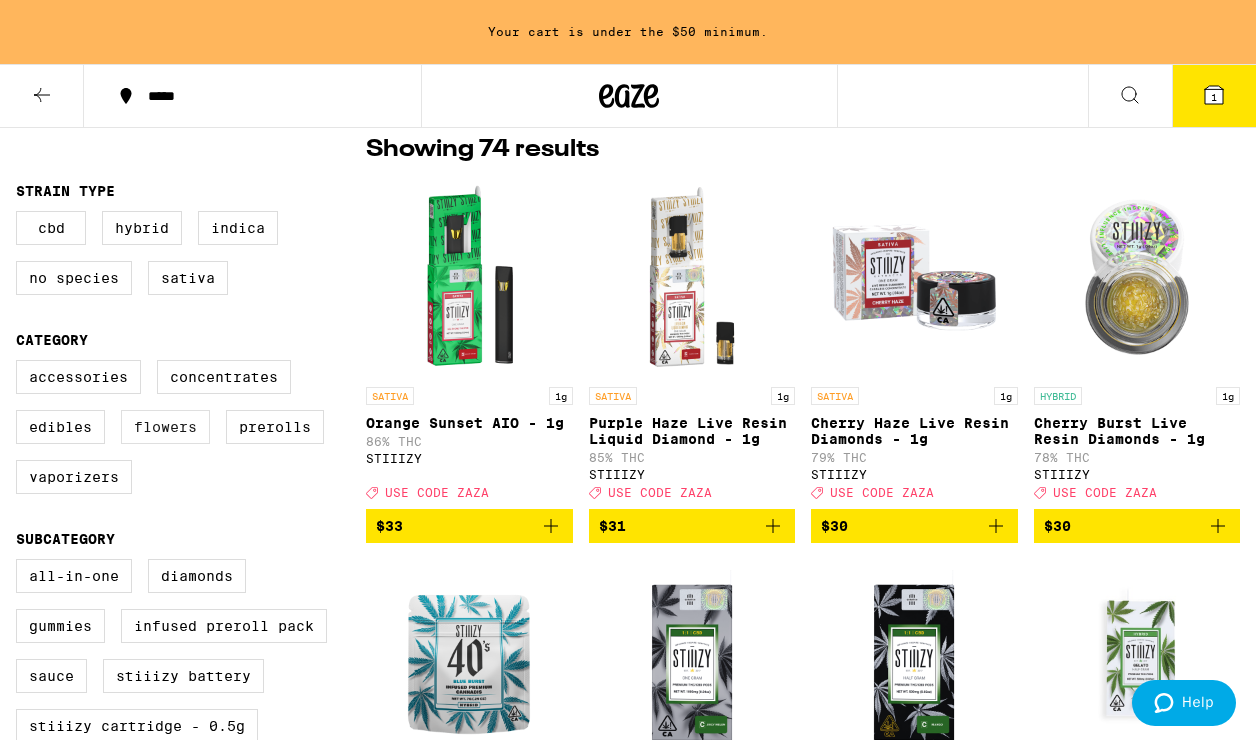 click on "Flowers" at bounding box center [165, 427] 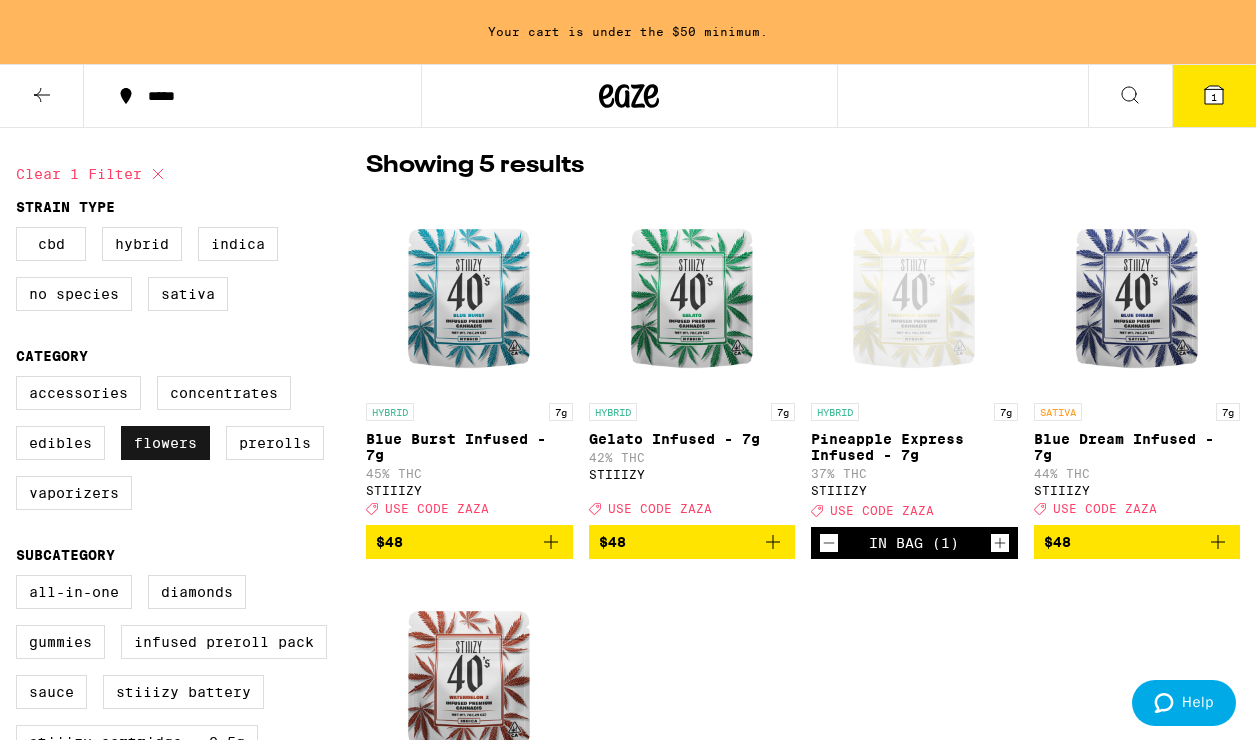 scroll, scrollTop: 505, scrollLeft: 0, axis: vertical 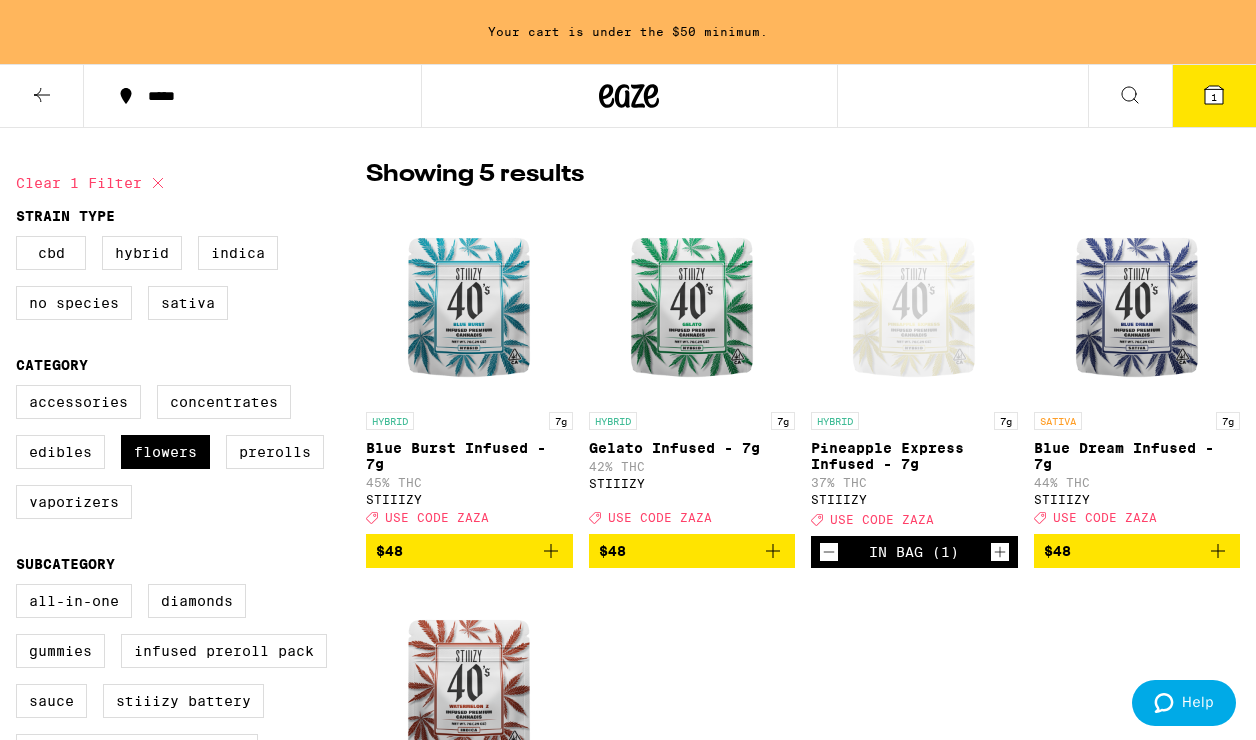 click at bounding box center (42, 96) 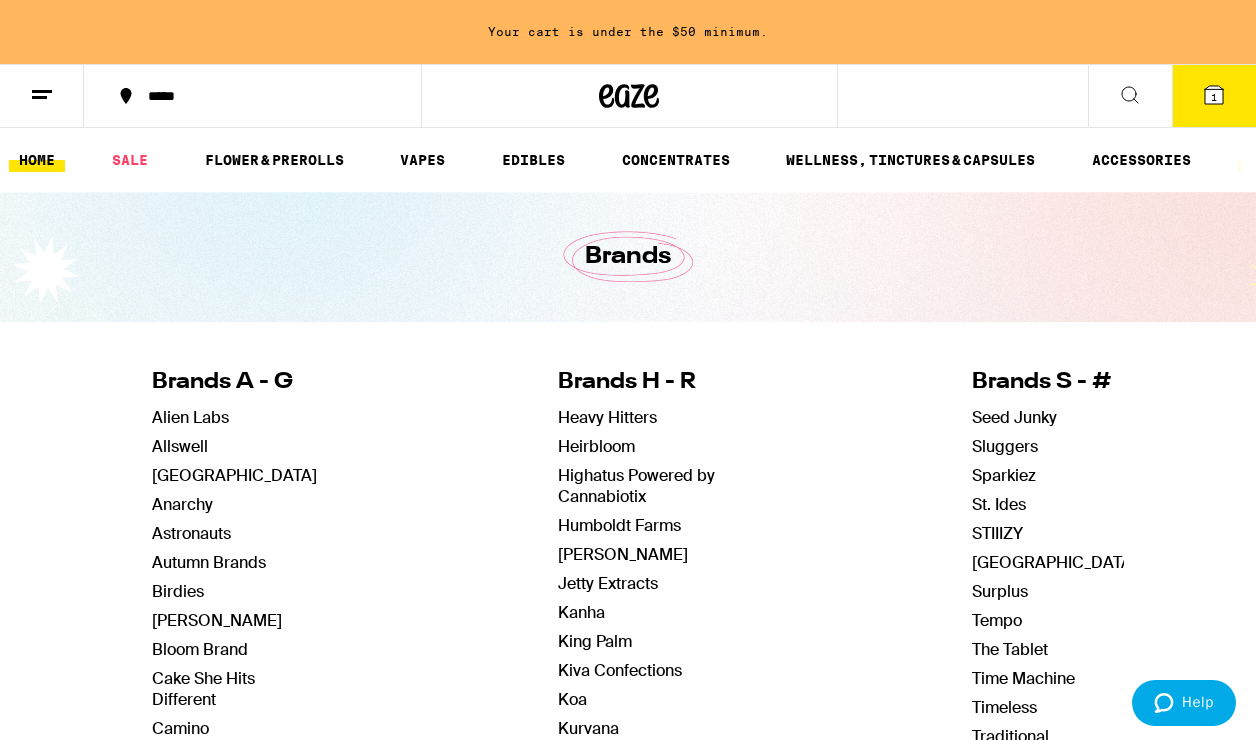 click on "HOME" at bounding box center (37, 160) 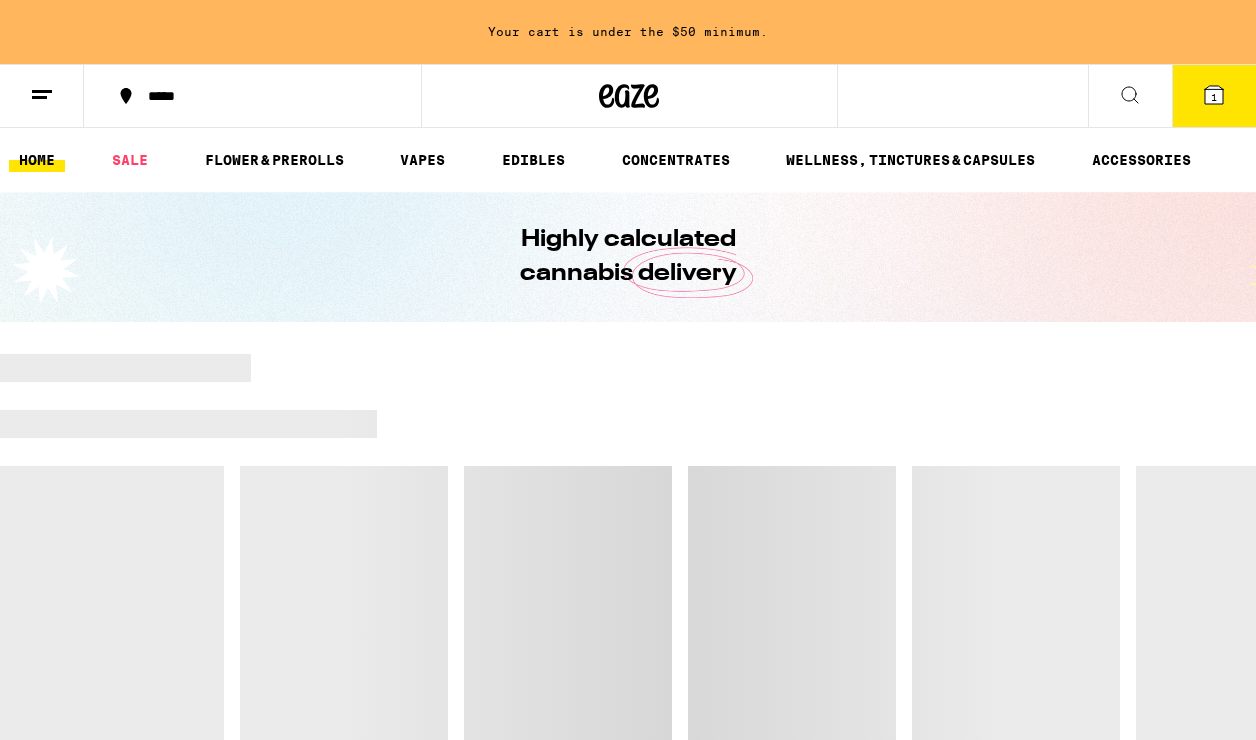 click on "HOME" at bounding box center (37, 160) 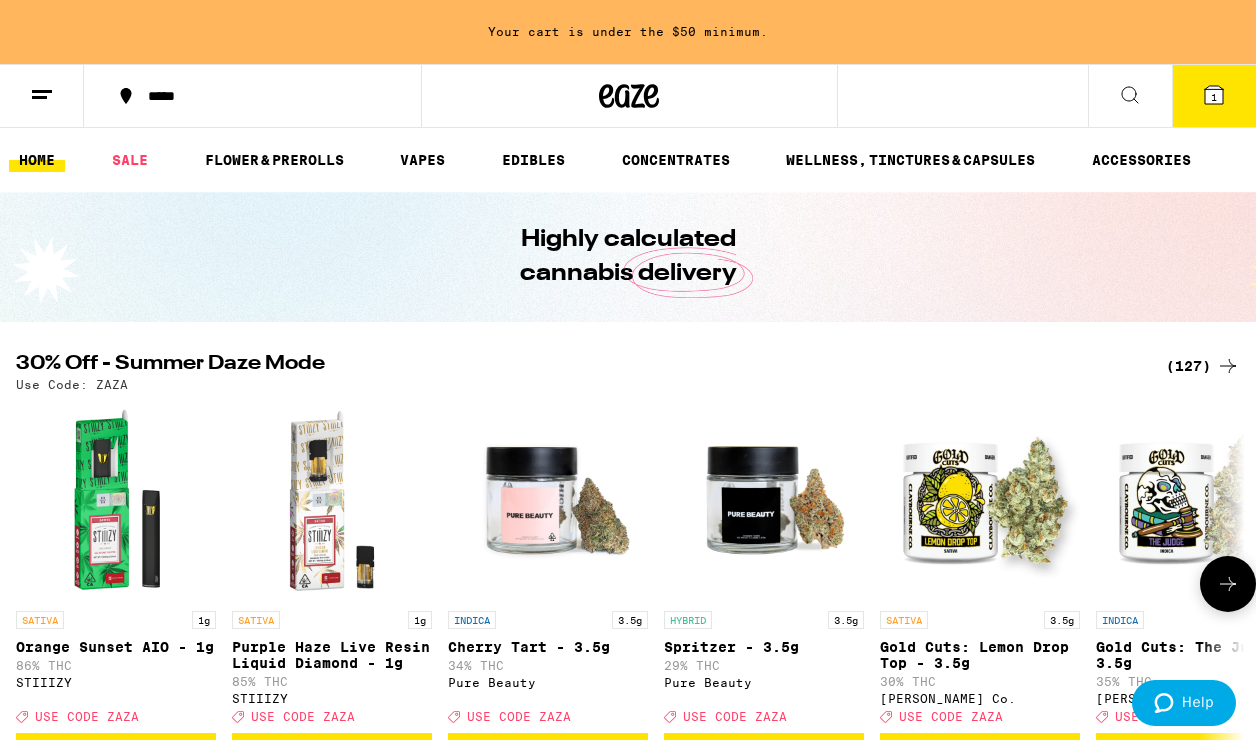 scroll, scrollTop: 0, scrollLeft: 0, axis: both 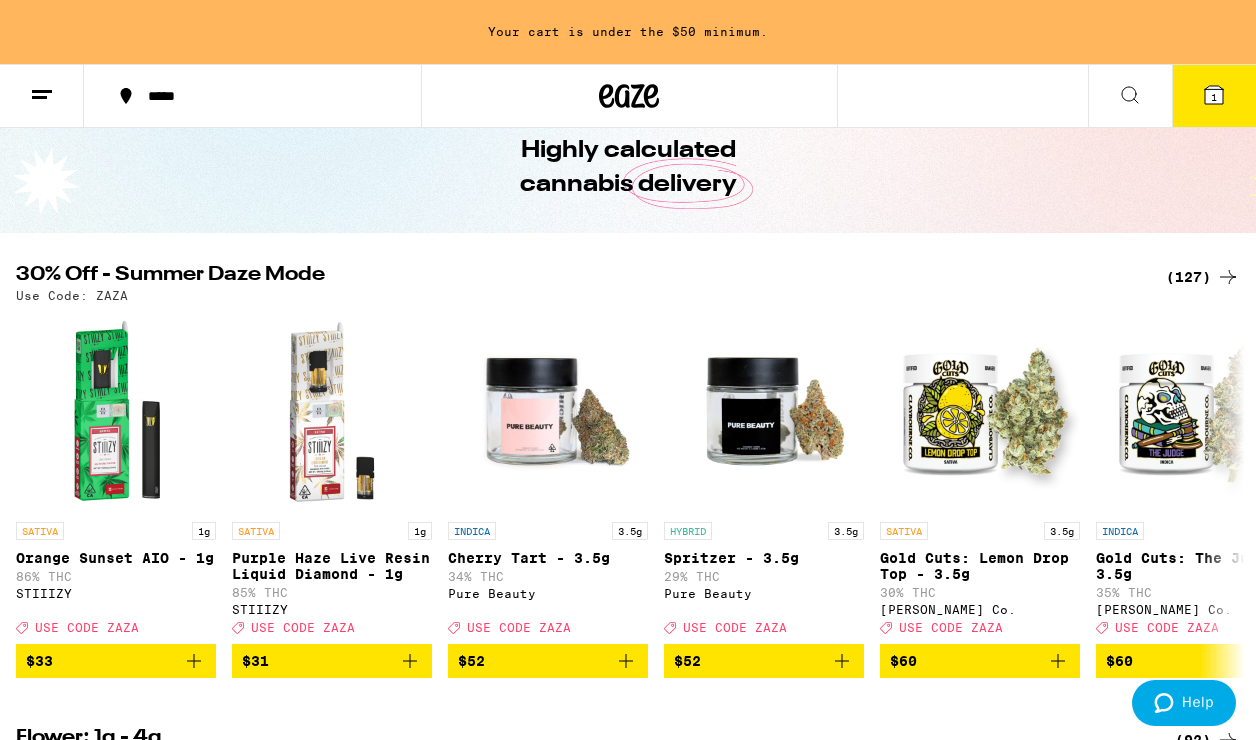 click on "(127)" at bounding box center (1203, 277) 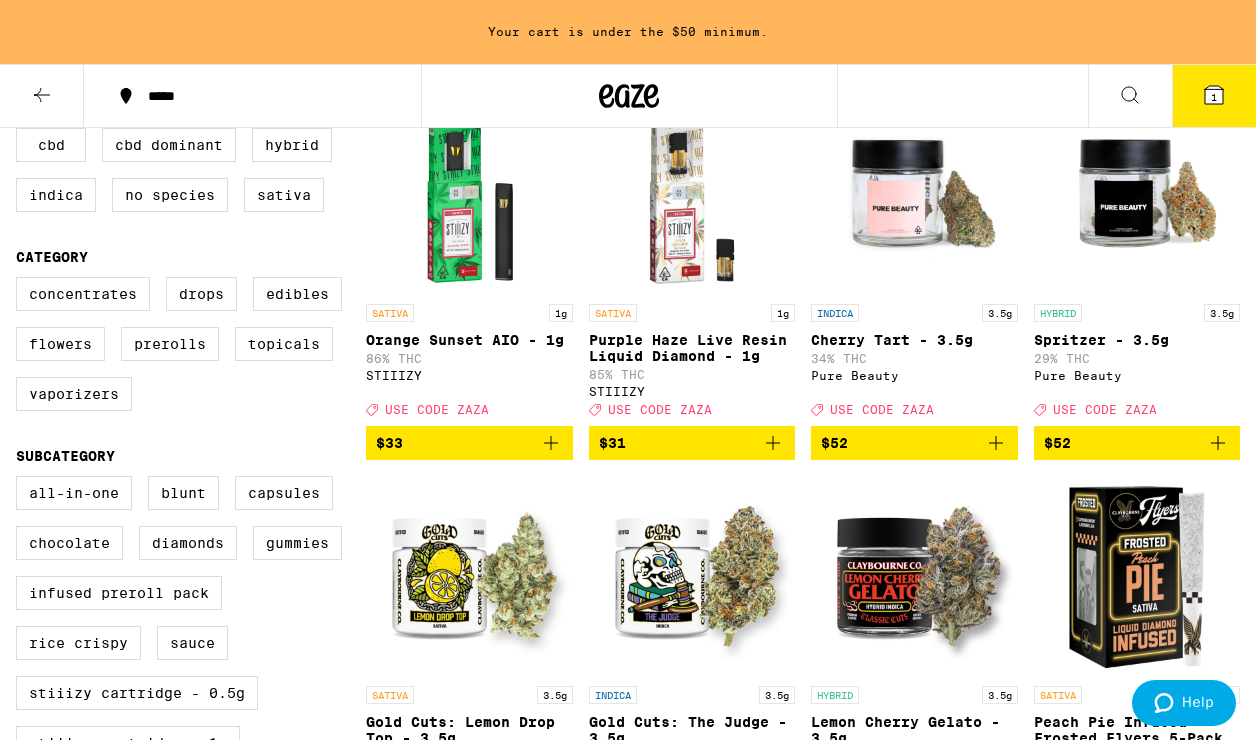 scroll, scrollTop: 252, scrollLeft: 0, axis: vertical 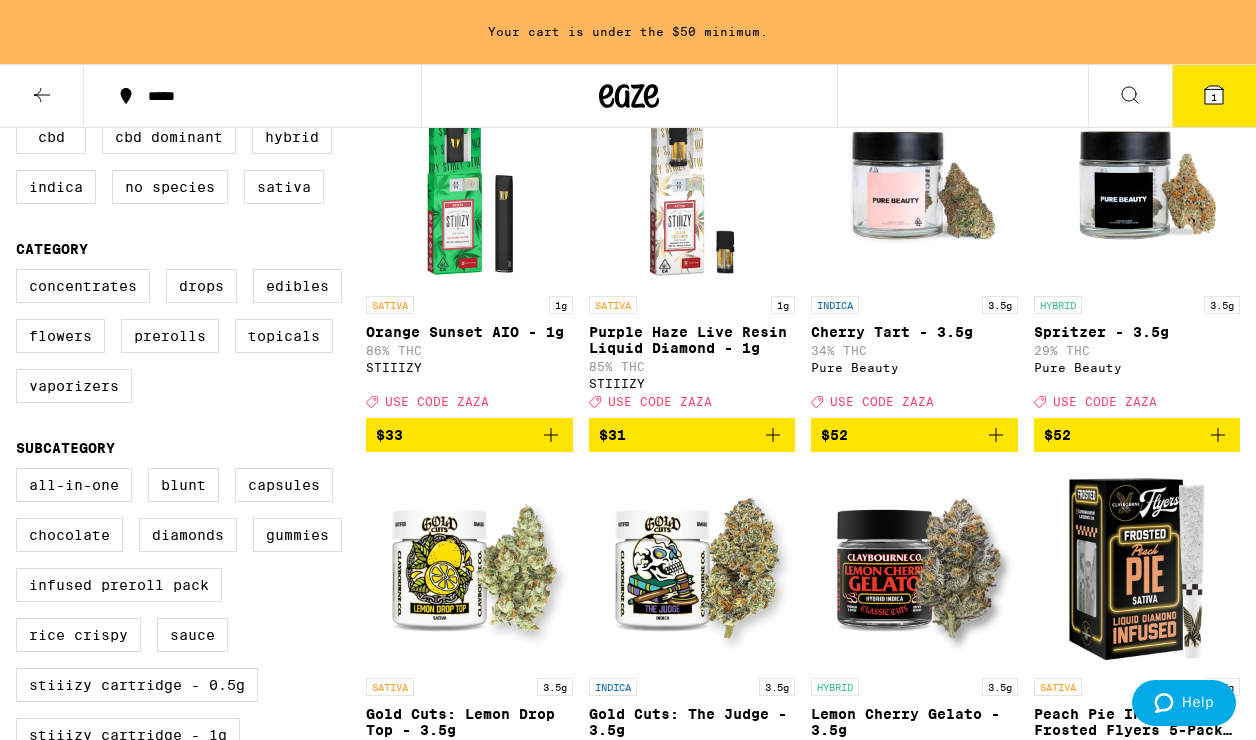 click at bounding box center [1136, 186] 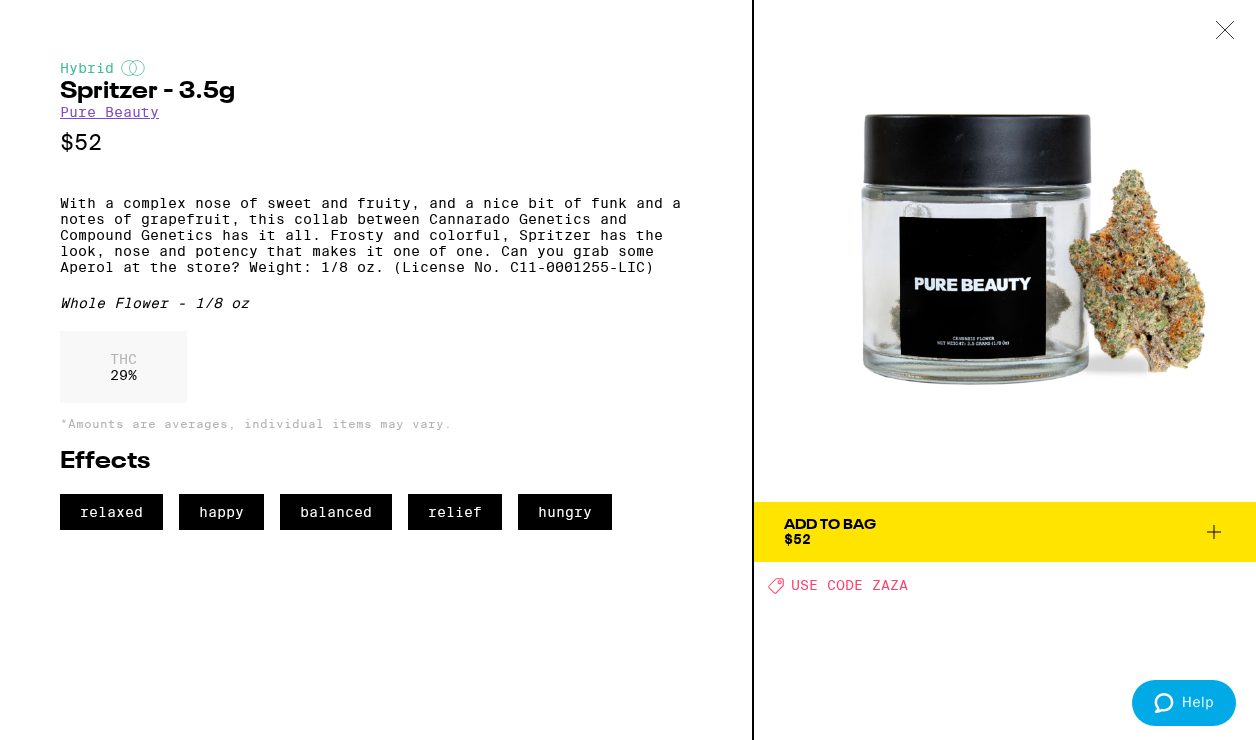 click at bounding box center [1225, 31] 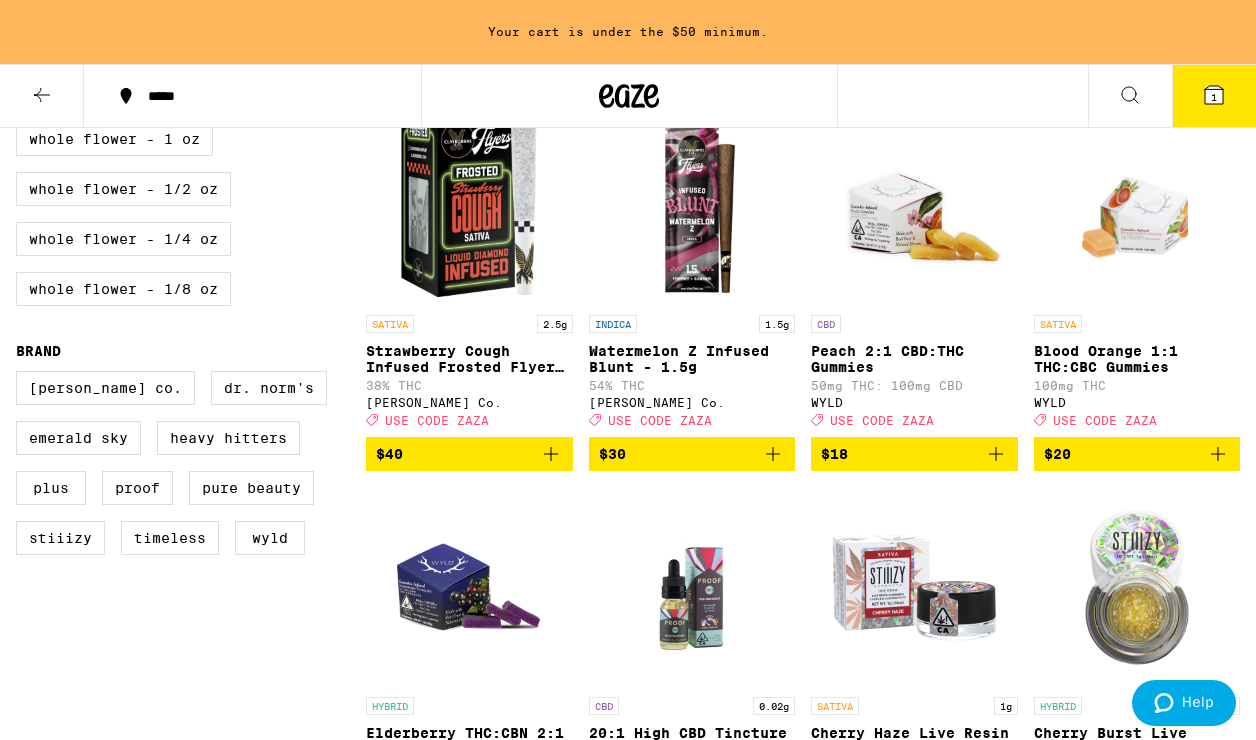 scroll, scrollTop: 970, scrollLeft: 0, axis: vertical 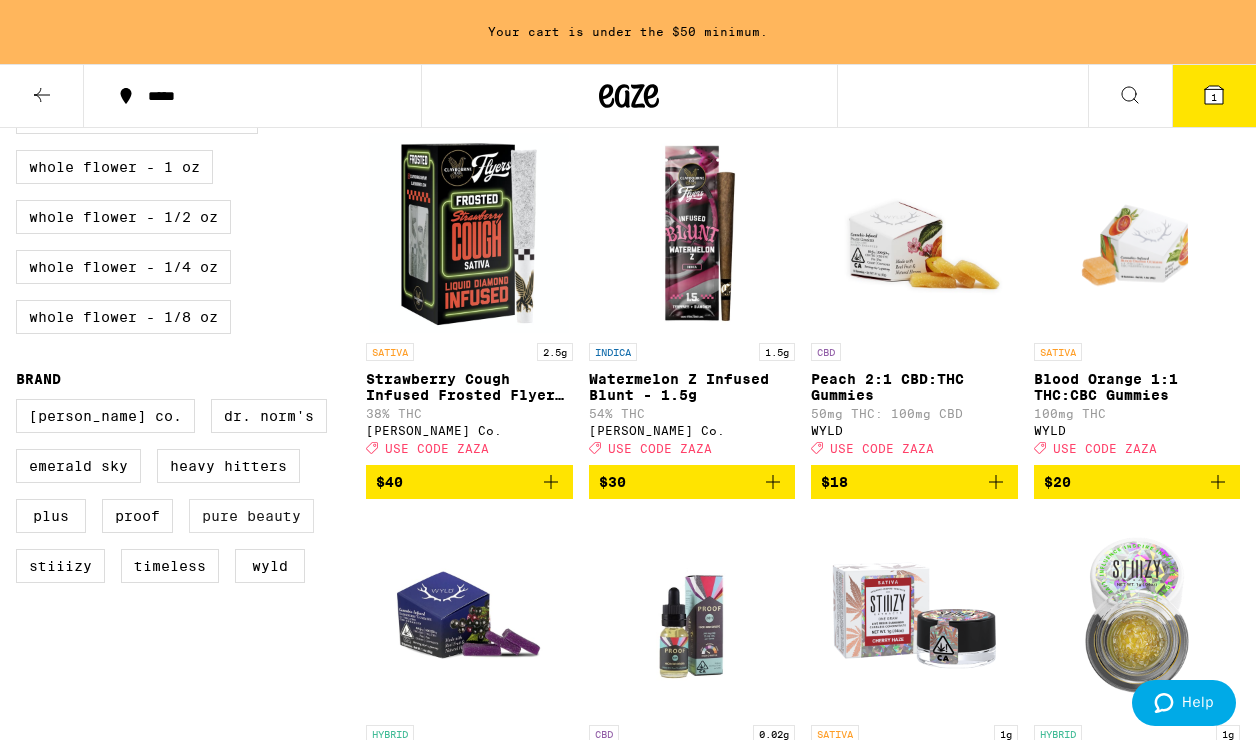 click on "Pure Beauty" at bounding box center [251, 516] 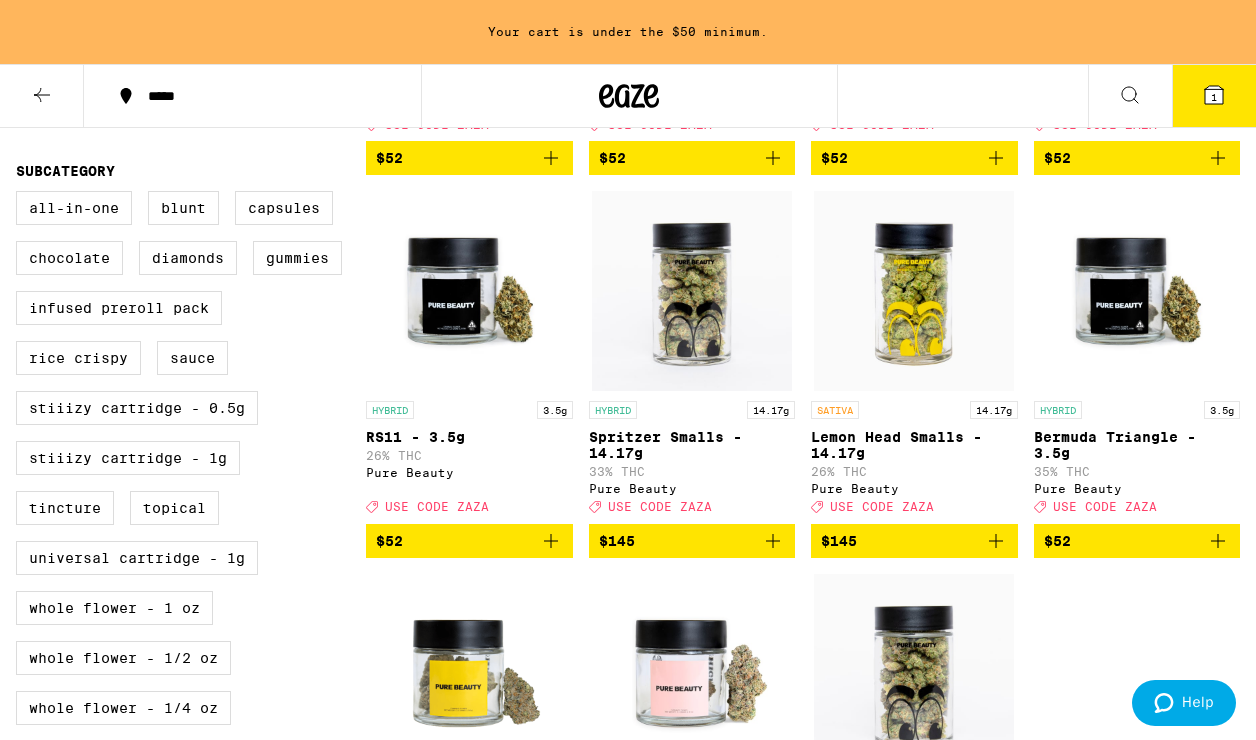 scroll, scrollTop: 527, scrollLeft: 0, axis: vertical 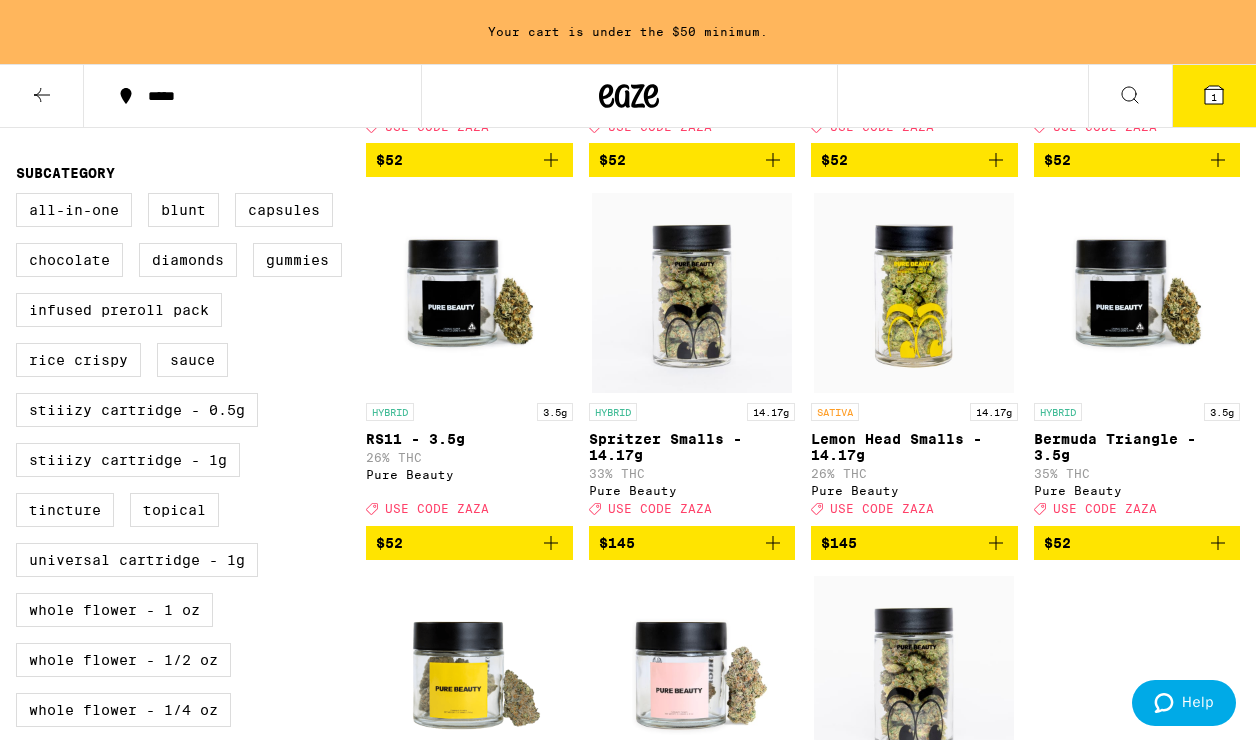 click at bounding box center (1137, 293) 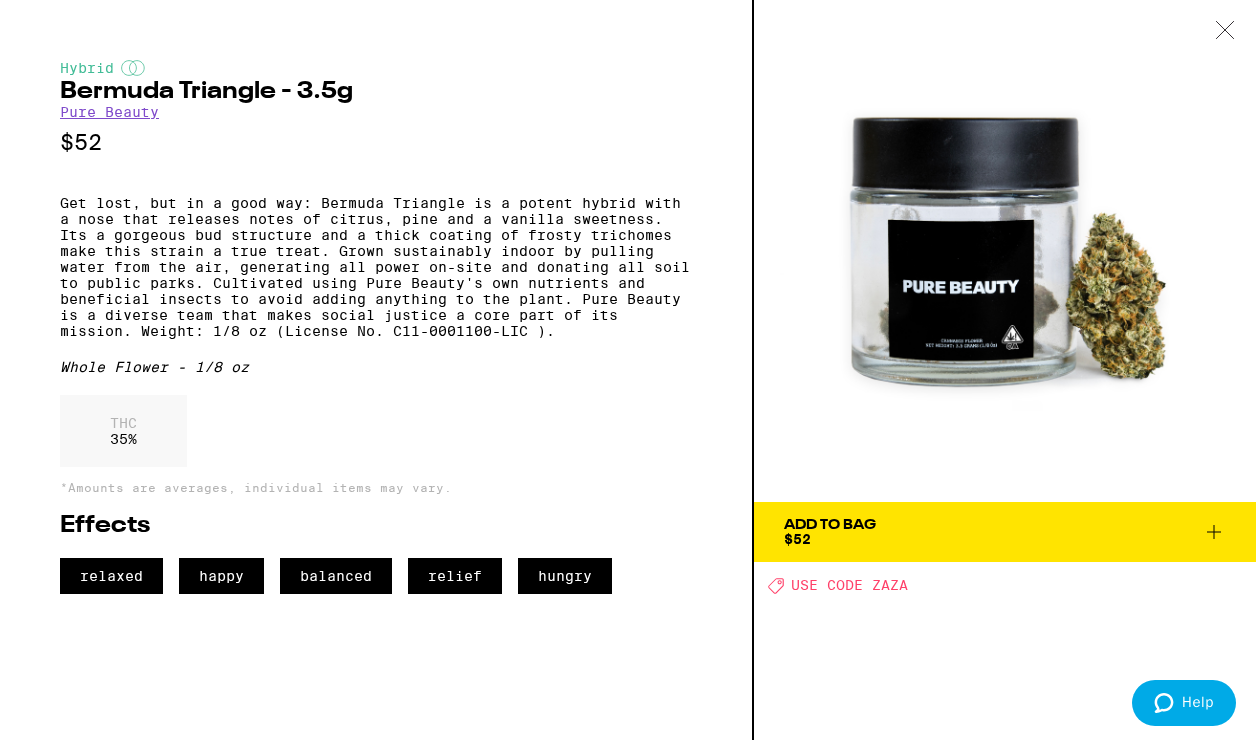 click 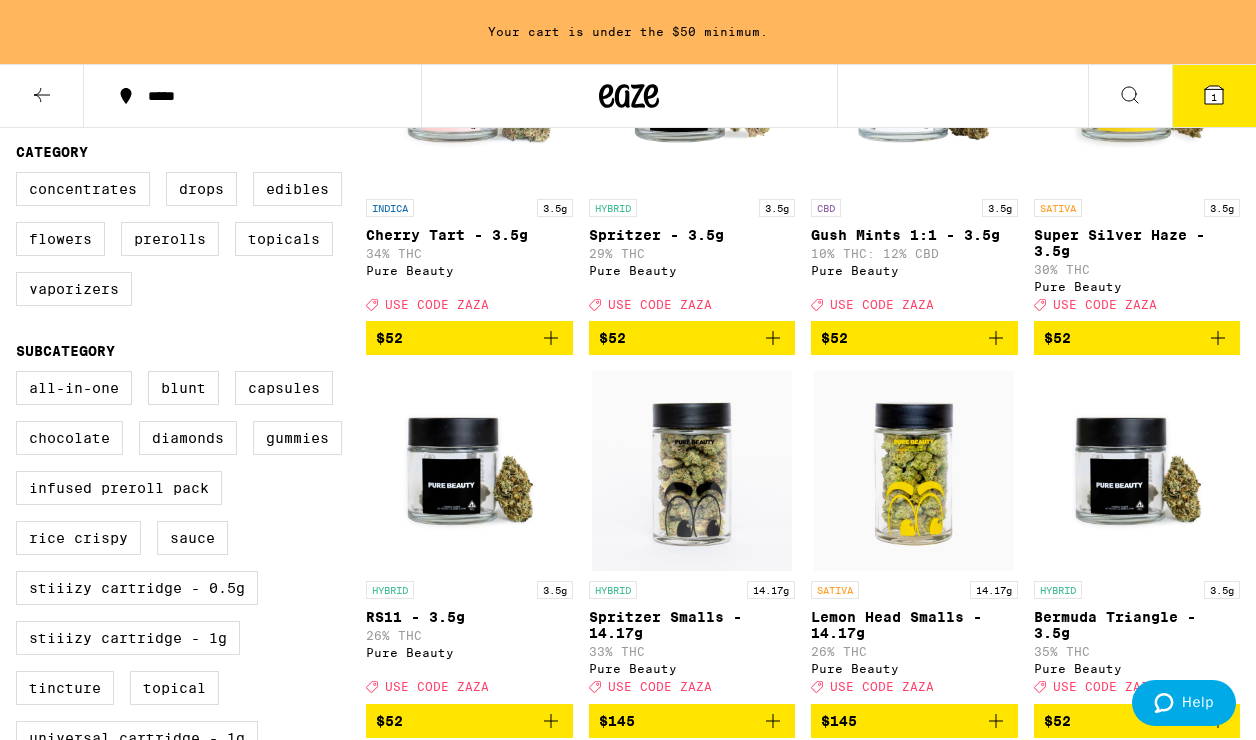 scroll, scrollTop: 343, scrollLeft: 0, axis: vertical 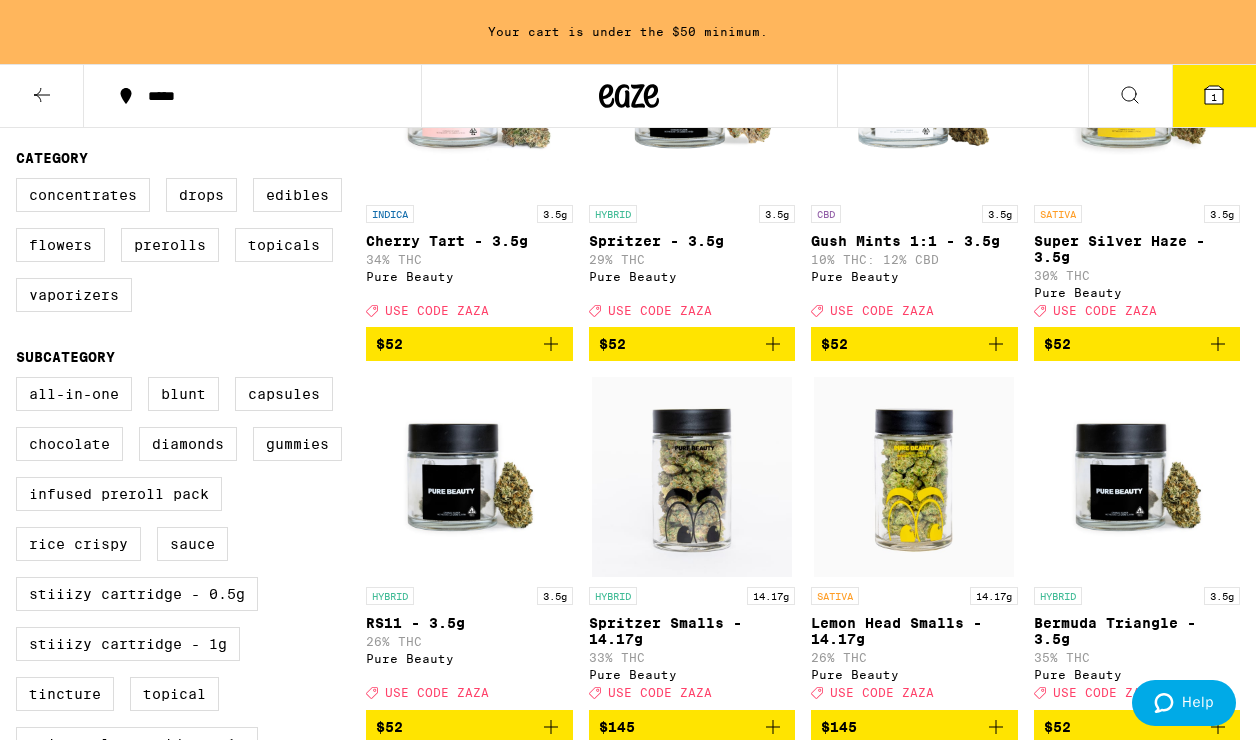 click at bounding box center (469, 477) 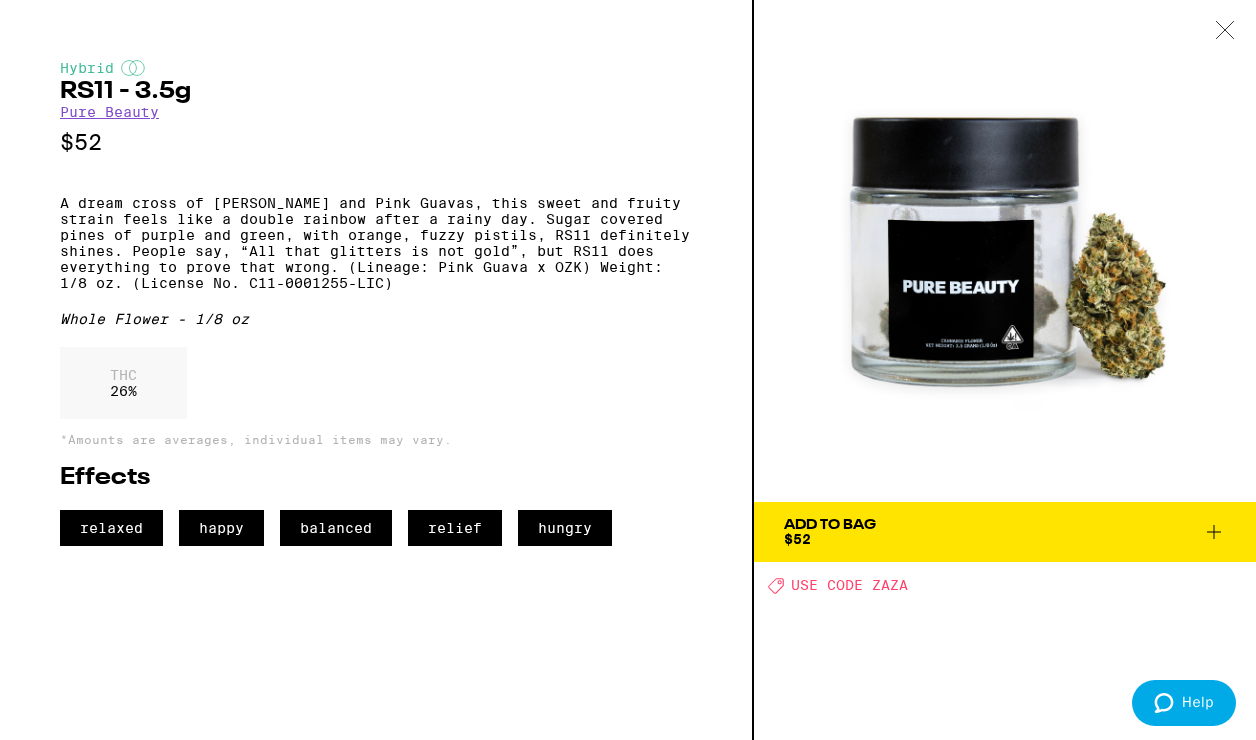 click at bounding box center (1225, 31) 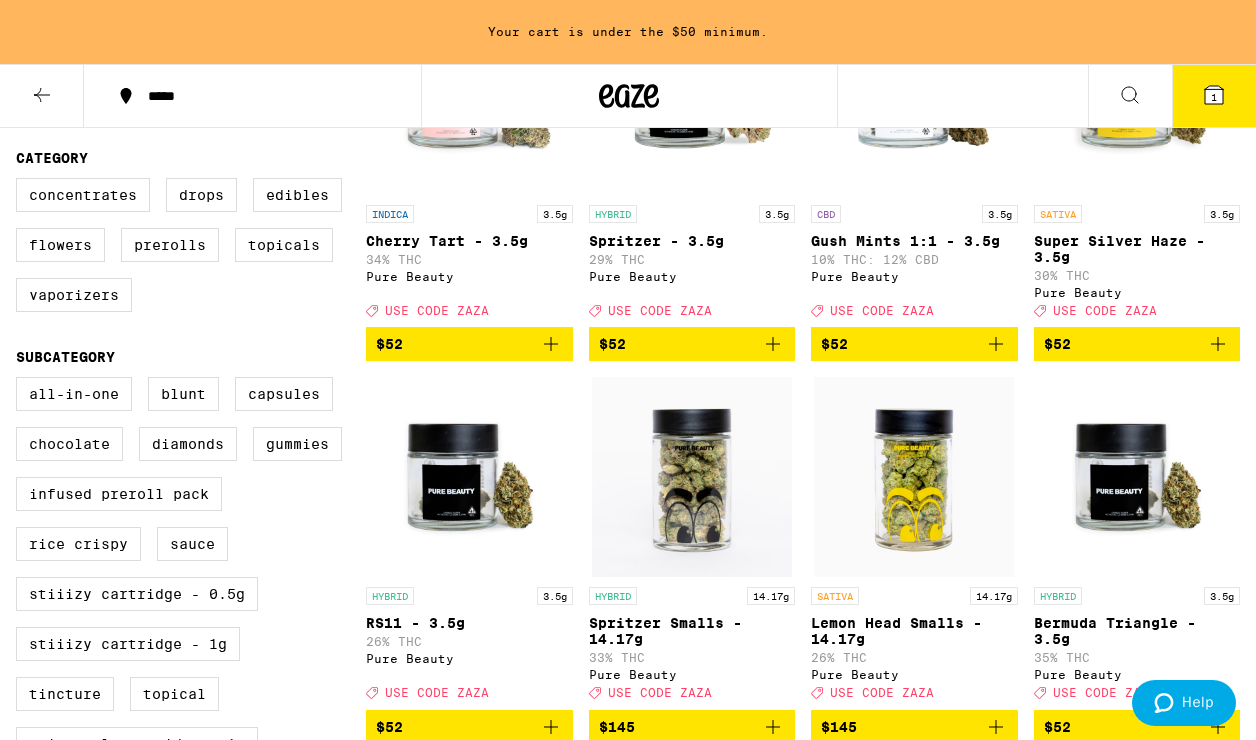 click at bounding box center [1137, 477] 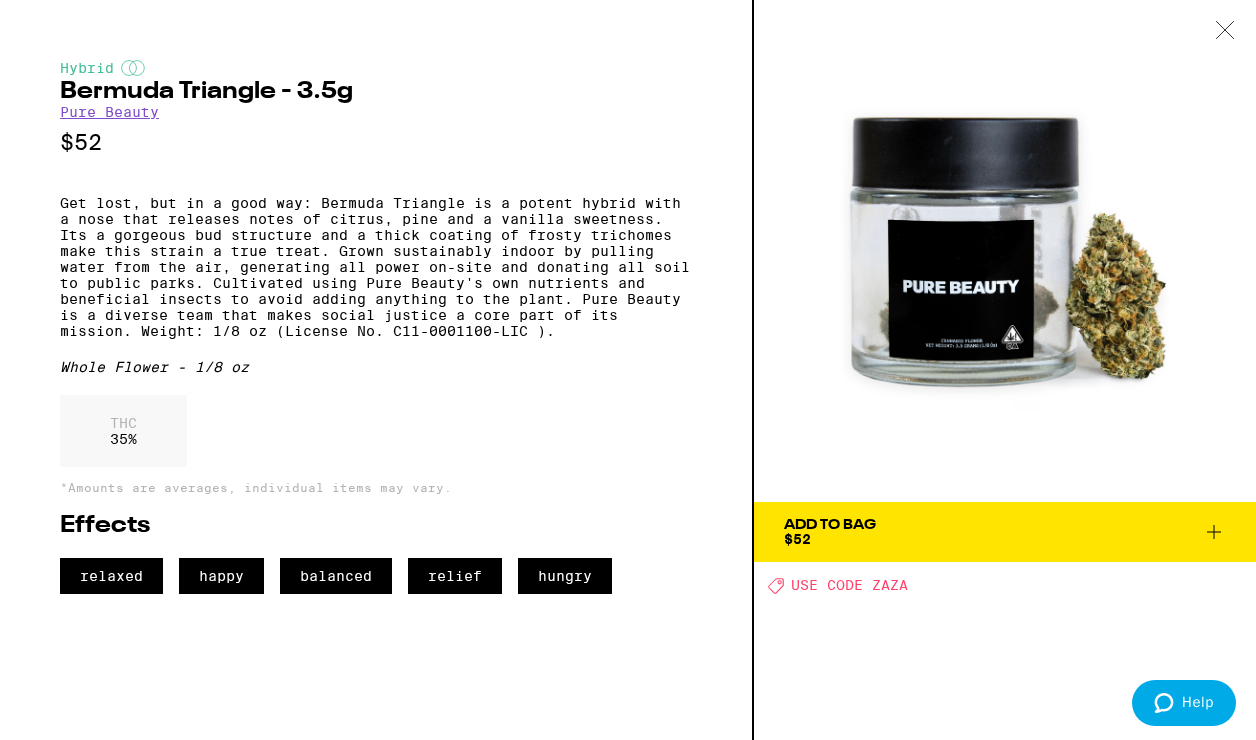 click at bounding box center (1225, 31) 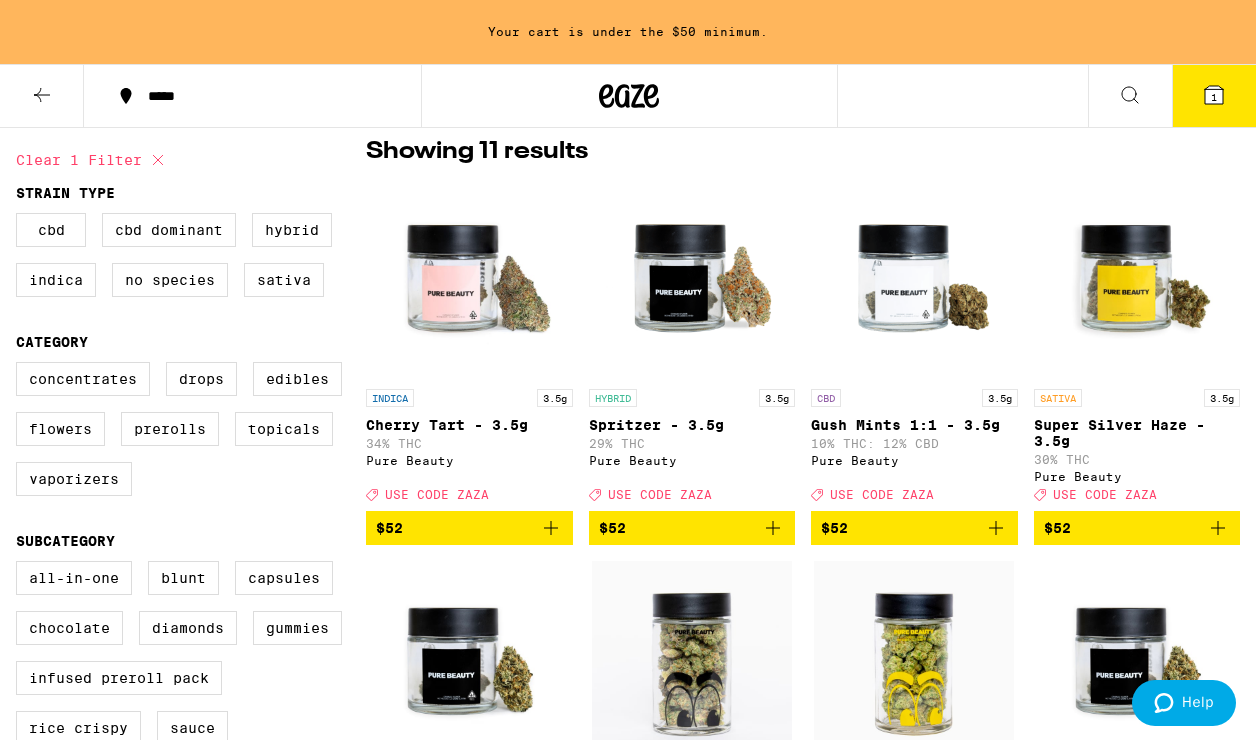 scroll, scrollTop: 158, scrollLeft: 0, axis: vertical 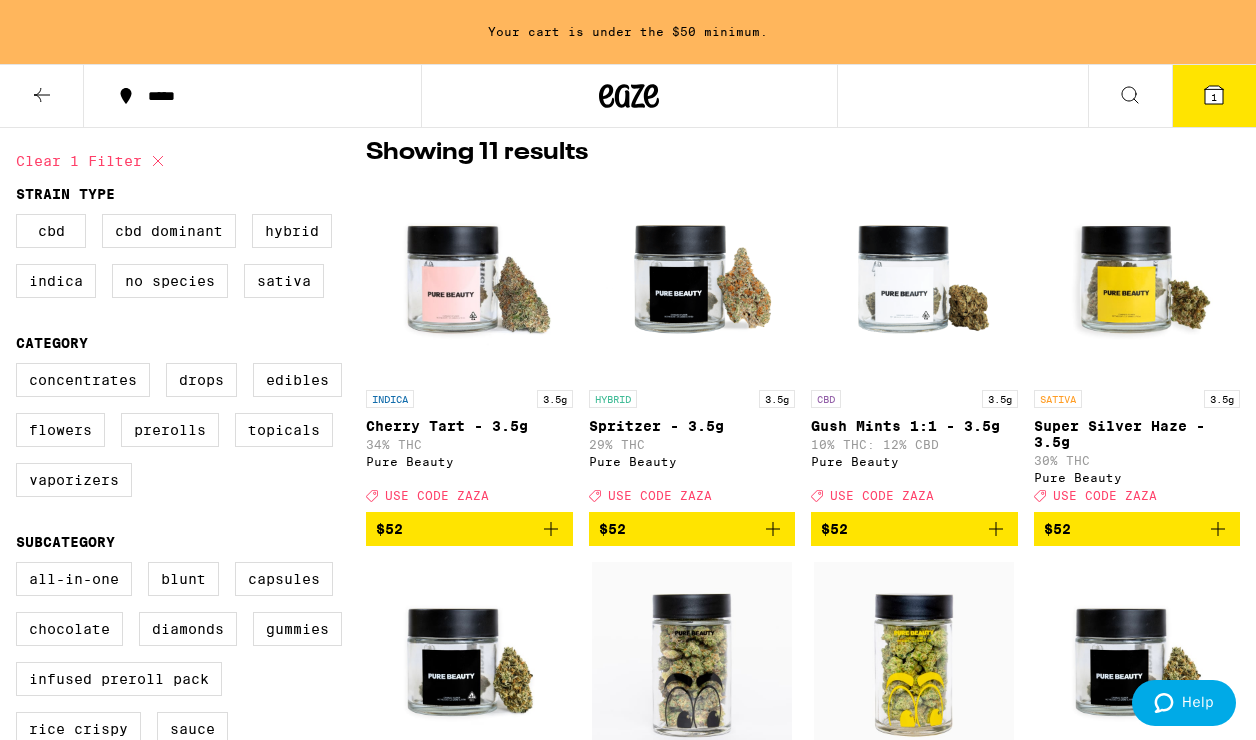 click at bounding box center [691, 280] 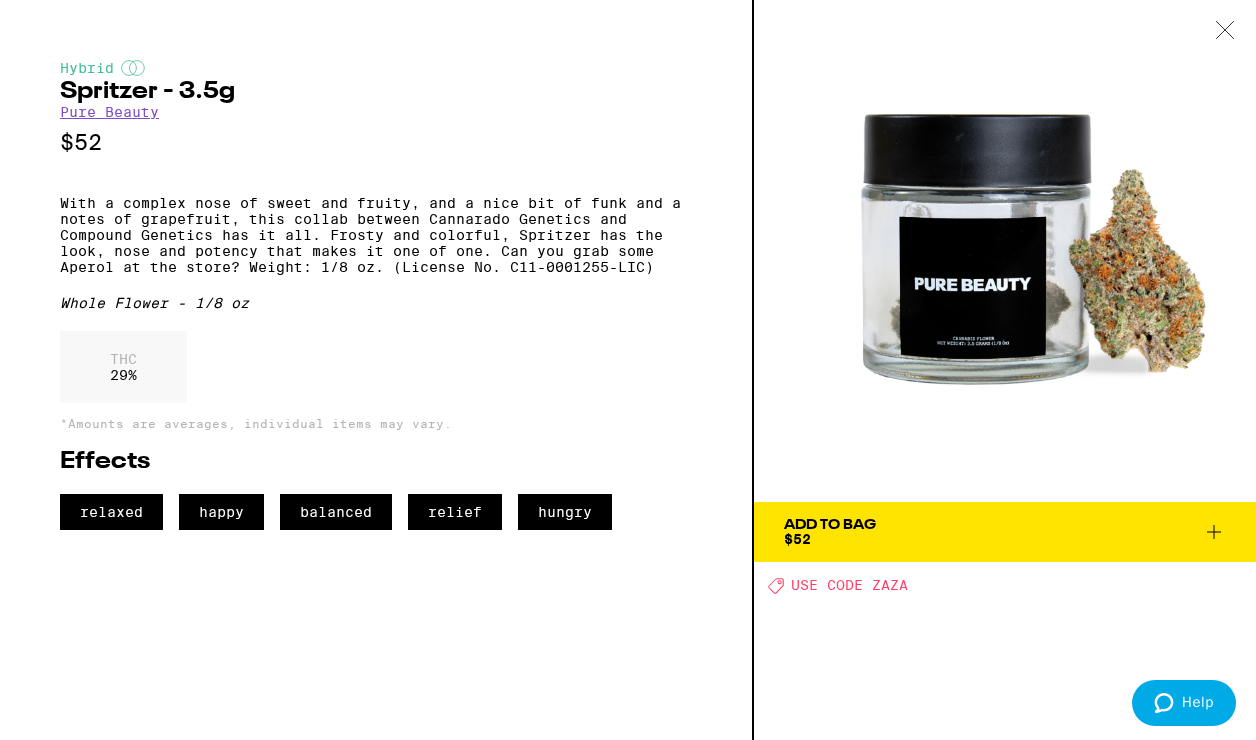 click at bounding box center [1225, 31] 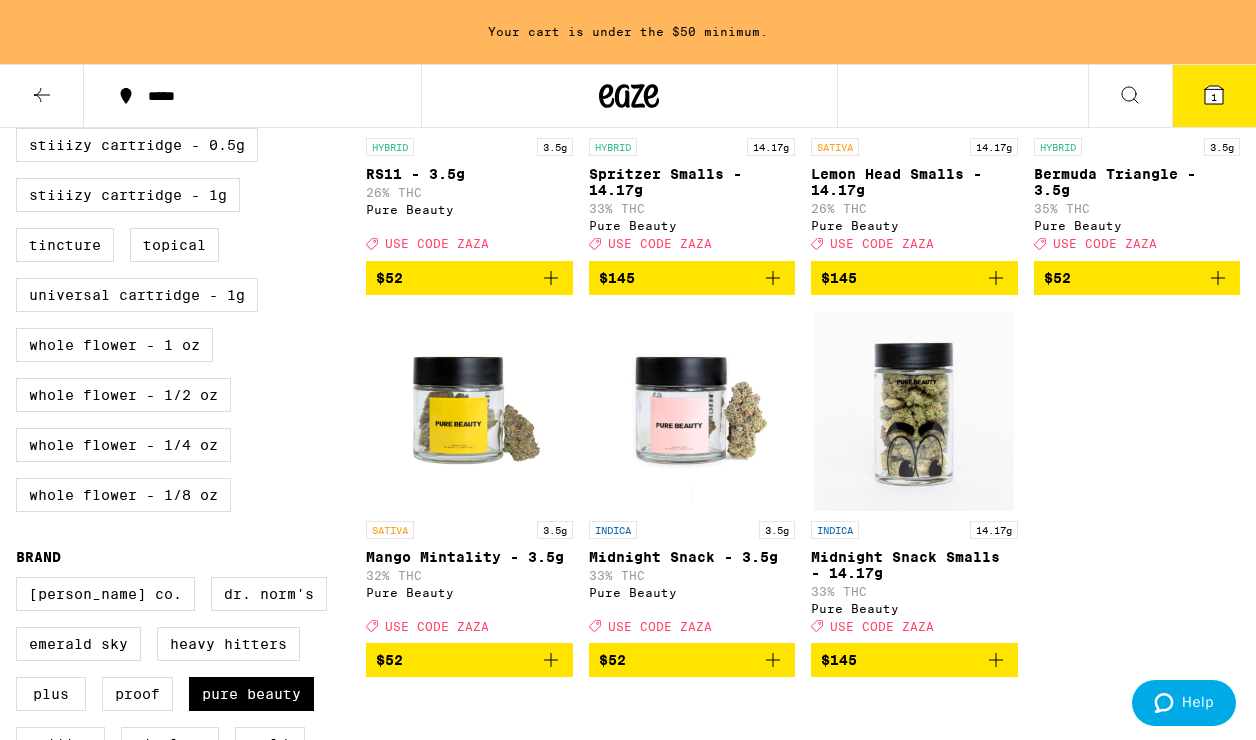 scroll, scrollTop: 768, scrollLeft: 0, axis: vertical 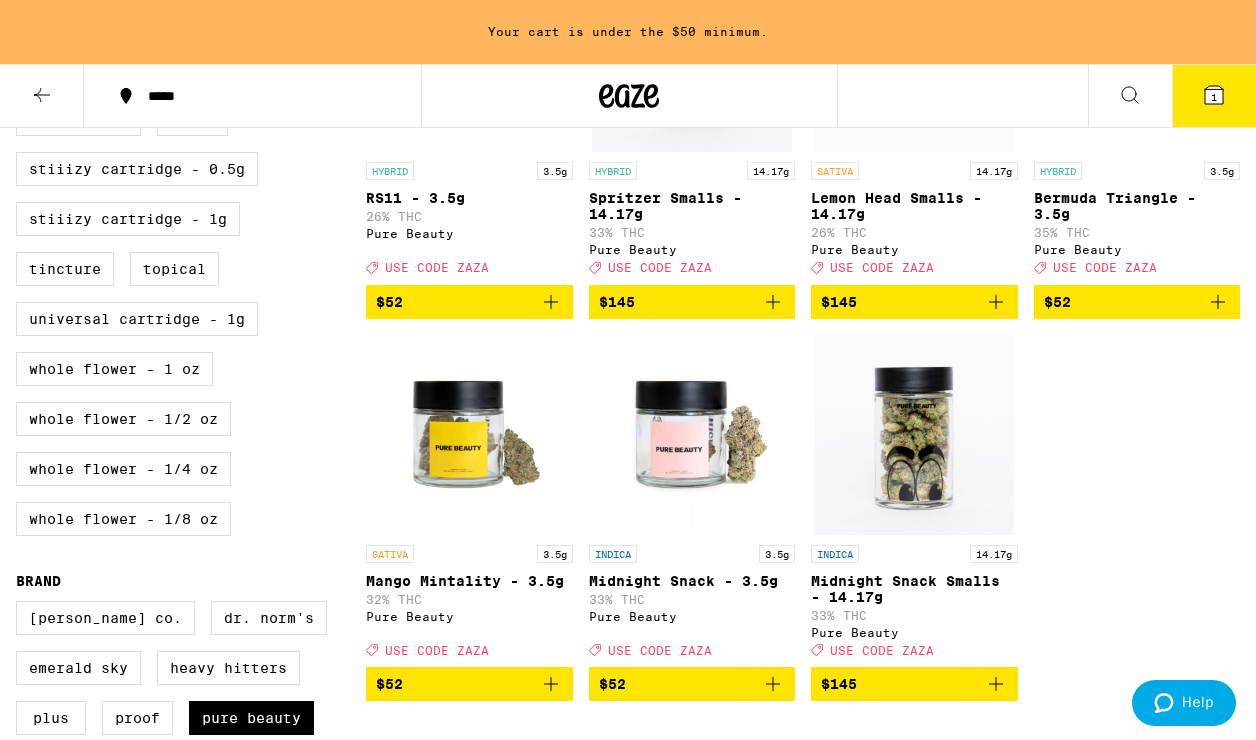 click at bounding box center [469, 435] 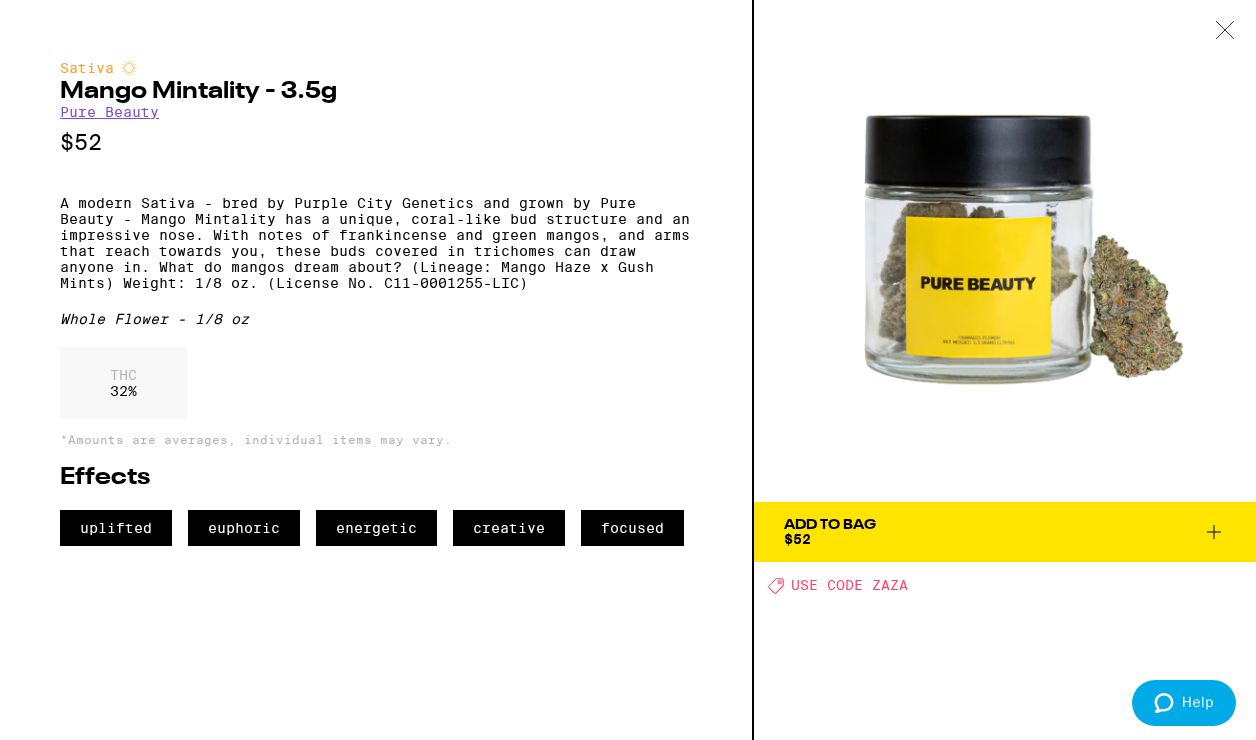 click on "Add To Bag $52" at bounding box center [830, 532] 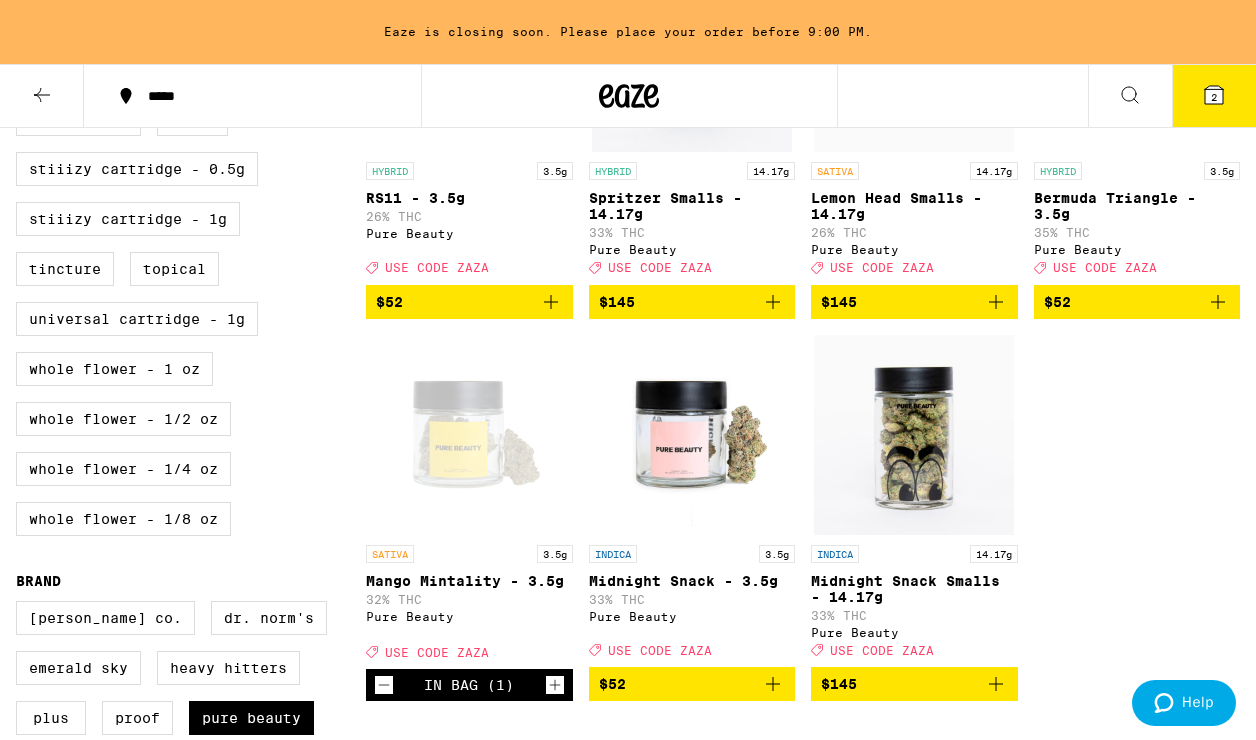 click on "2" at bounding box center [1214, 96] 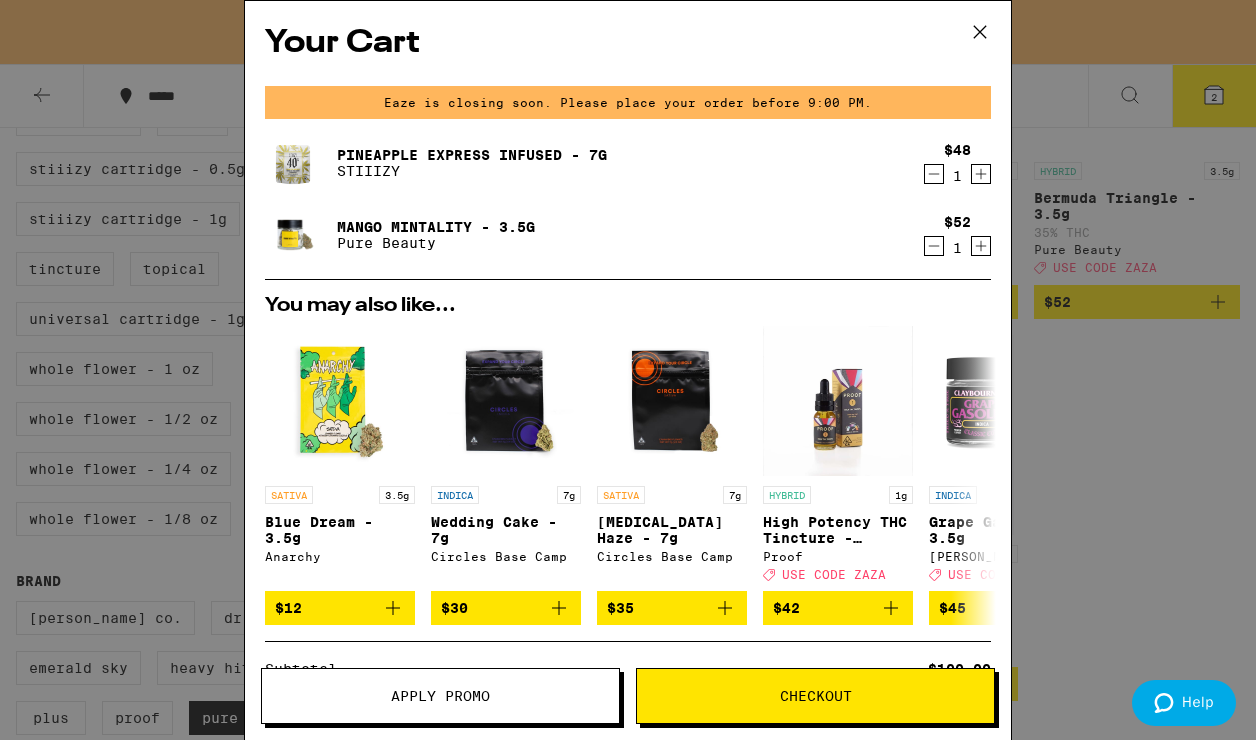 click on "Apply Promo" at bounding box center (440, 696) 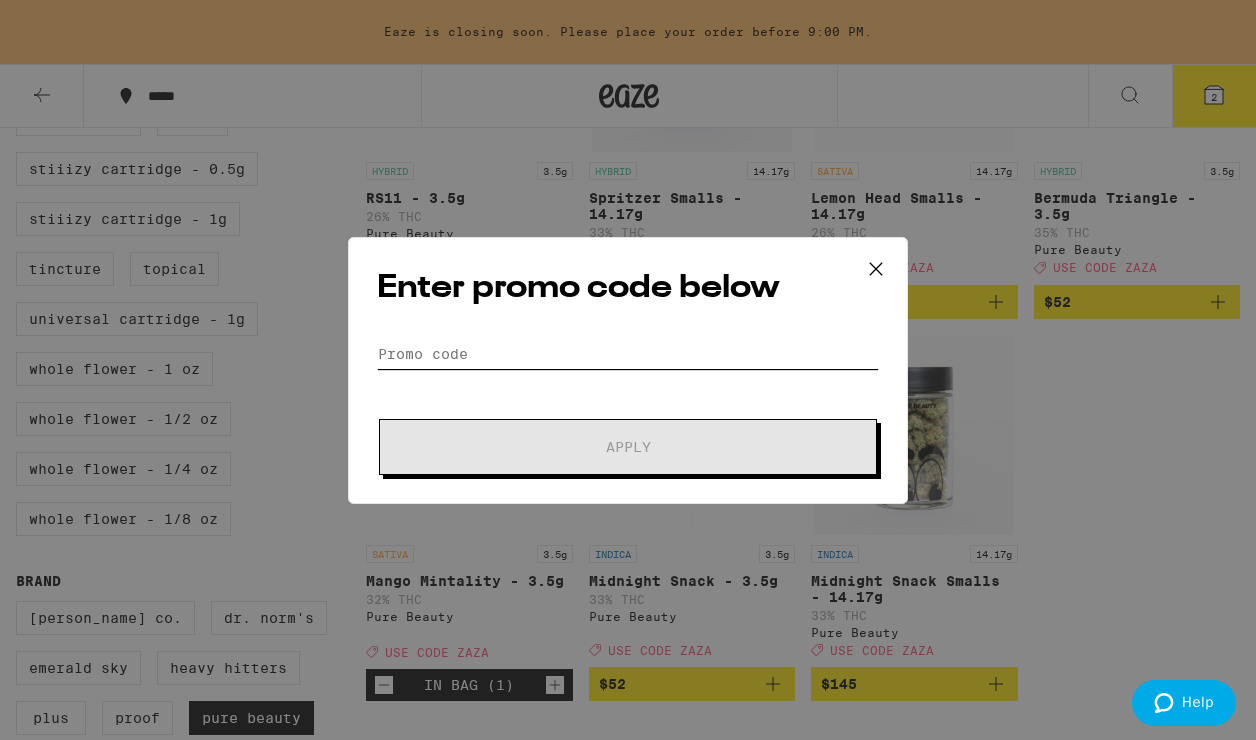 click on "Promo Code" at bounding box center [628, 354] 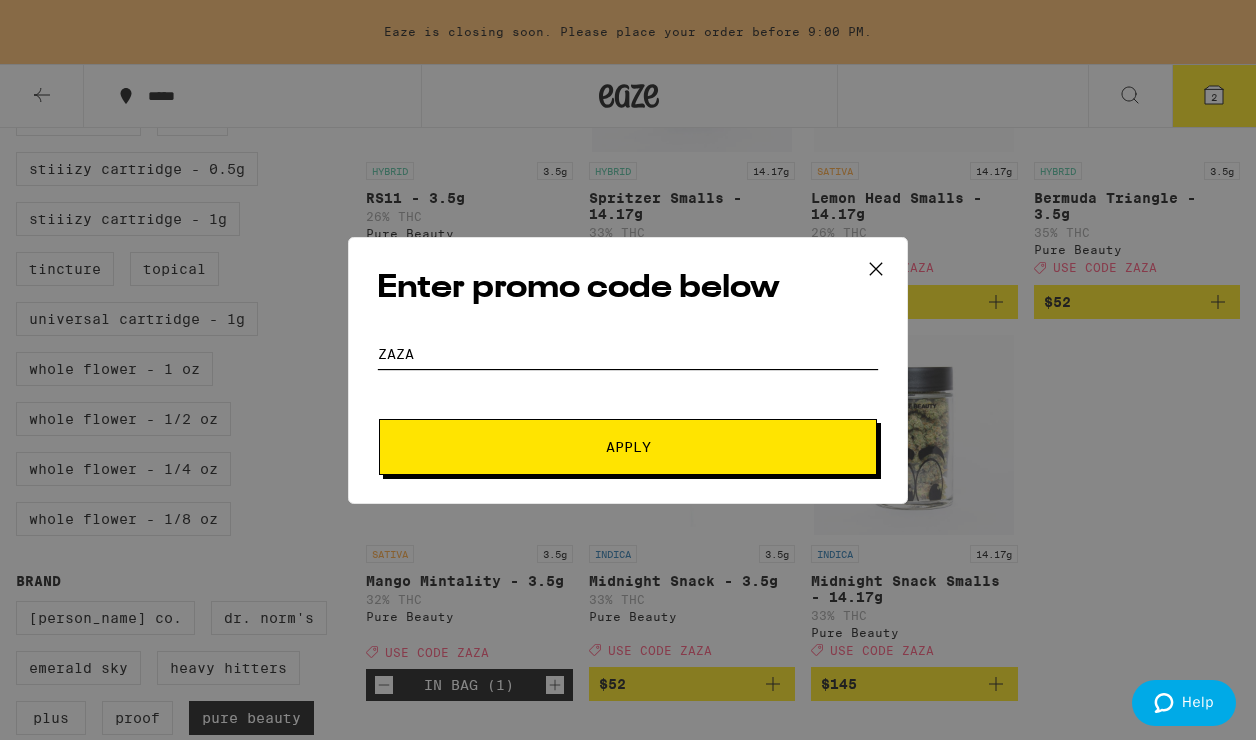 type on "zaza" 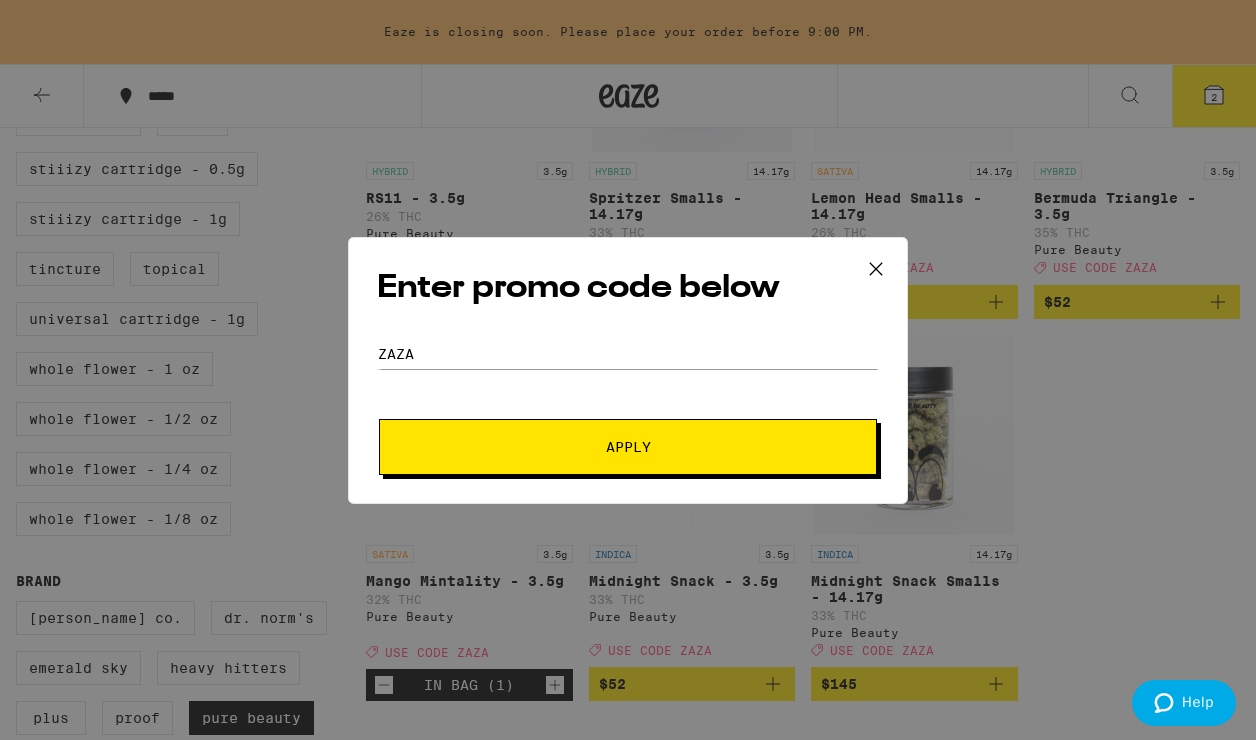 click on "Apply" at bounding box center (628, 447) 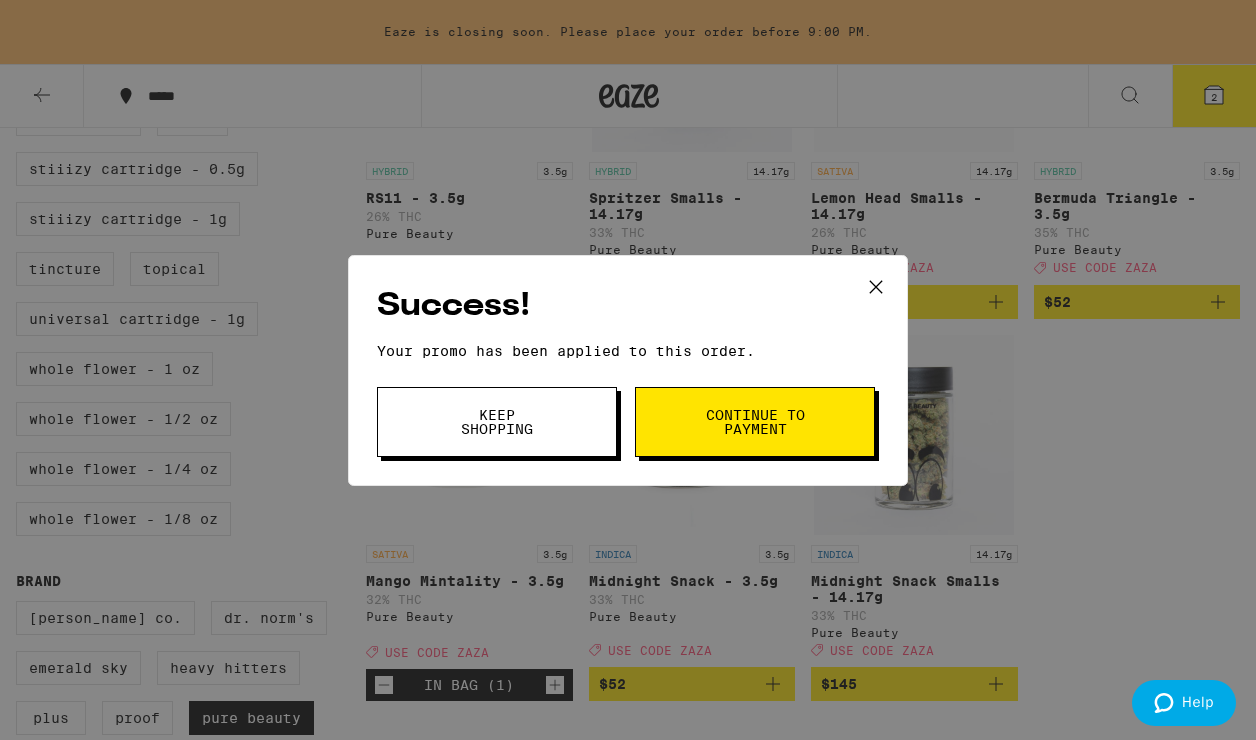 click on "Continue to payment" at bounding box center (755, 422) 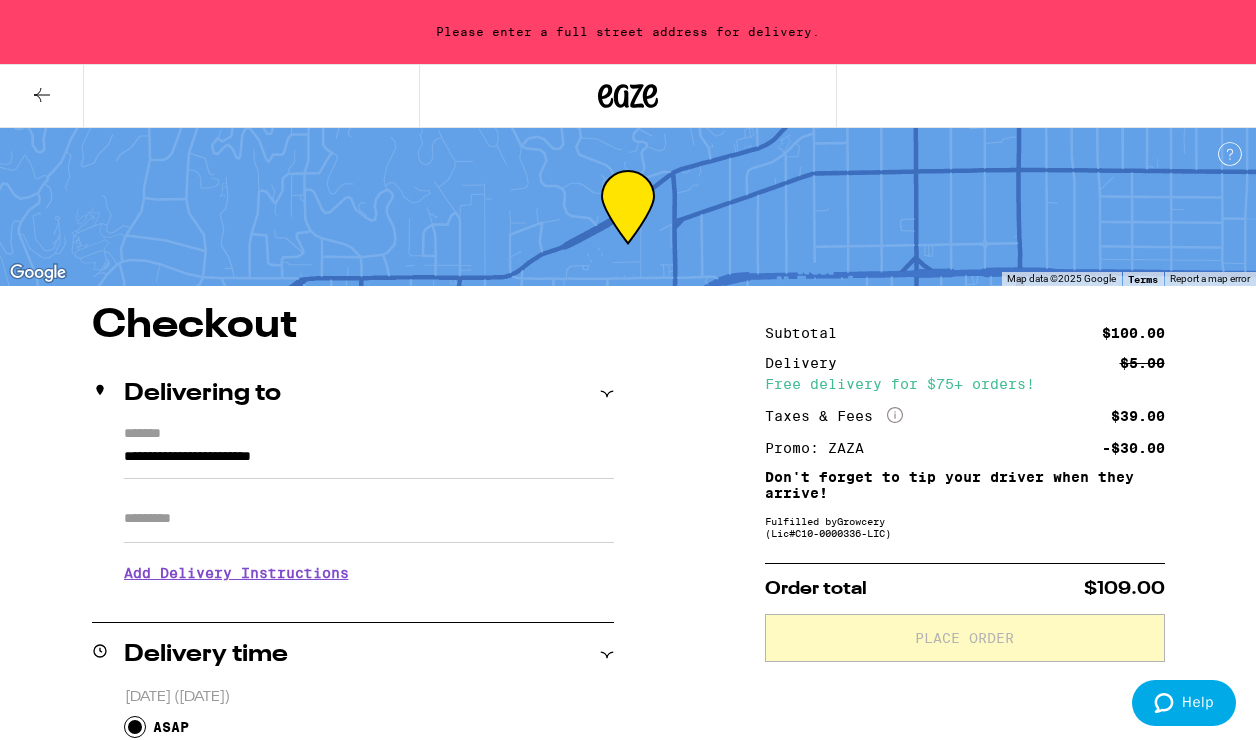 click on "**********" at bounding box center (369, 462) 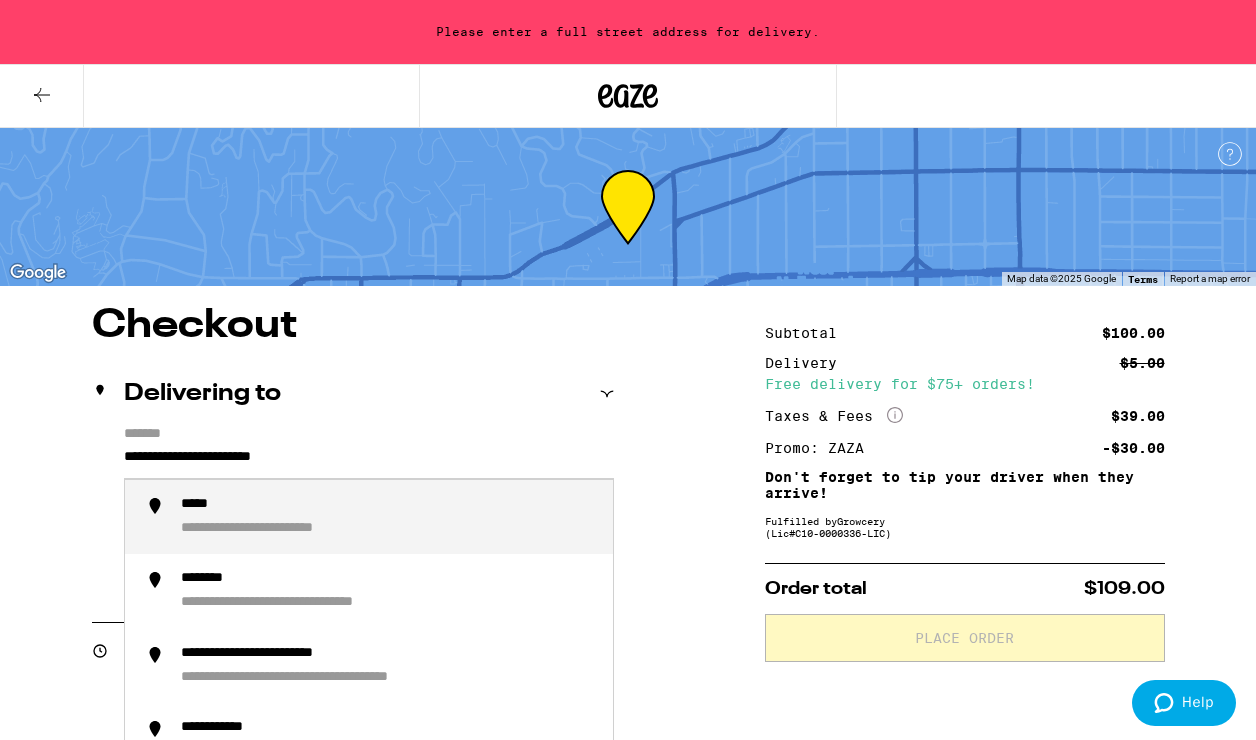 click on "**********" at bounding box center (369, 462) 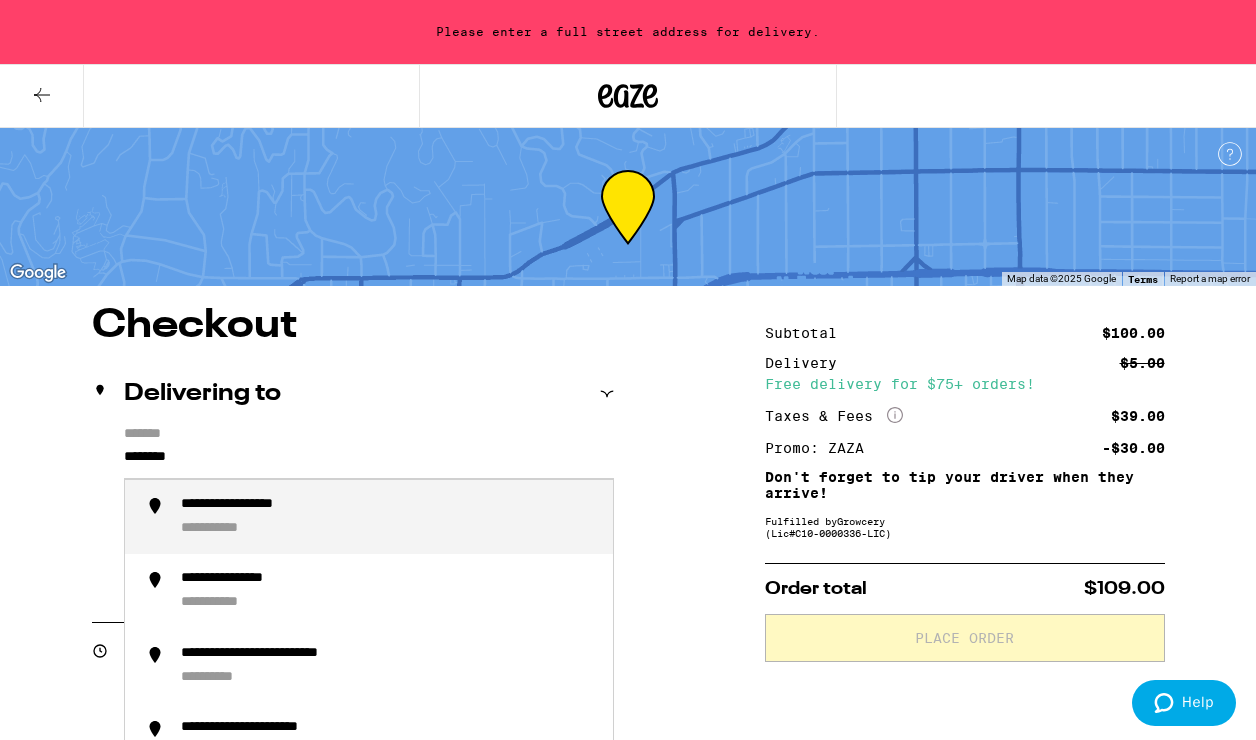 click on "**********" at bounding box center [230, 529] 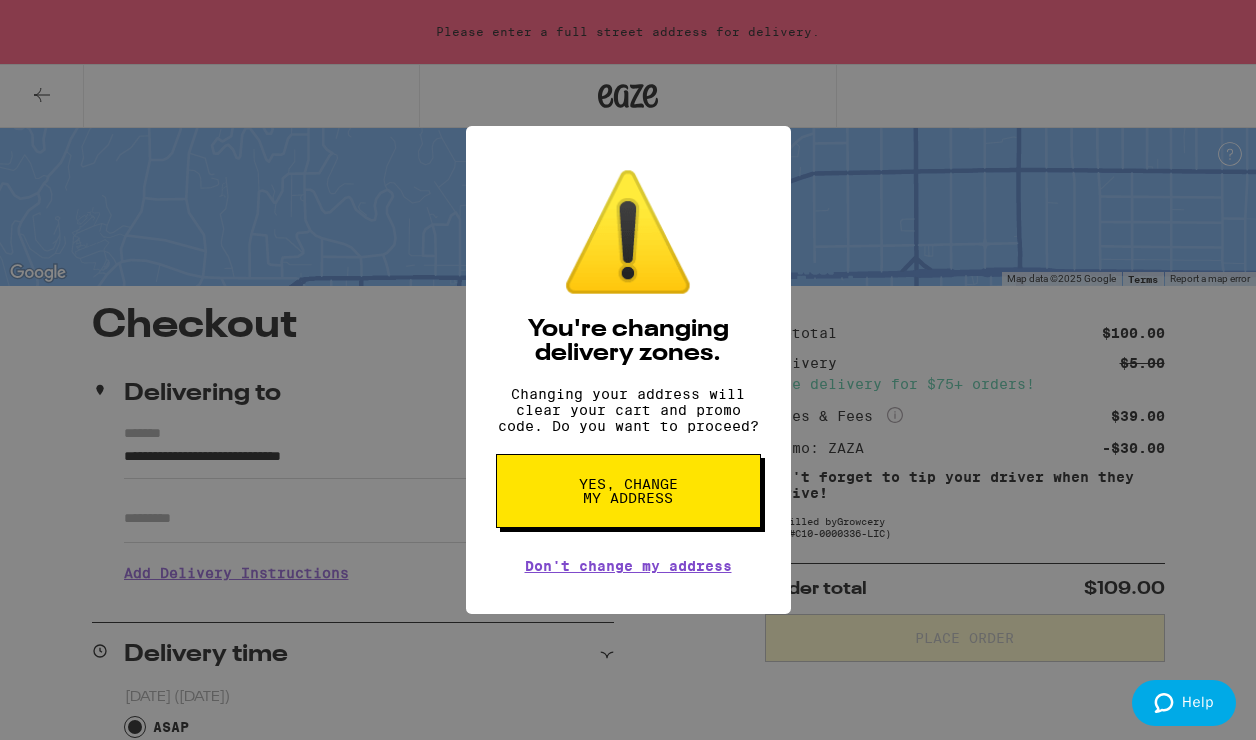 click on "⚠️ You're changing delivery zones. Changing your address will clear your cart and promo code. Do you want to proceed? Yes, change my address Don't change my address" at bounding box center [628, 370] 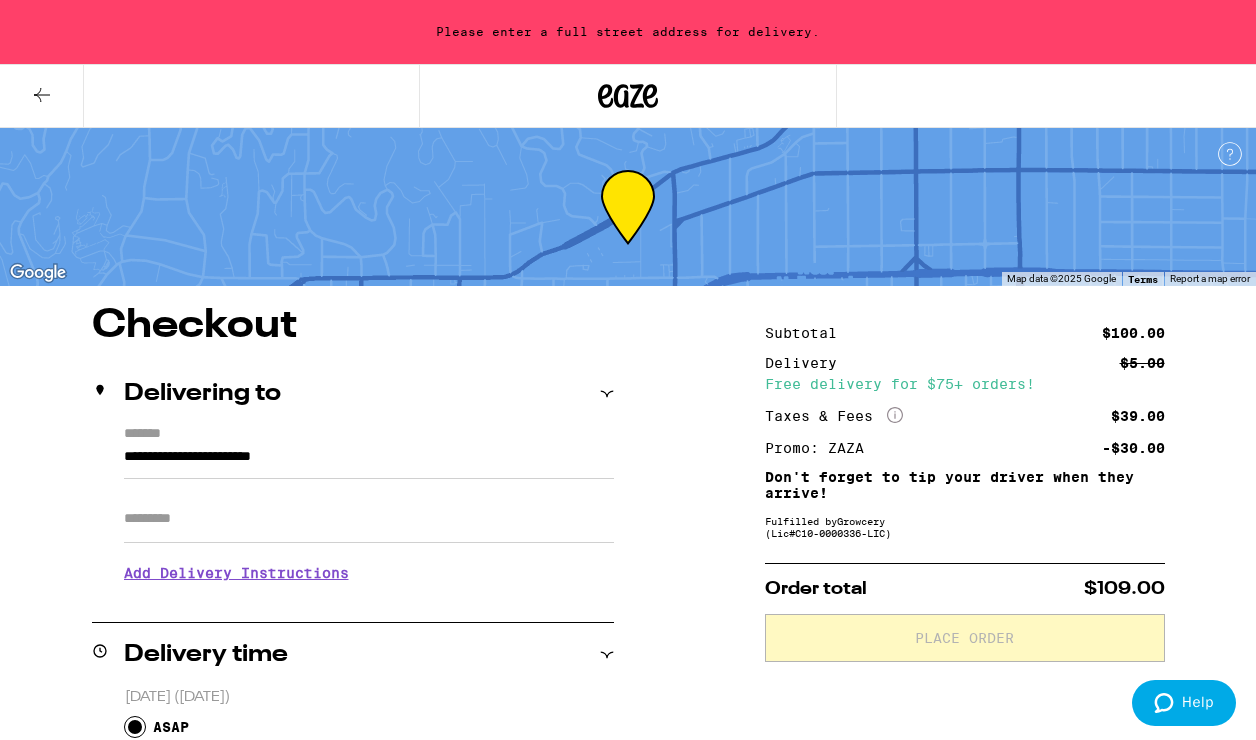 click on "Apt/Suite" at bounding box center [369, 519] 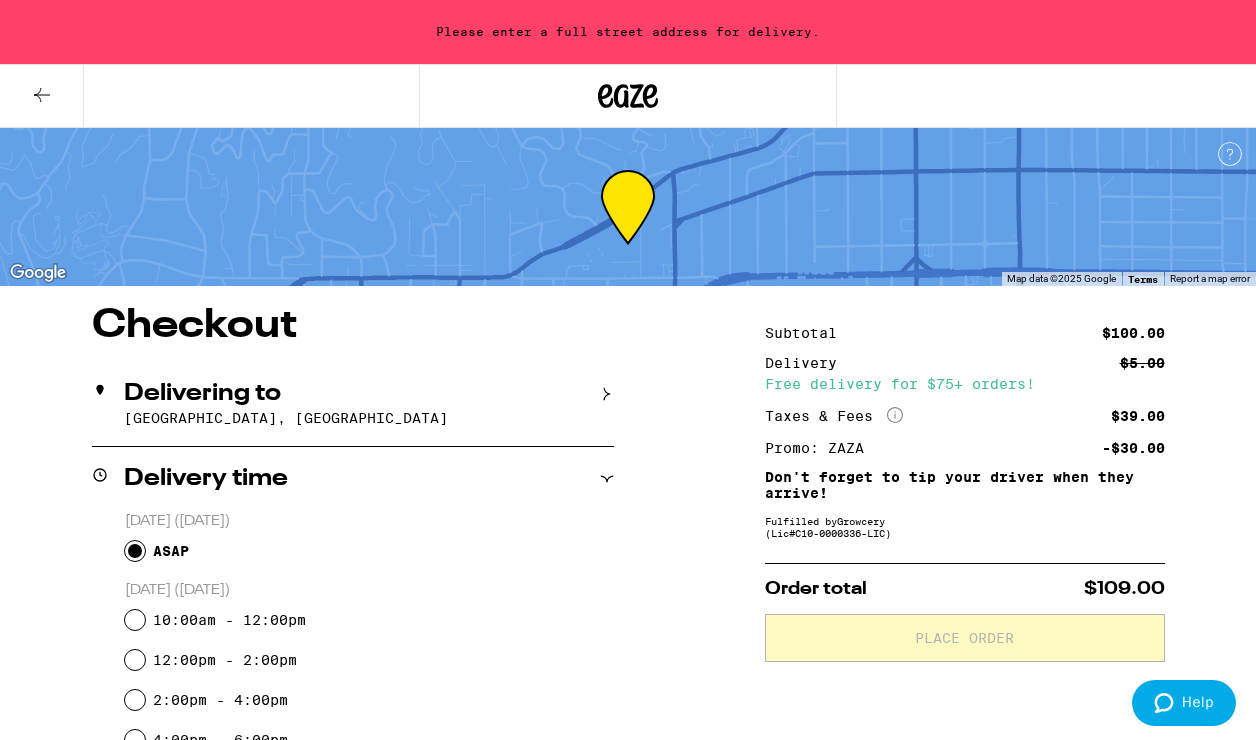 click on "Delivering to [GEOGRAPHIC_DATA], [GEOGRAPHIC_DATA]" at bounding box center [353, 404] 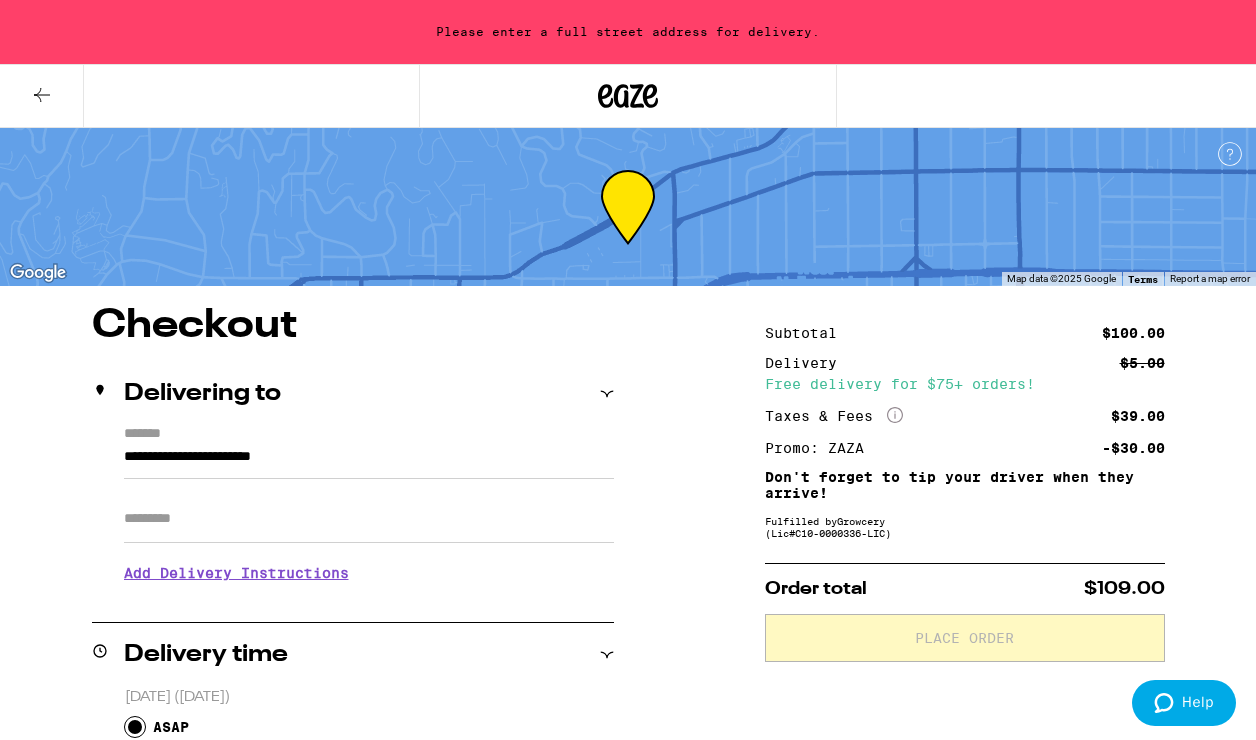 click on "**********" at bounding box center (369, 462) 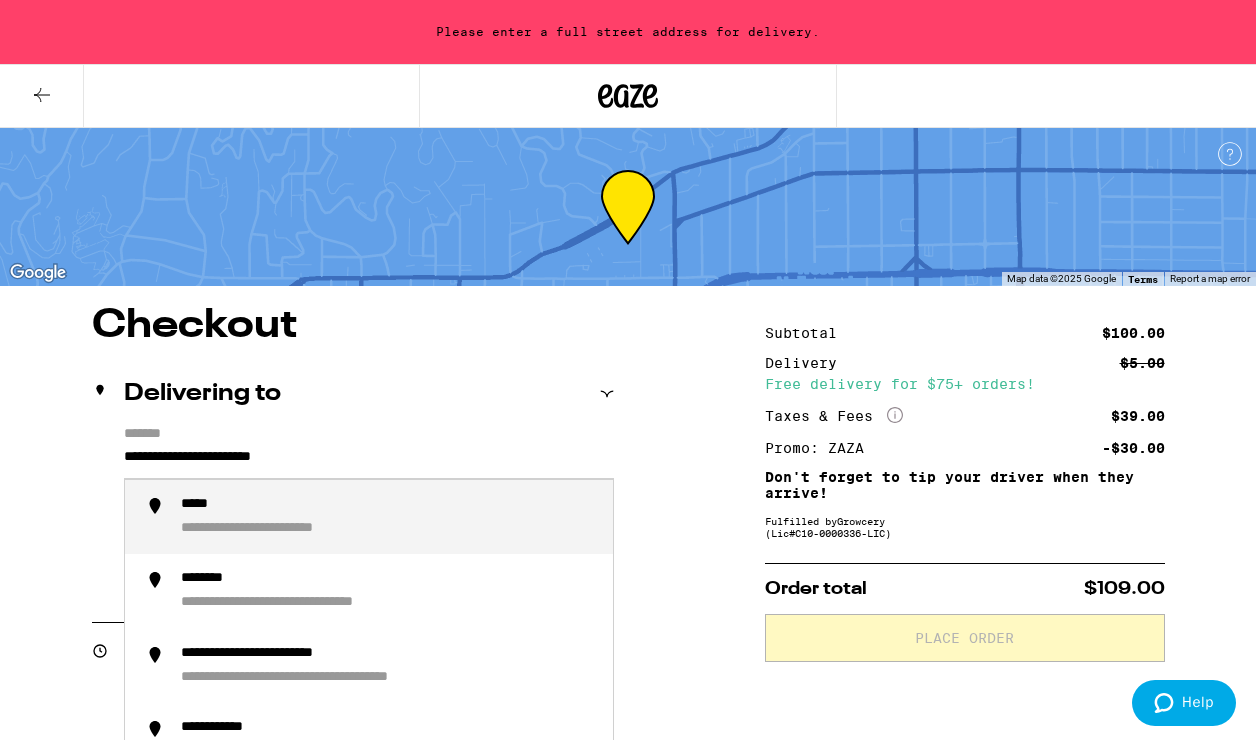 click on "**********" at bounding box center (369, 462) 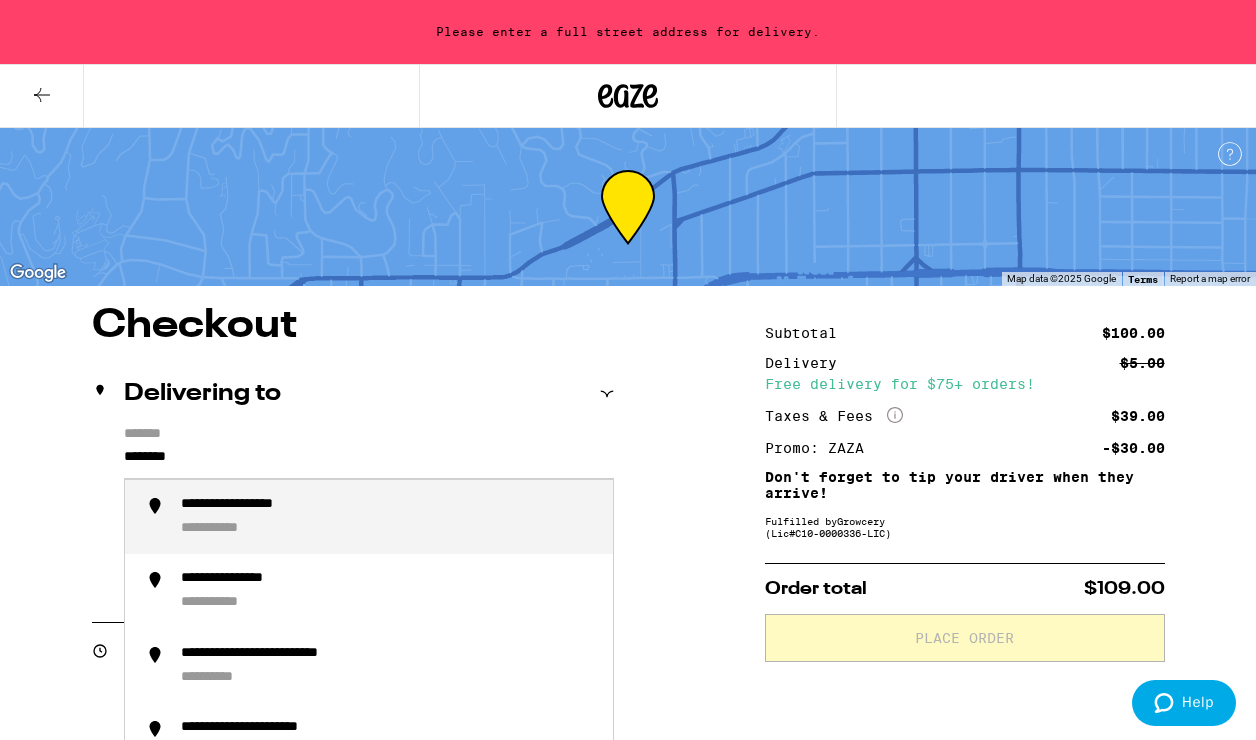 type on "**********" 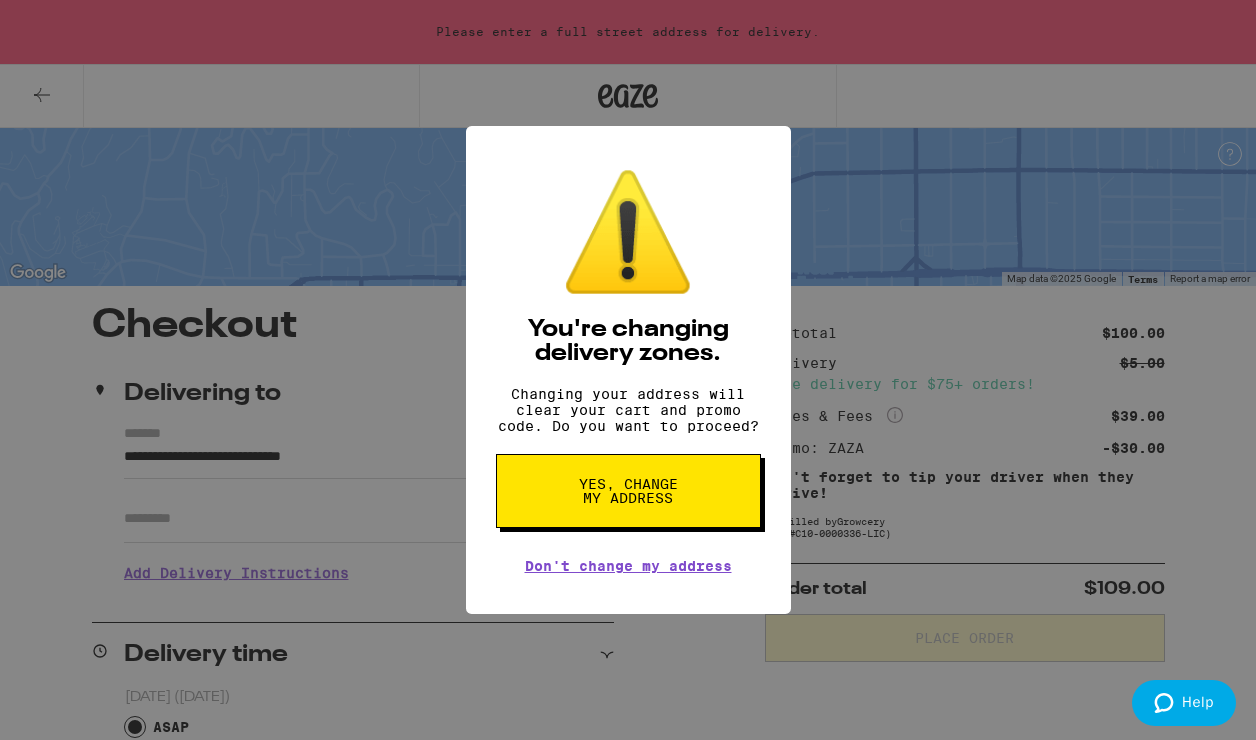 click on "Yes, change my address" at bounding box center (628, 491) 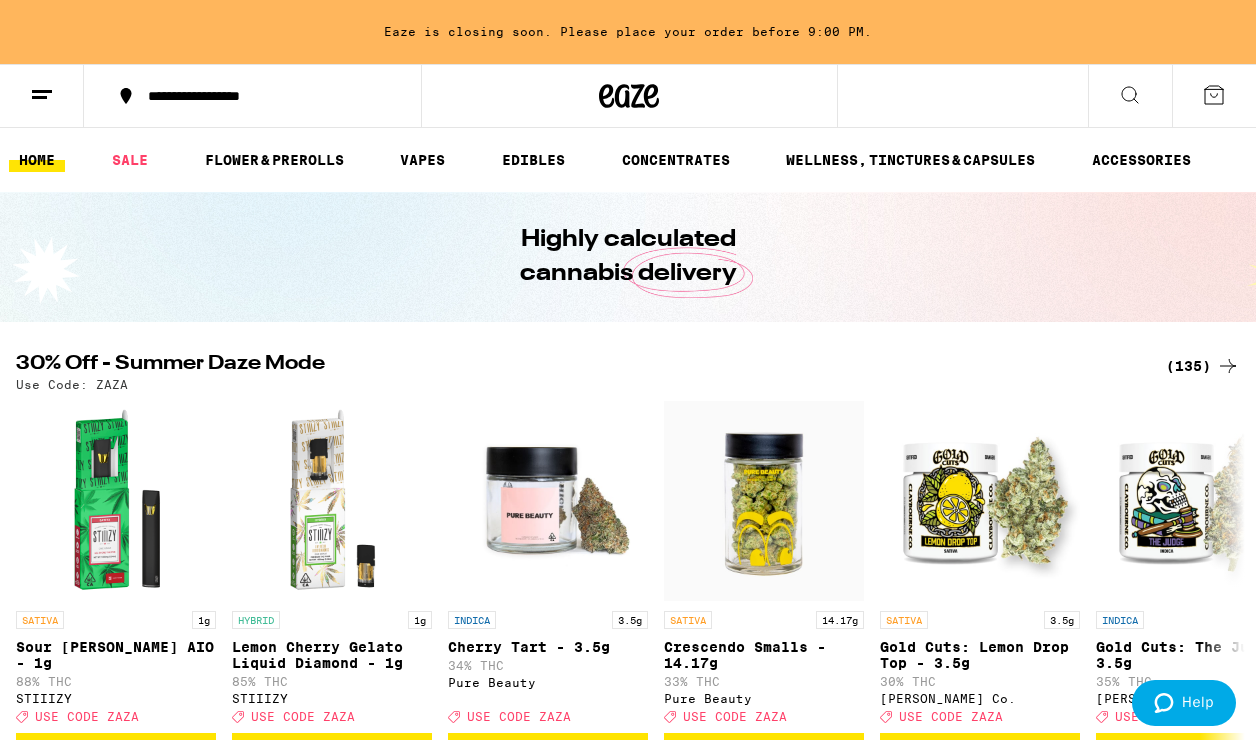 scroll, scrollTop: 108, scrollLeft: 0, axis: vertical 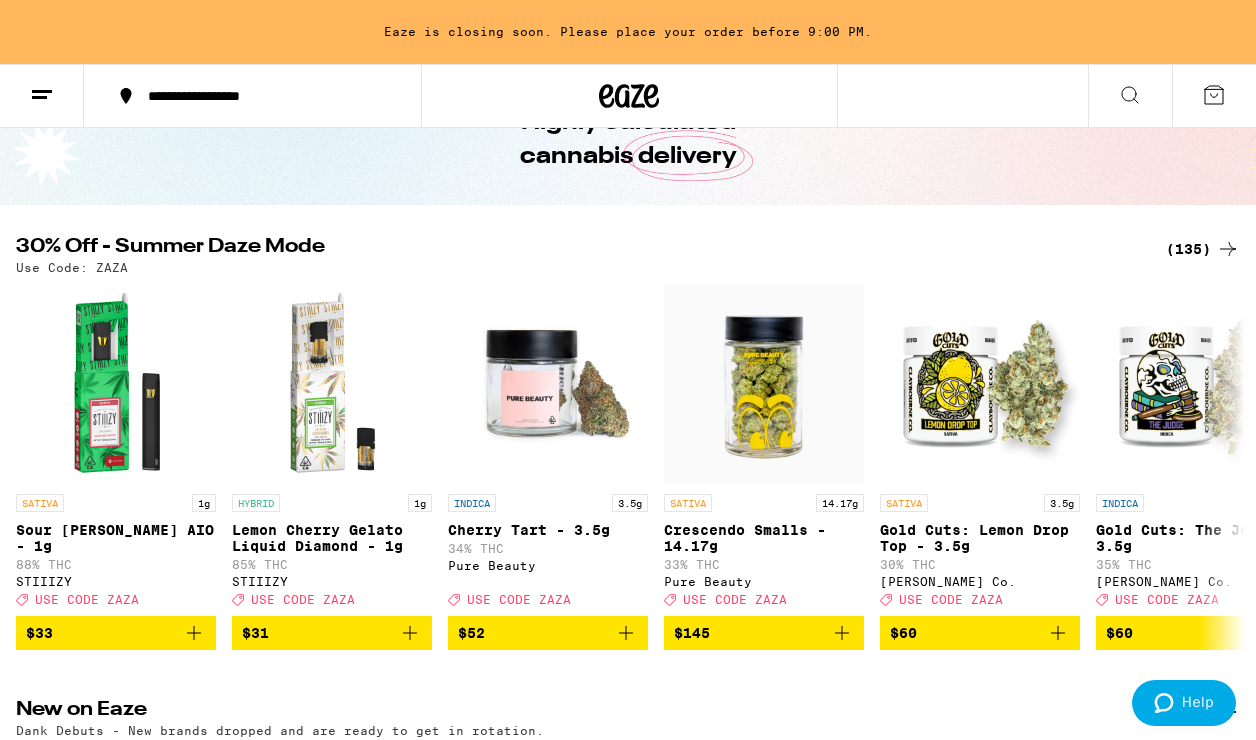 click on "(135)" at bounding box center (1203, 249) 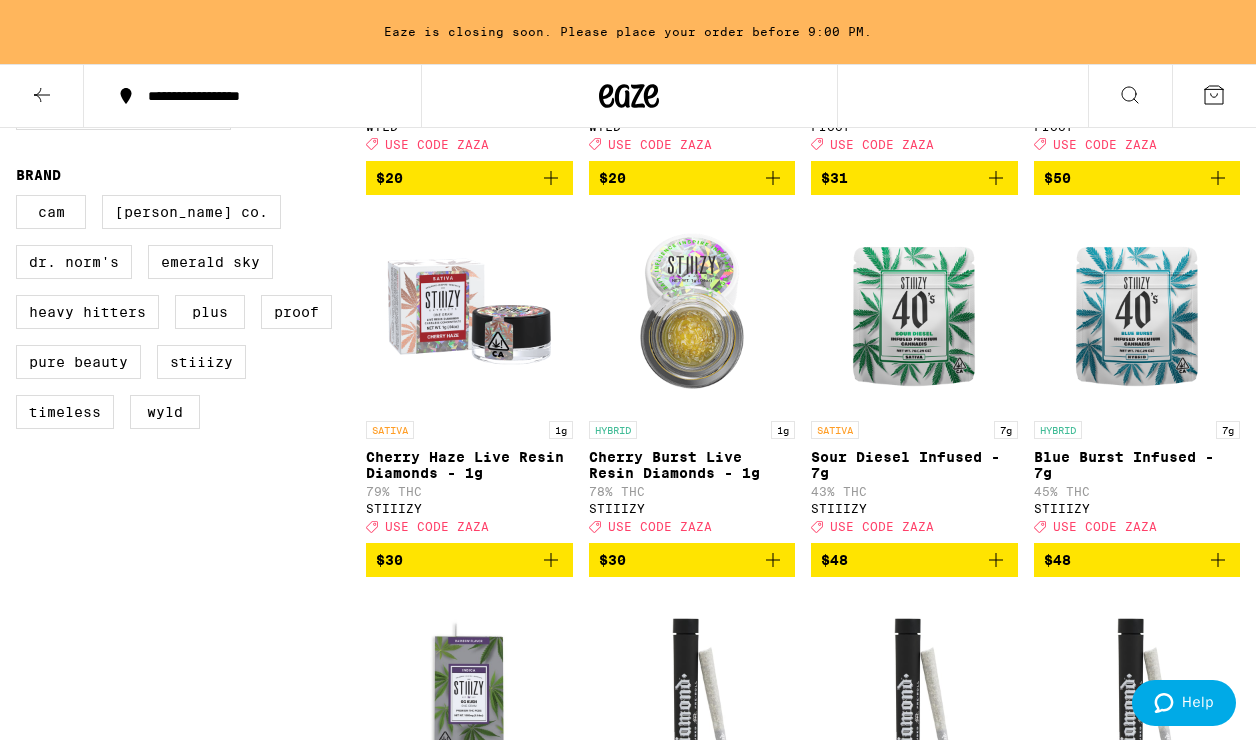 scroll, scrollTop: 1215, scrollLeft: 0, axis: vertical 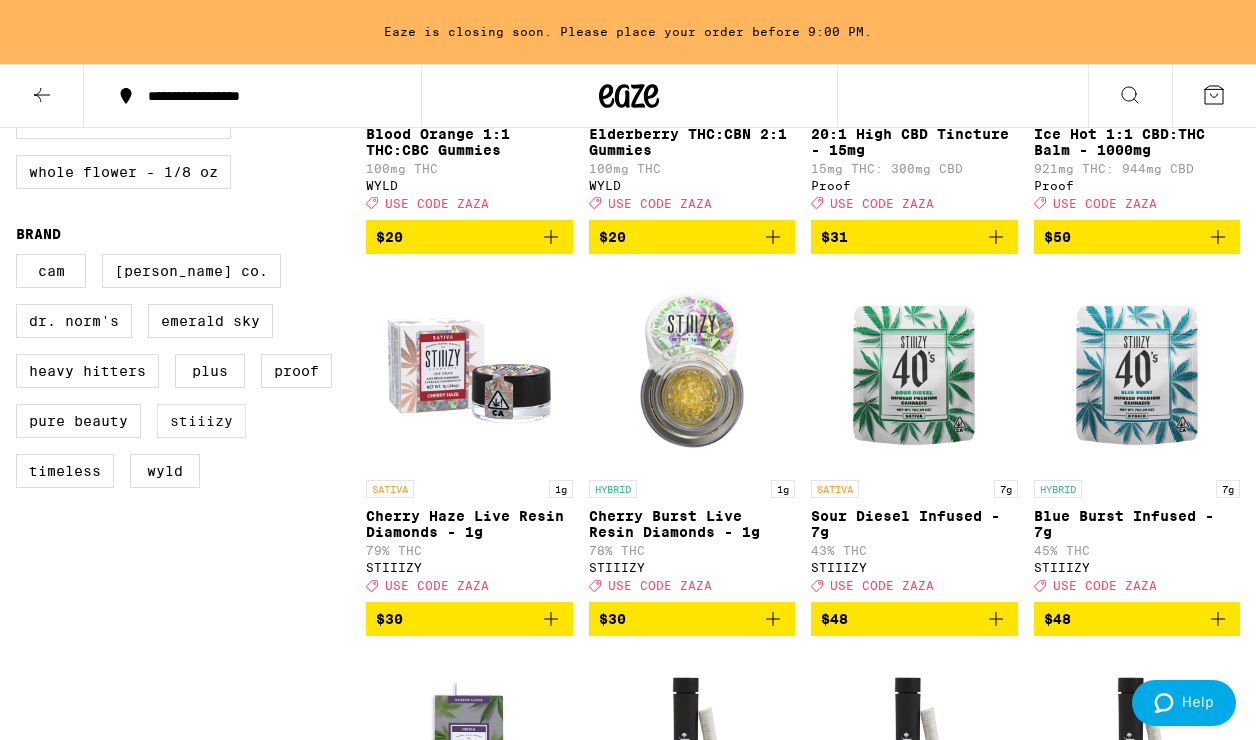 click on "STIIIZY" at bounding box center [201, 421] 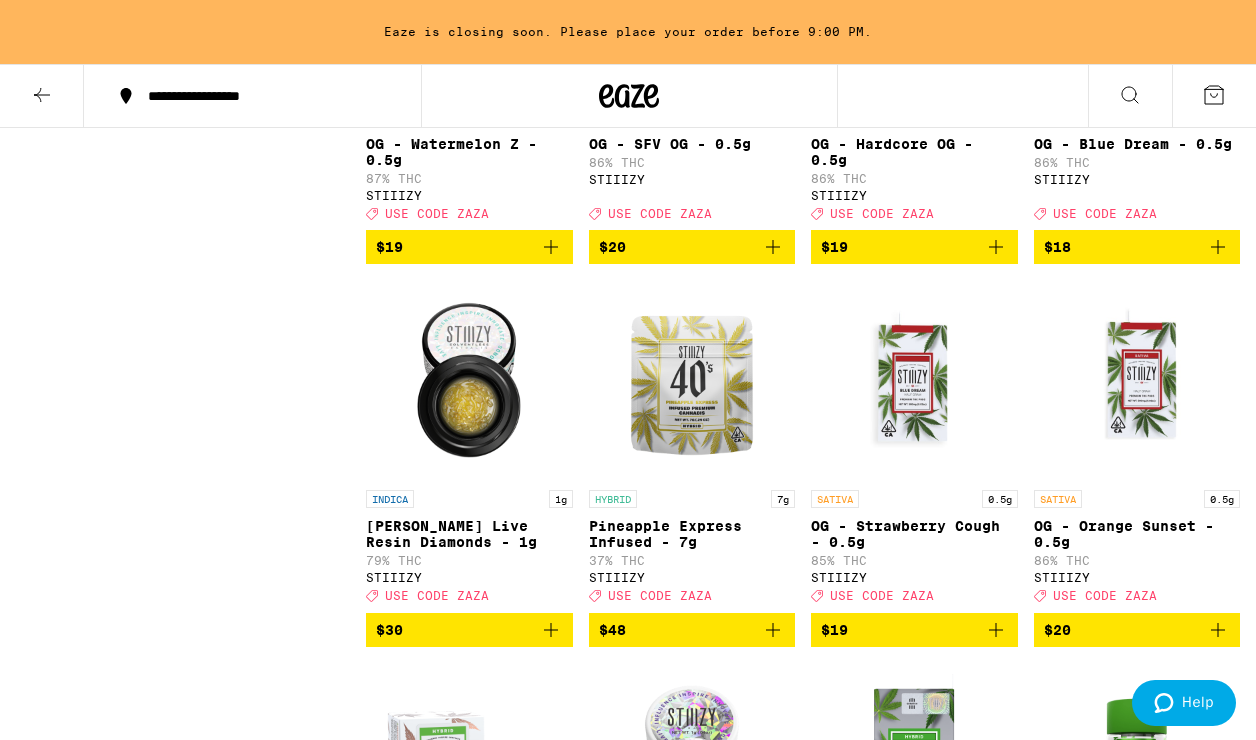 scroll, scrollTop: 1997, scrollLeft: 0, axis: vertical 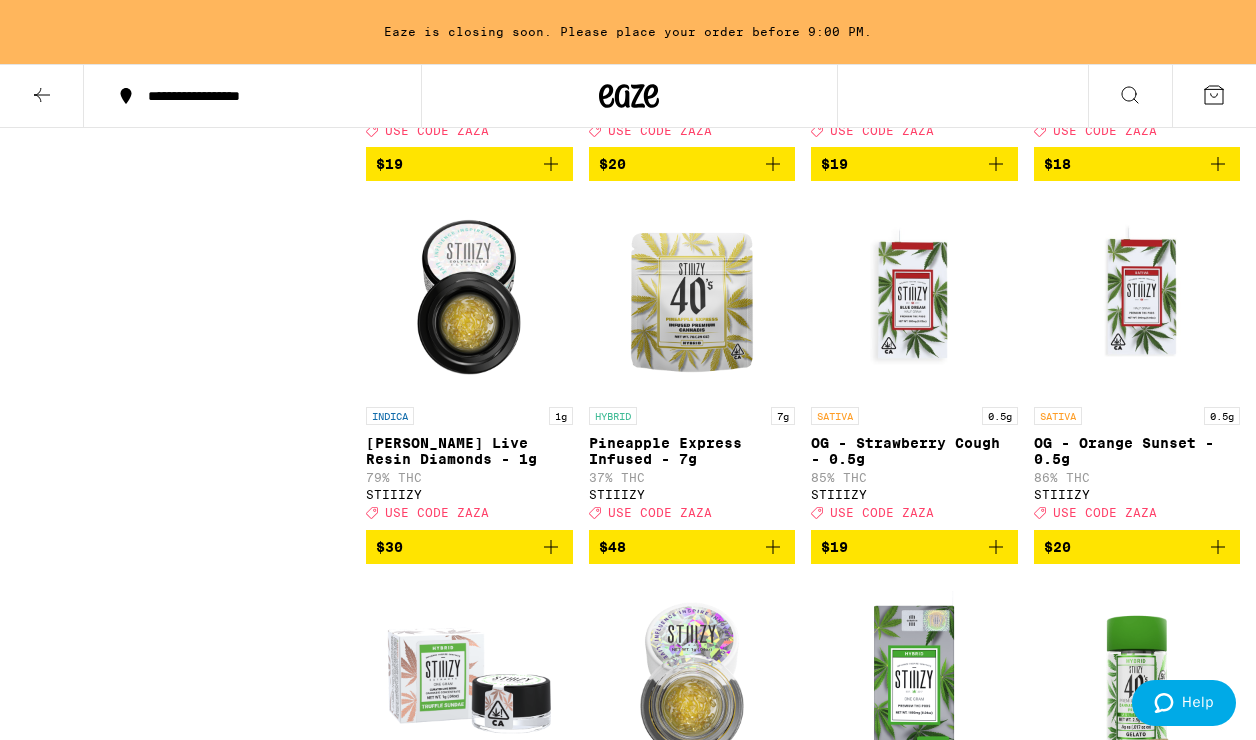 click on "$48" at bounding box center (692, 547) 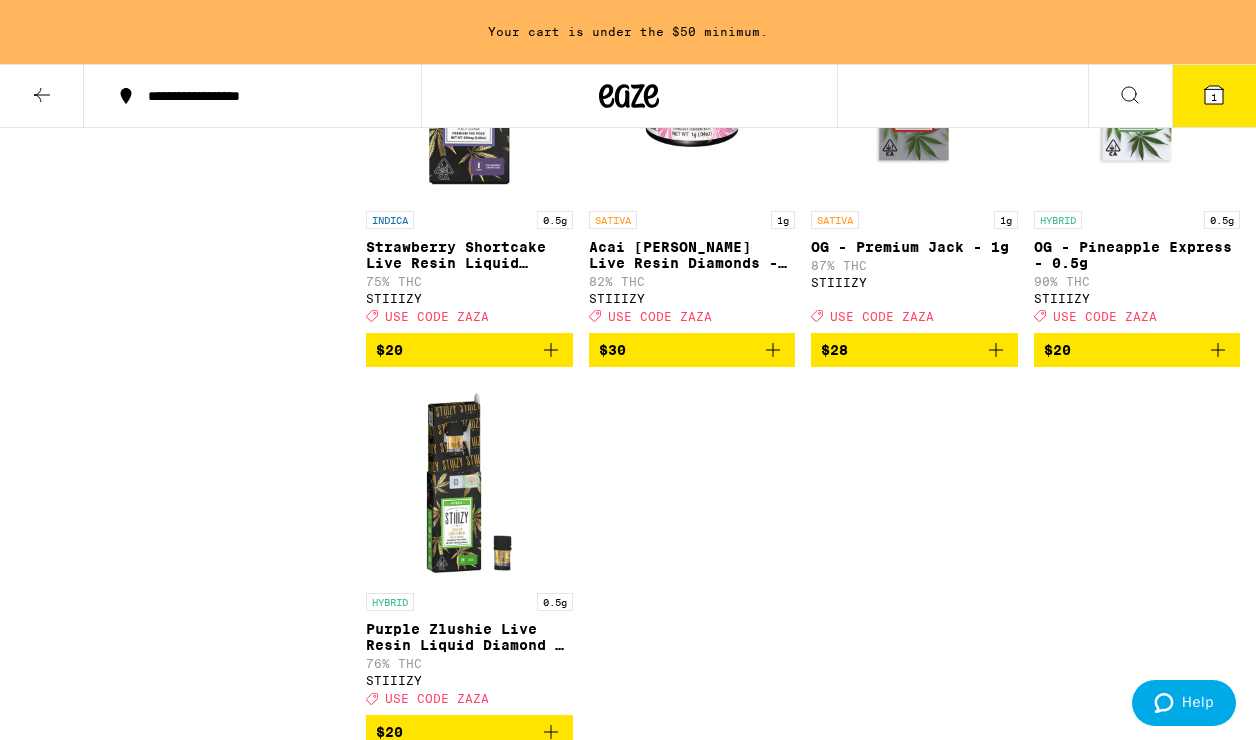 scroll, scrollTop: 4159, scrollLeft: 0, axis: vertical 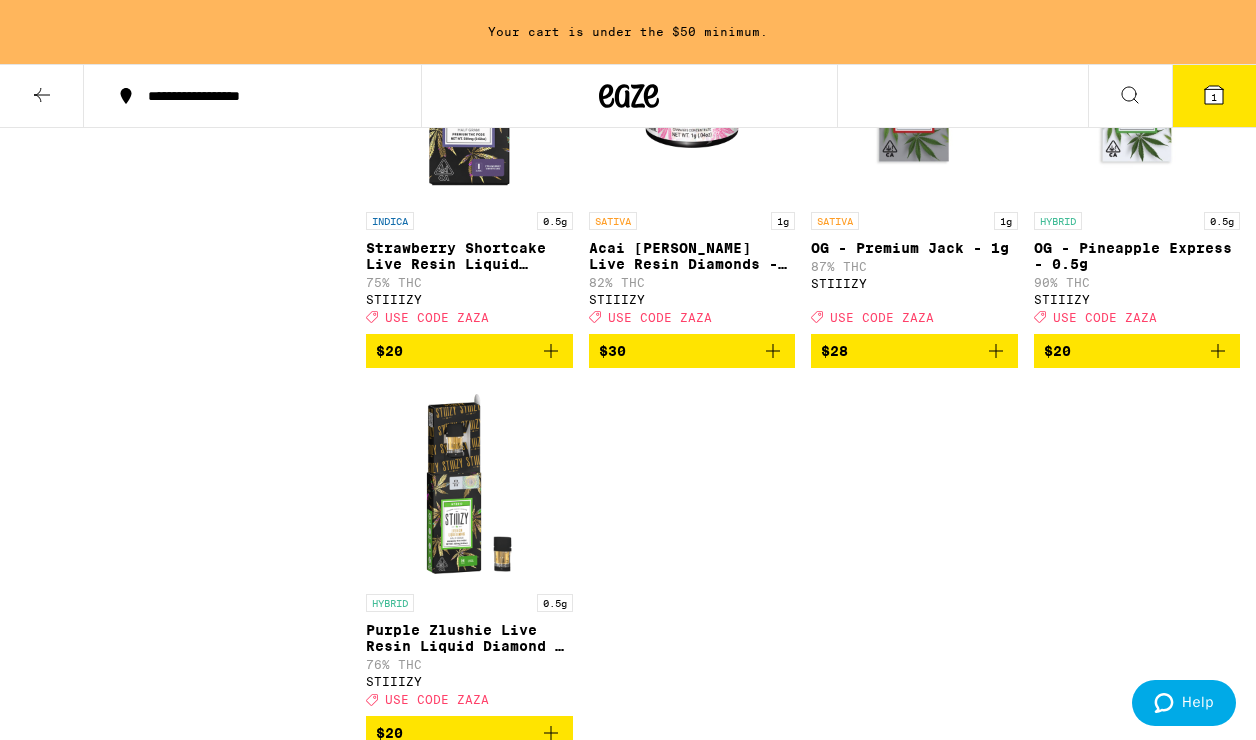 click at bounding box center (692, 102) 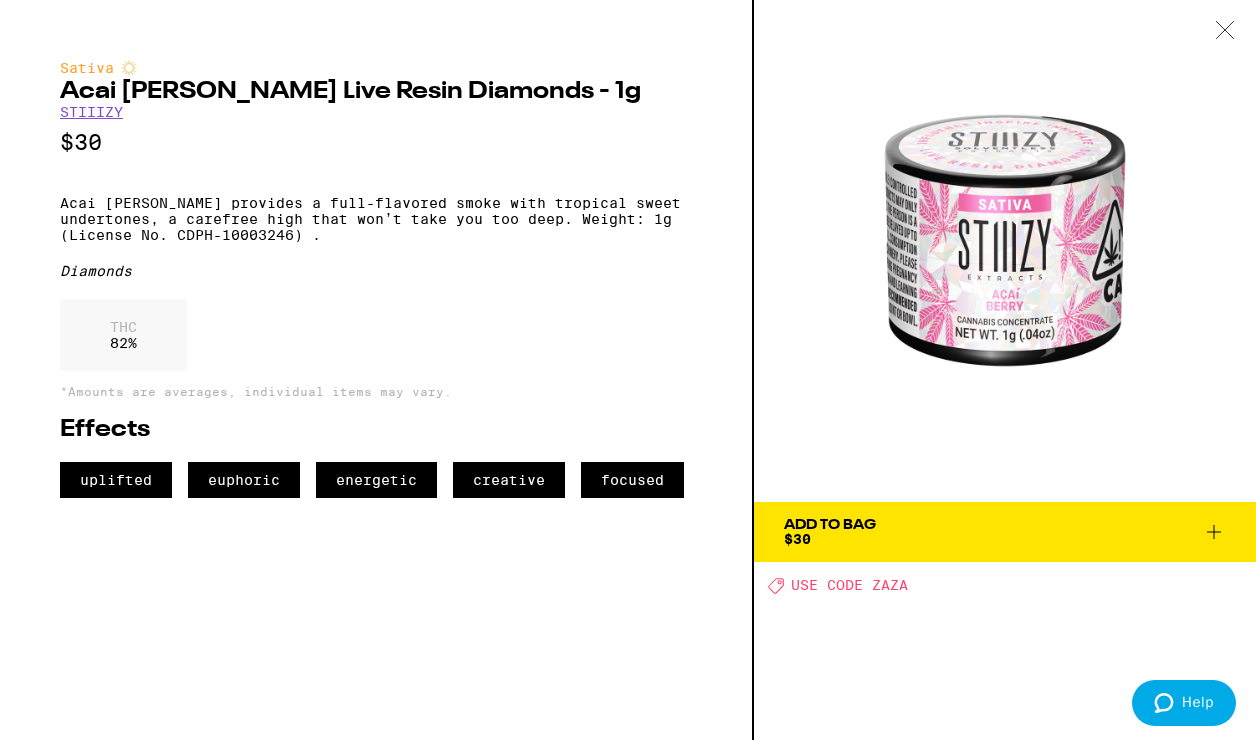 click 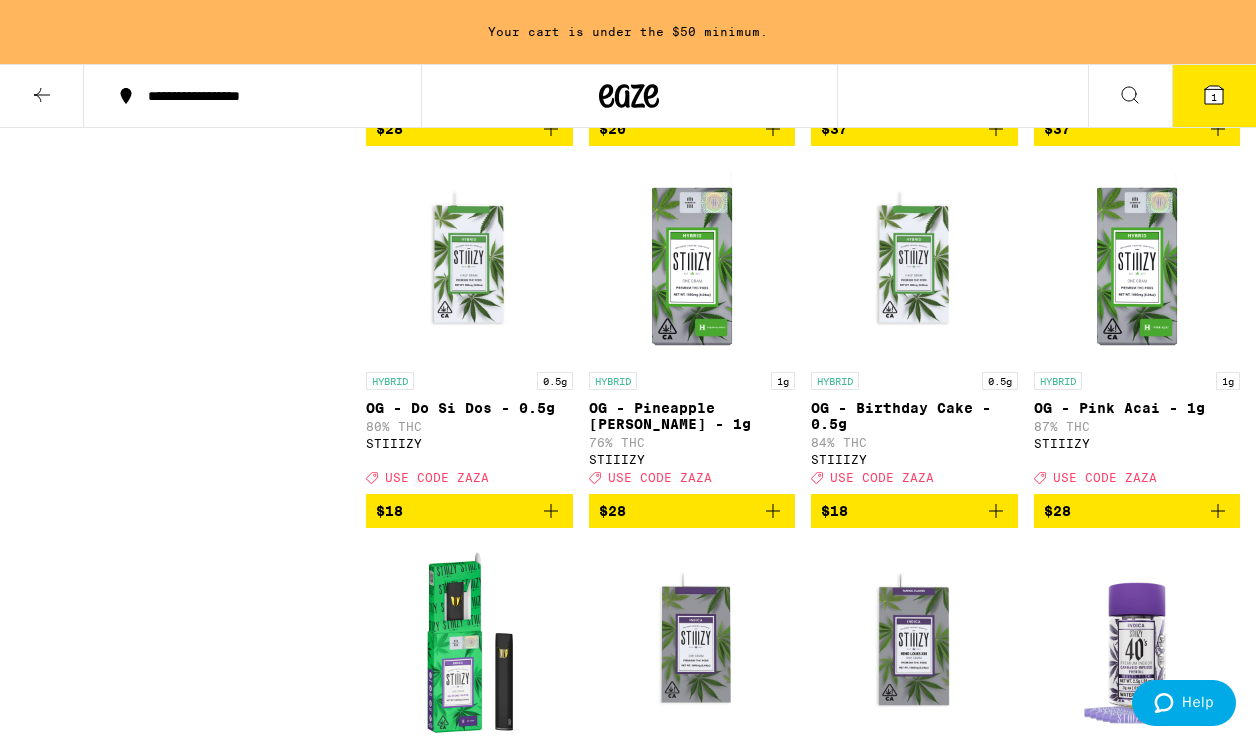 scroll, scrollTop: 3239, scrollLeft: 0, axis: vertical 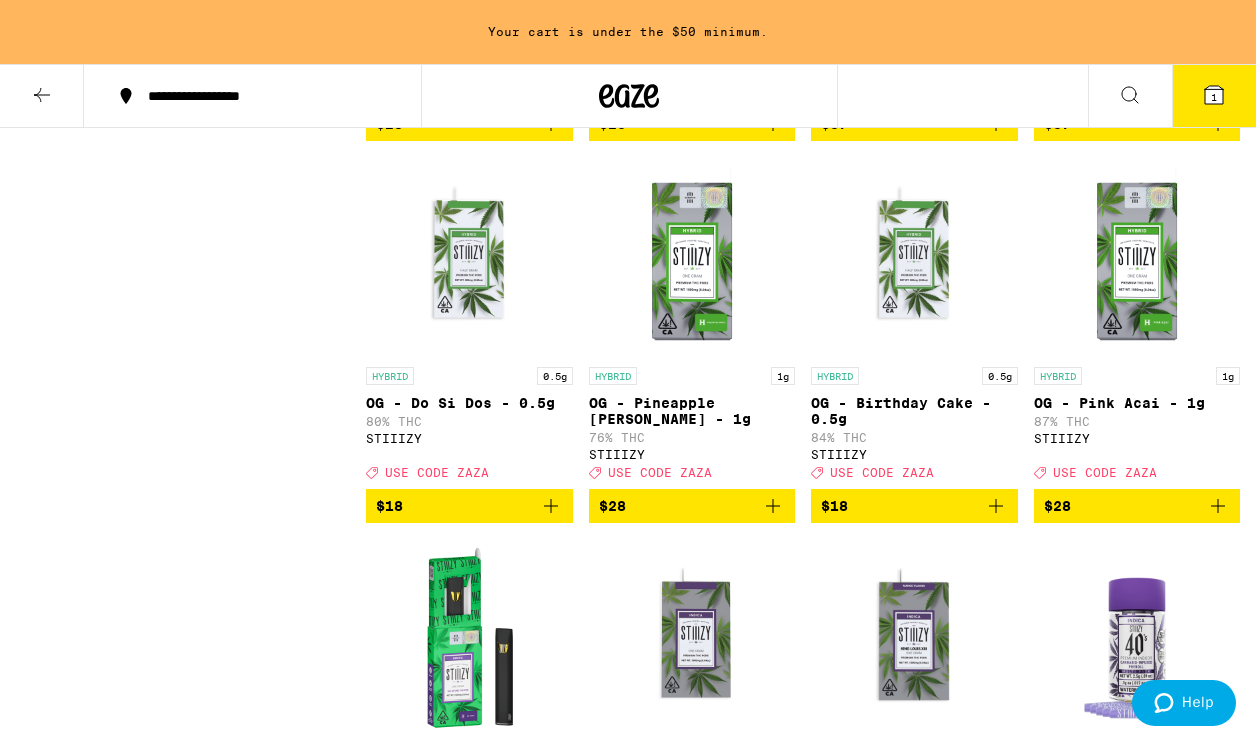 click at bounding box center (1137, 257) 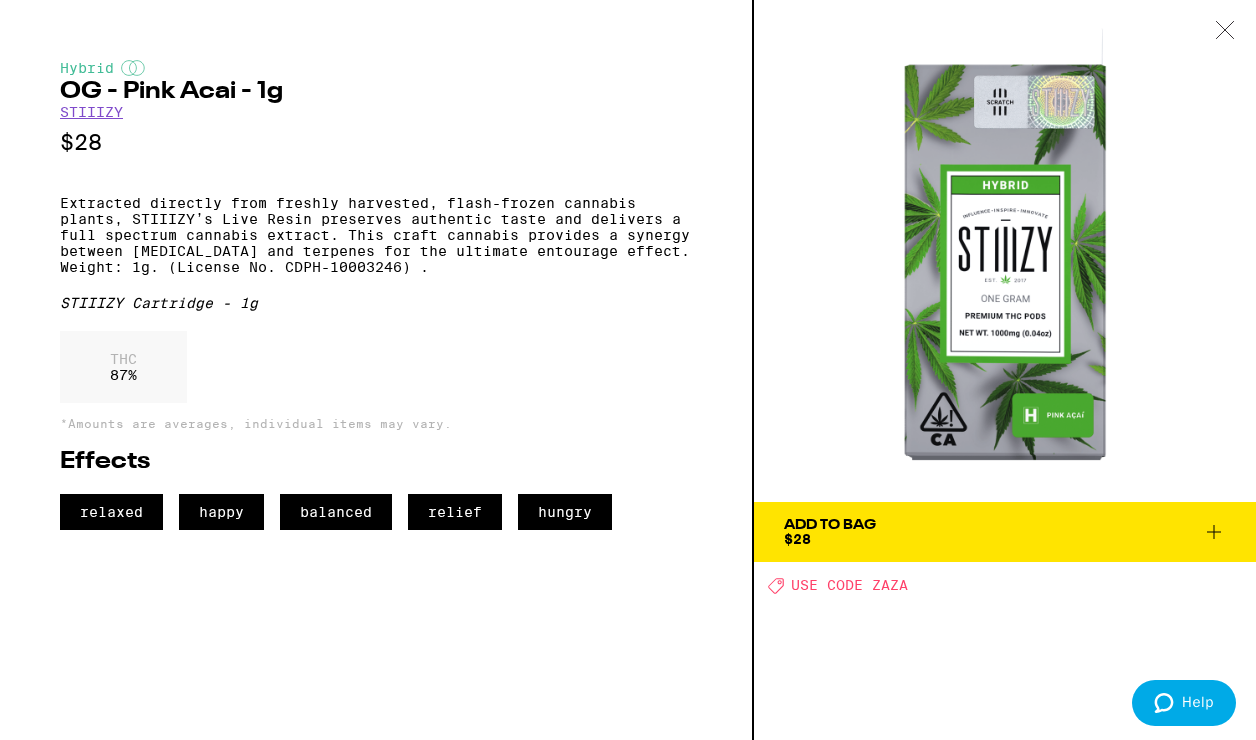 click at bounding box center [1225, 31] 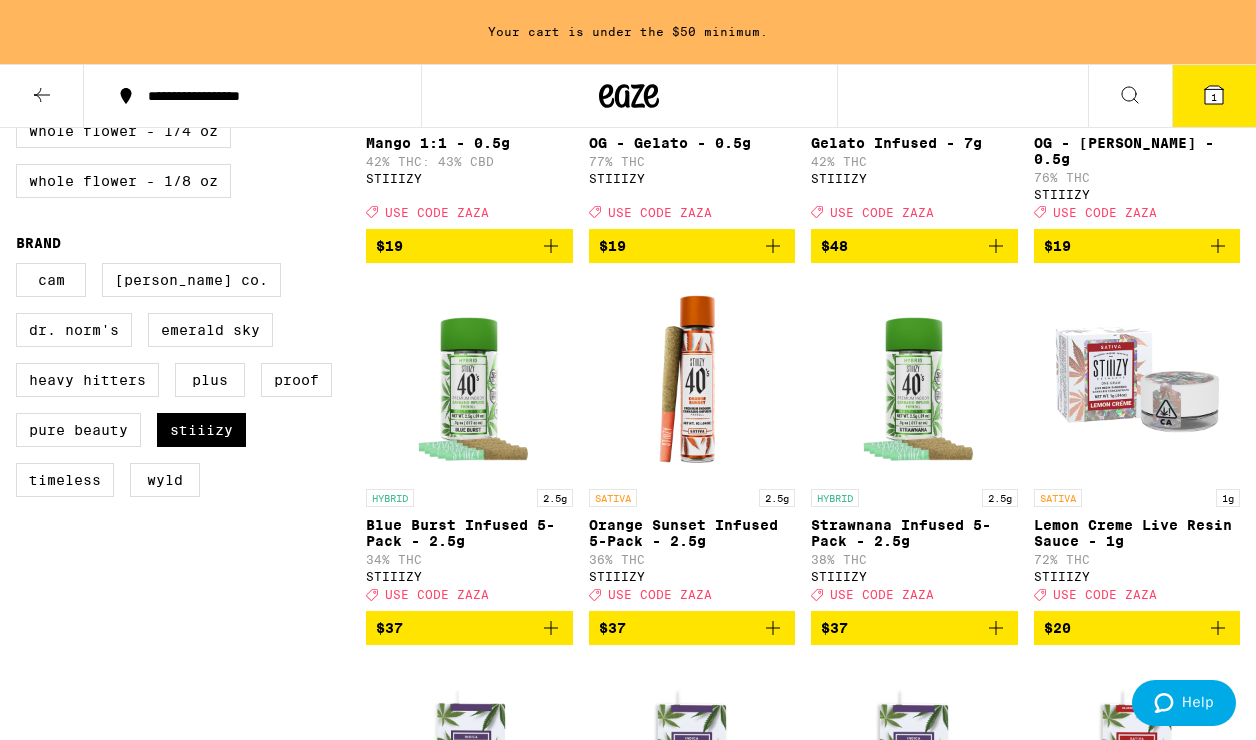 scroll, scrollTop: 1243, scrollLeft: 0, axis: vertical 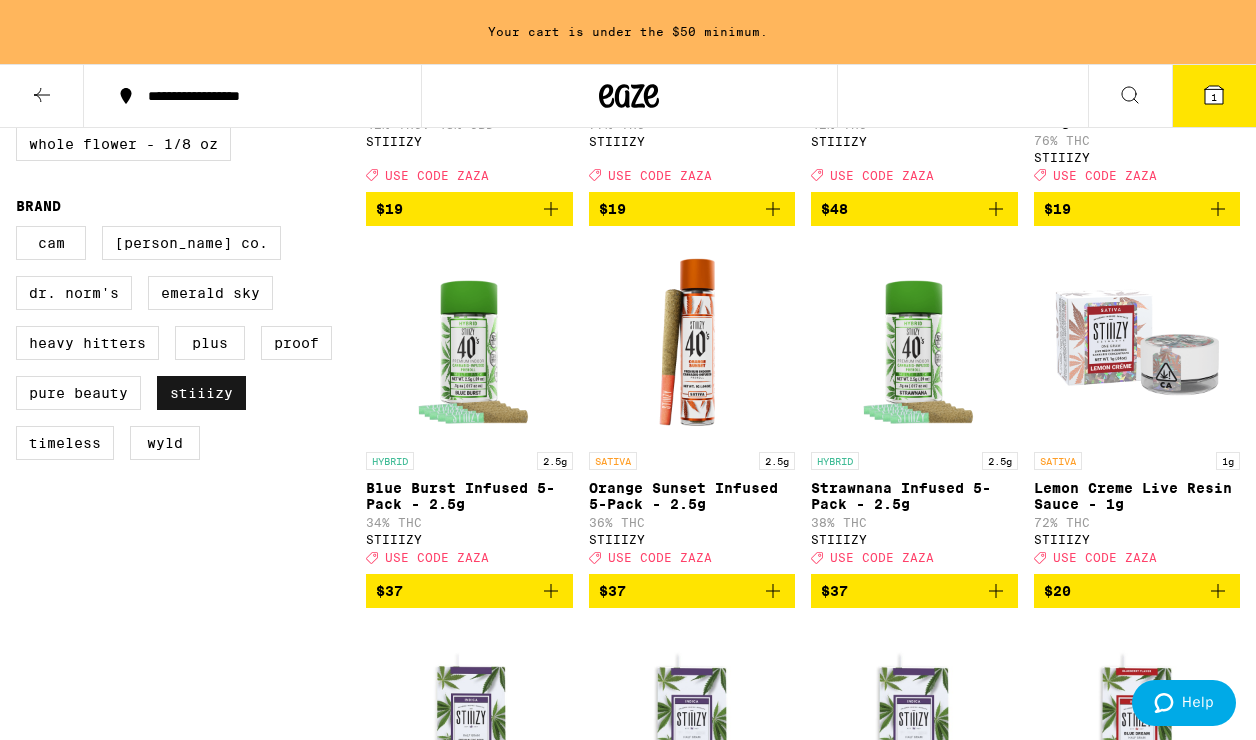 click on "STIIIZY" at bounding box center (201, 393) 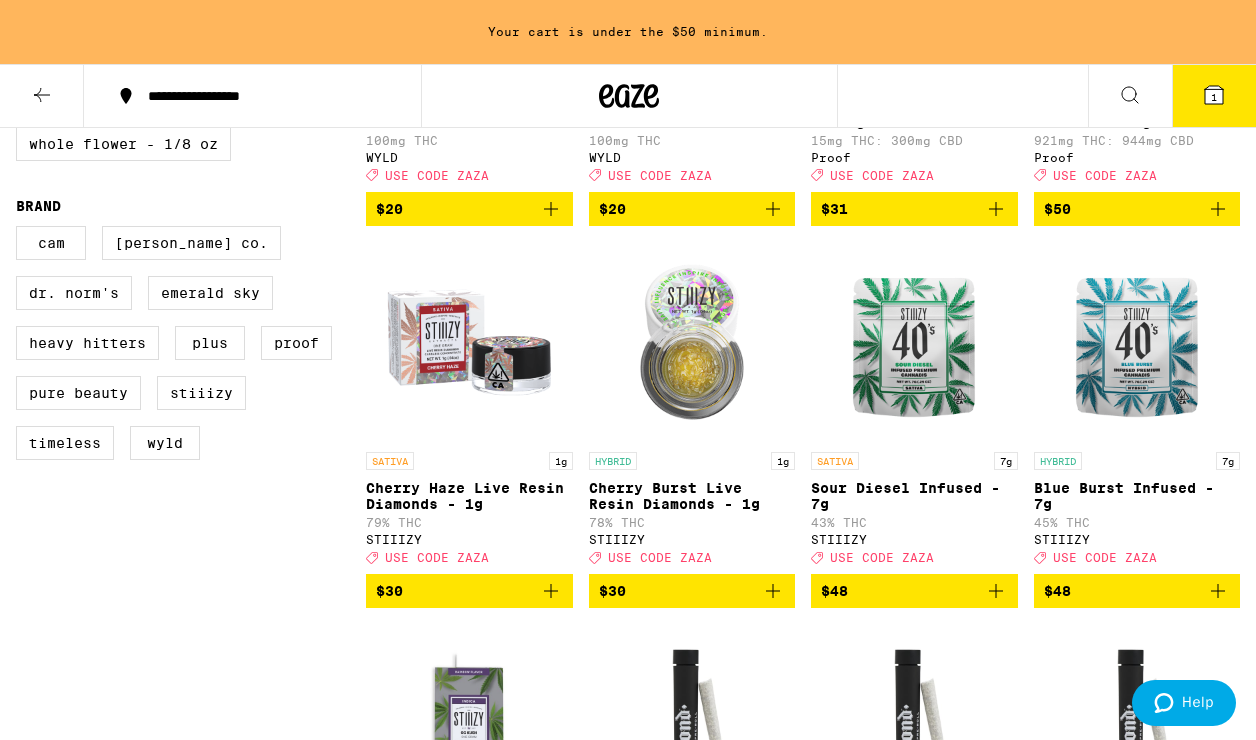 click on "CAM [PERSON_NAME] Co. Dr. [PERSON_NAME]'s Emerald Sky Heavy Hitters PLUS Proof Pure Beauty STIIIZY Timeless WYLD" at bounding box center [191, 351] 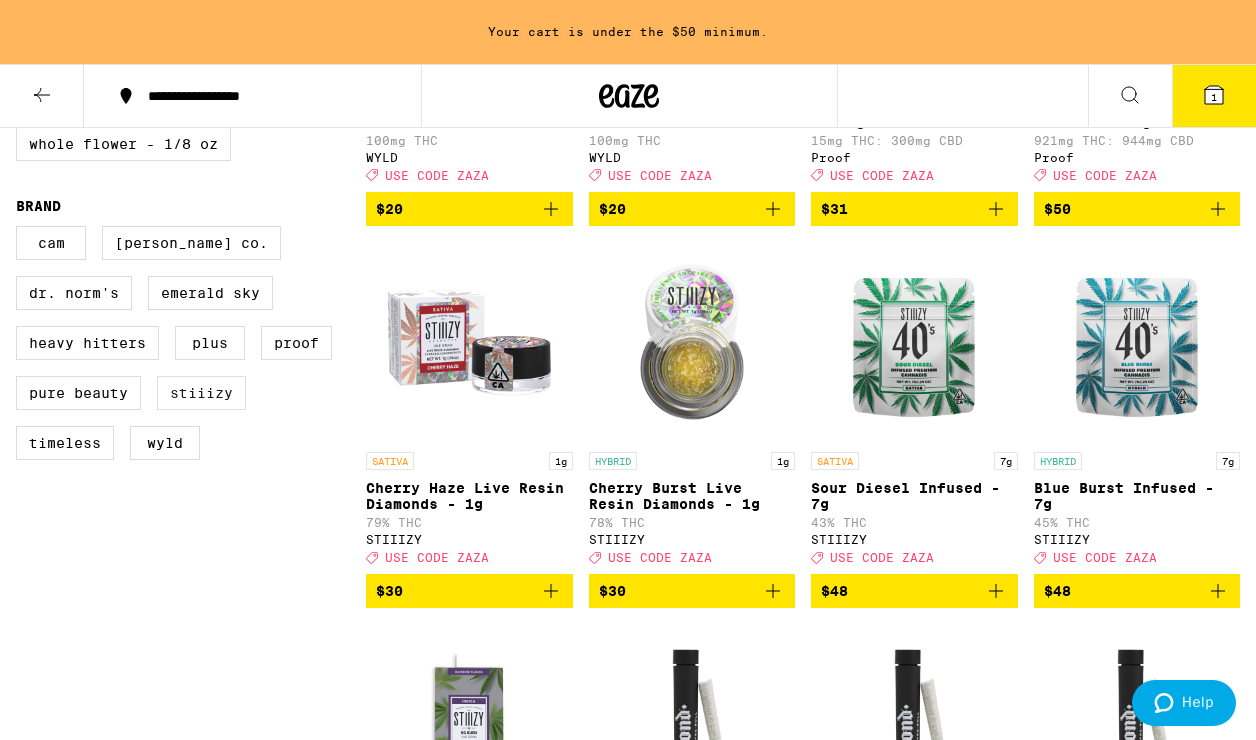 click on "STIIIZY" at bounding box center (201, 393) 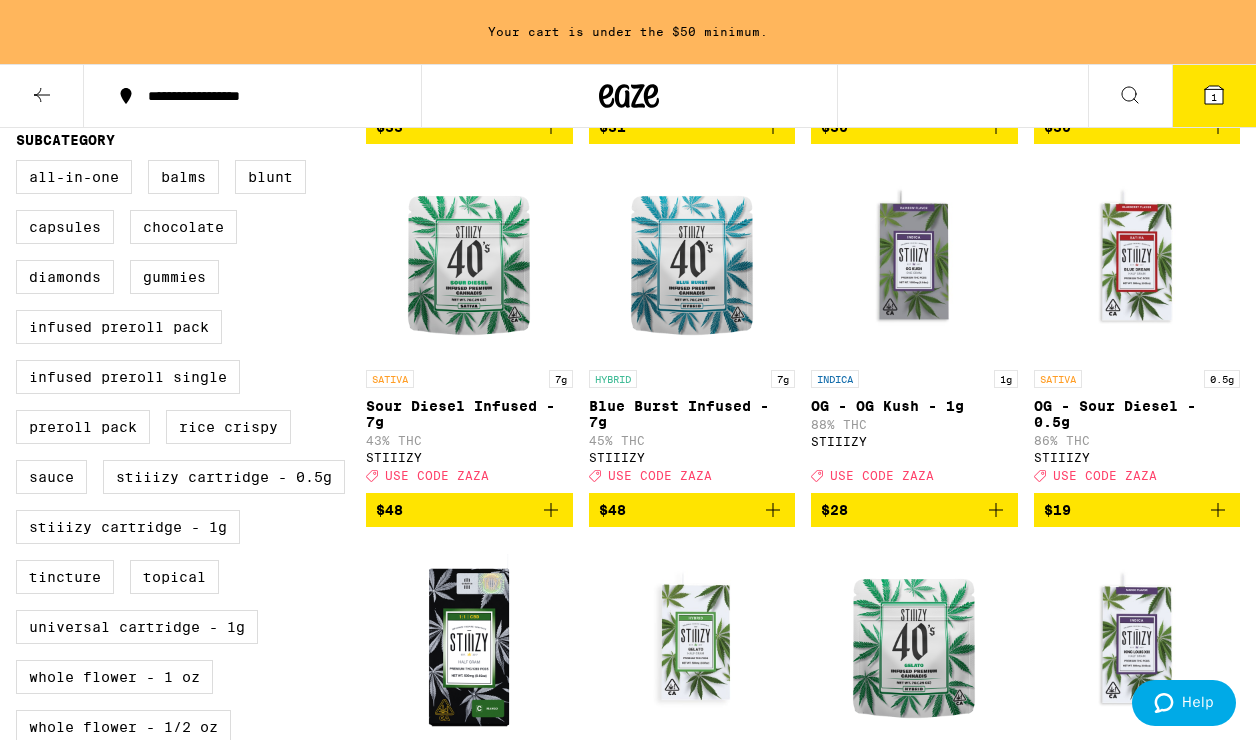 scroll, scrollTop: 572, scrollLeft: 0, axis: vertical 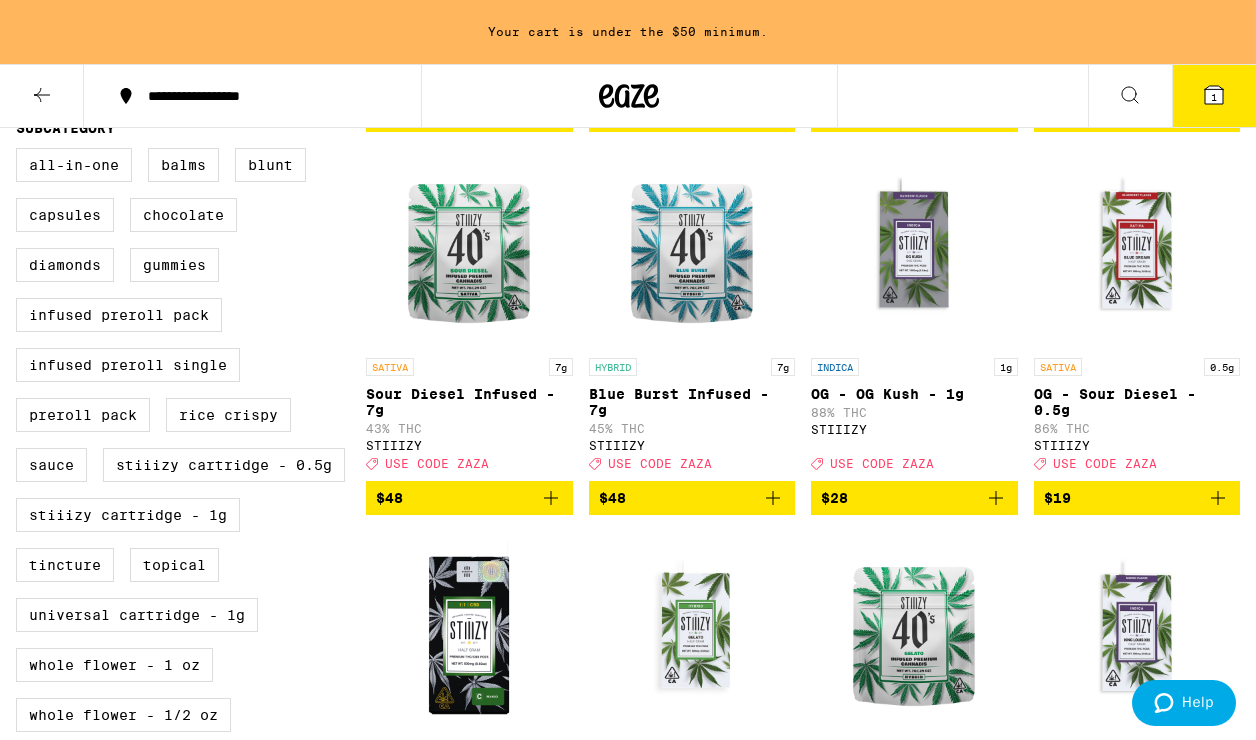 click at bounding box center (692, 248) 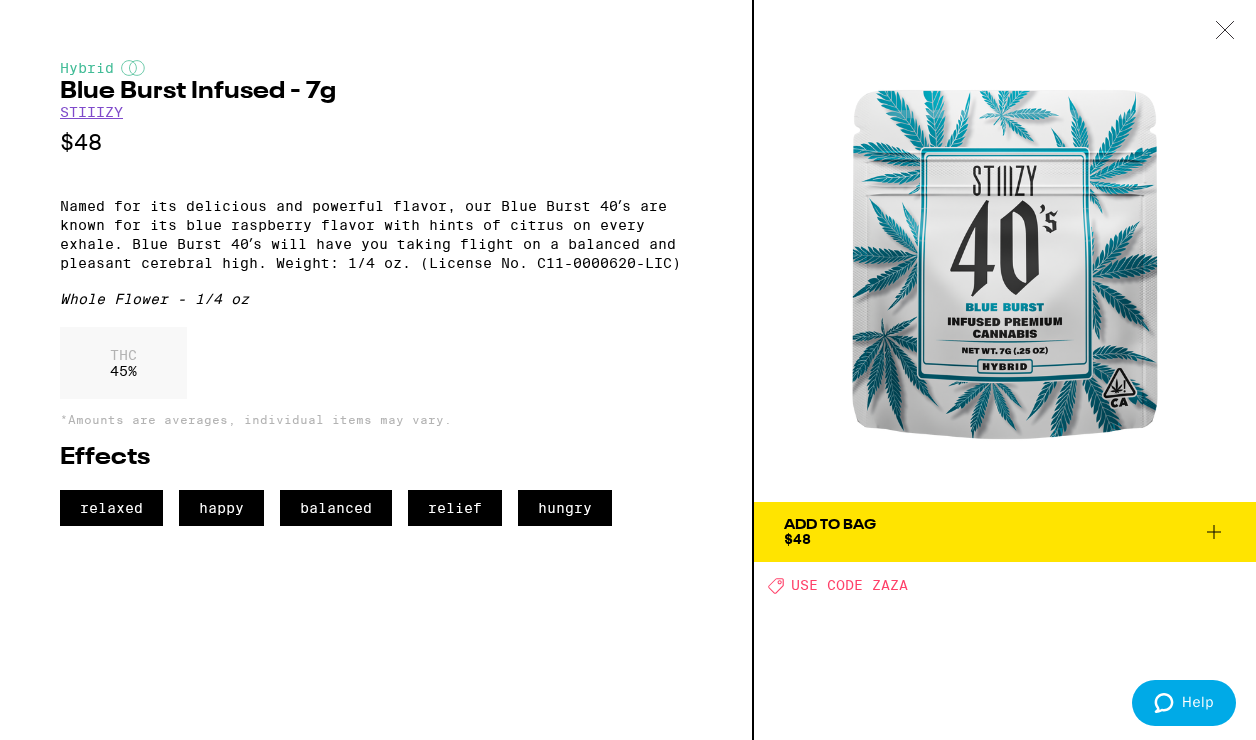 click on "Named for its delicious and powerful flavor, our Blue Burst 40ʼs are known for its blue raspberry flavor with hints of citrus on every exhale. Blue Burst 40ʼs will have you taking flight on a balanced and pleasant cerebral high.
Weight: 1/4 oz. (License No. C11-0000620-LIC)" at bounding box center [376, 233] 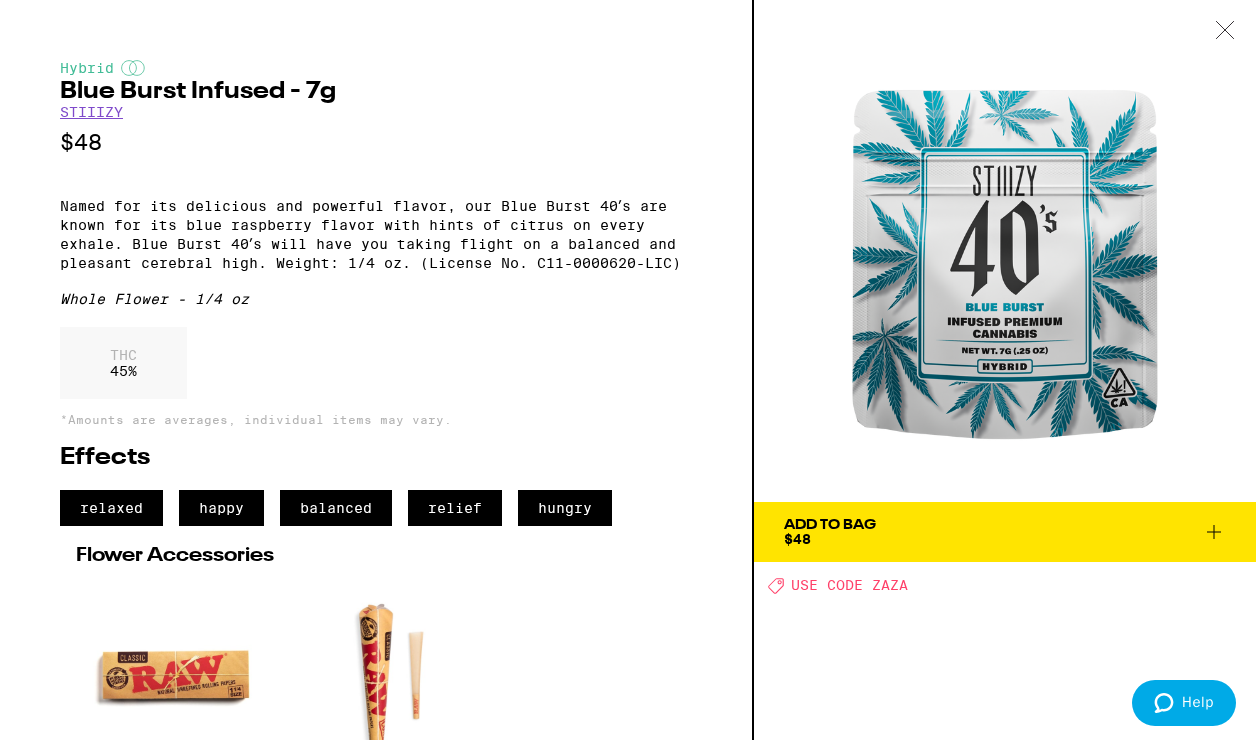 click on "Named for its delicious and powerful flavor, our Blue Burst 40ʼs are known for its blue raspberry flavor with hints of citrus on every exhale. Blue Burst 40ʼs will have you taking flight on a balanced and pleasant cerebral high.
Weight: 1/4 oz. (License No. C11-0000620-LIC)" at bounding box center [376, 233] 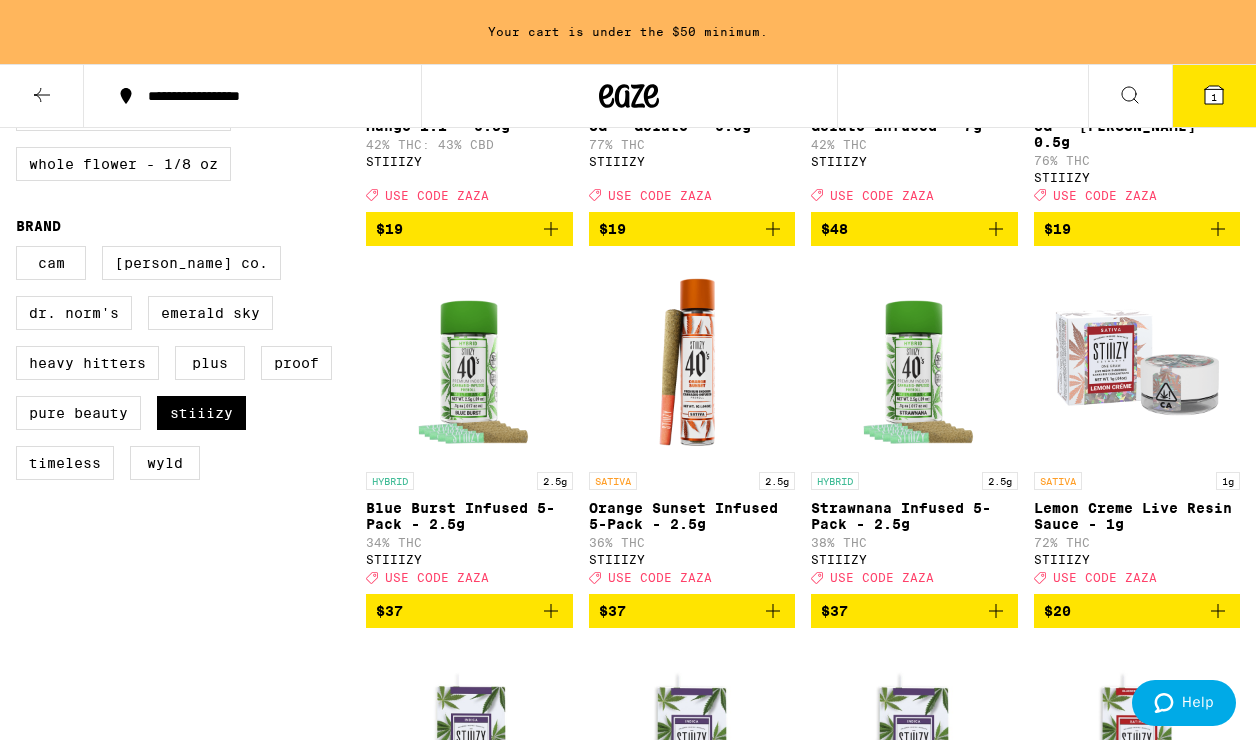 scroll, scrollTop: 1240, scrollLeft: 0, axis: vertical 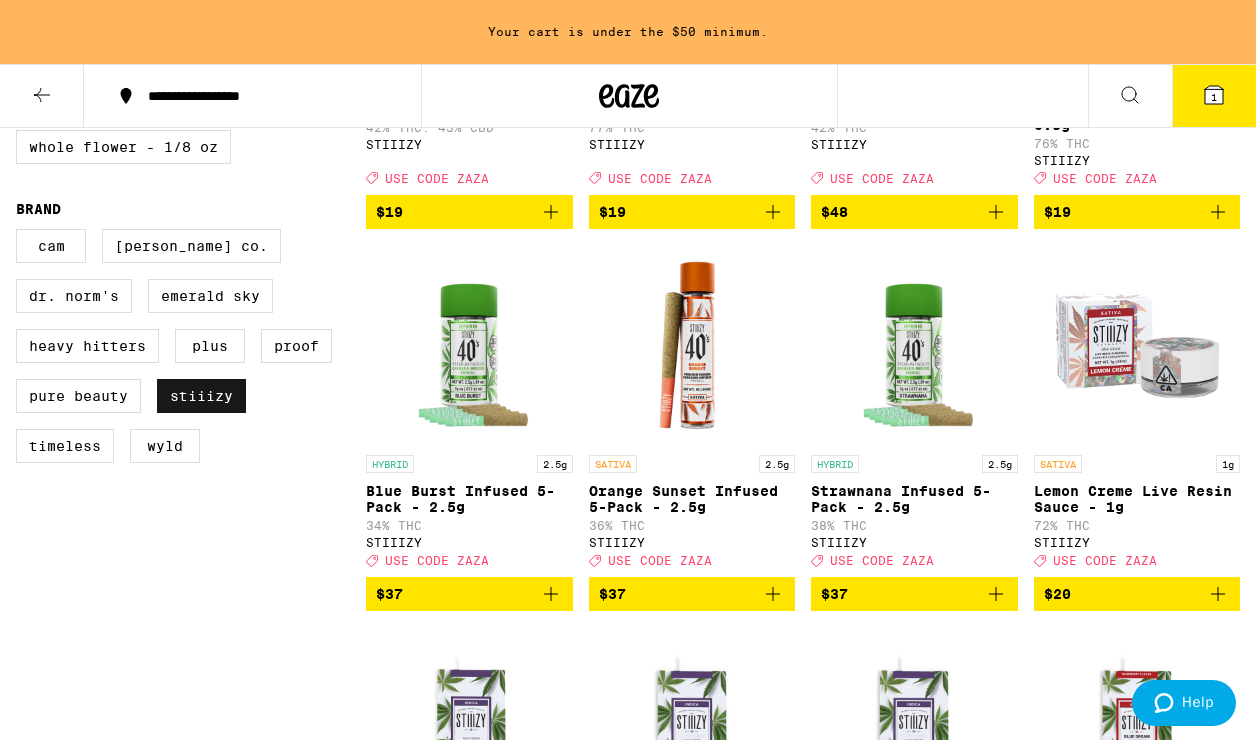 click on "STIIIZY" at bounding box center [201, 396] 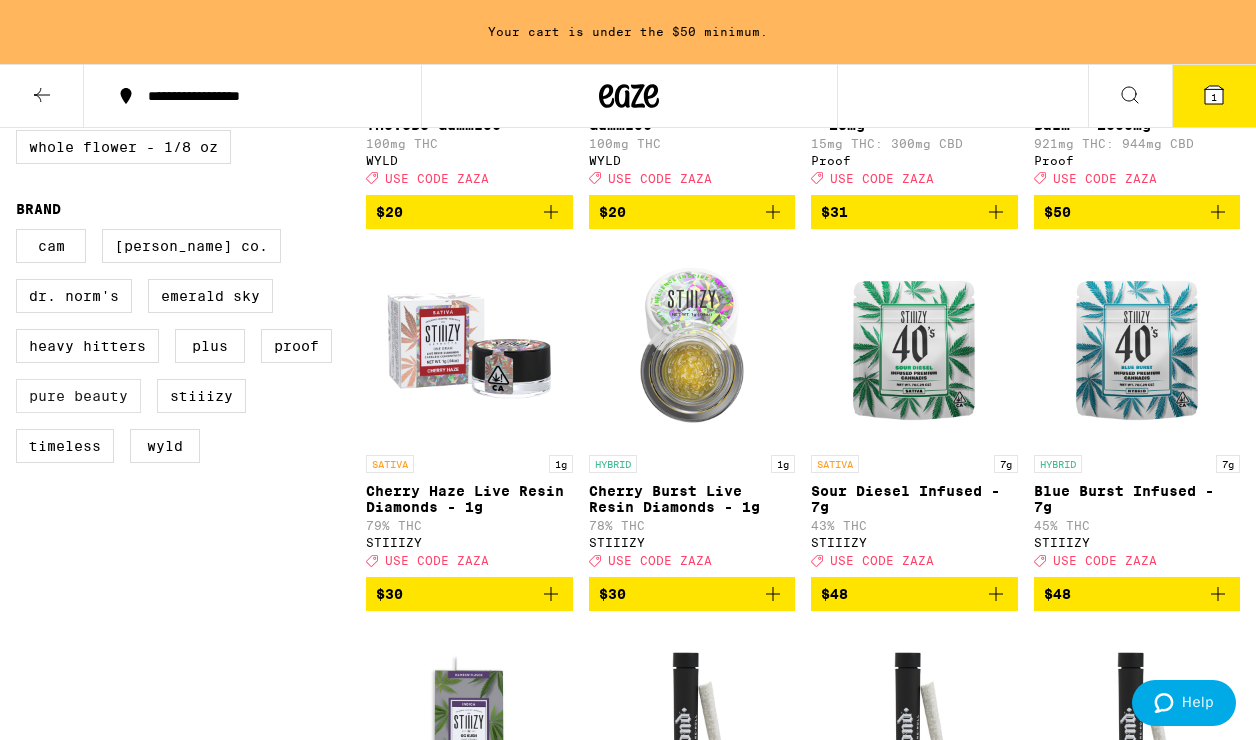 click on "Pure Beauty" at bounding box center (78, 396) 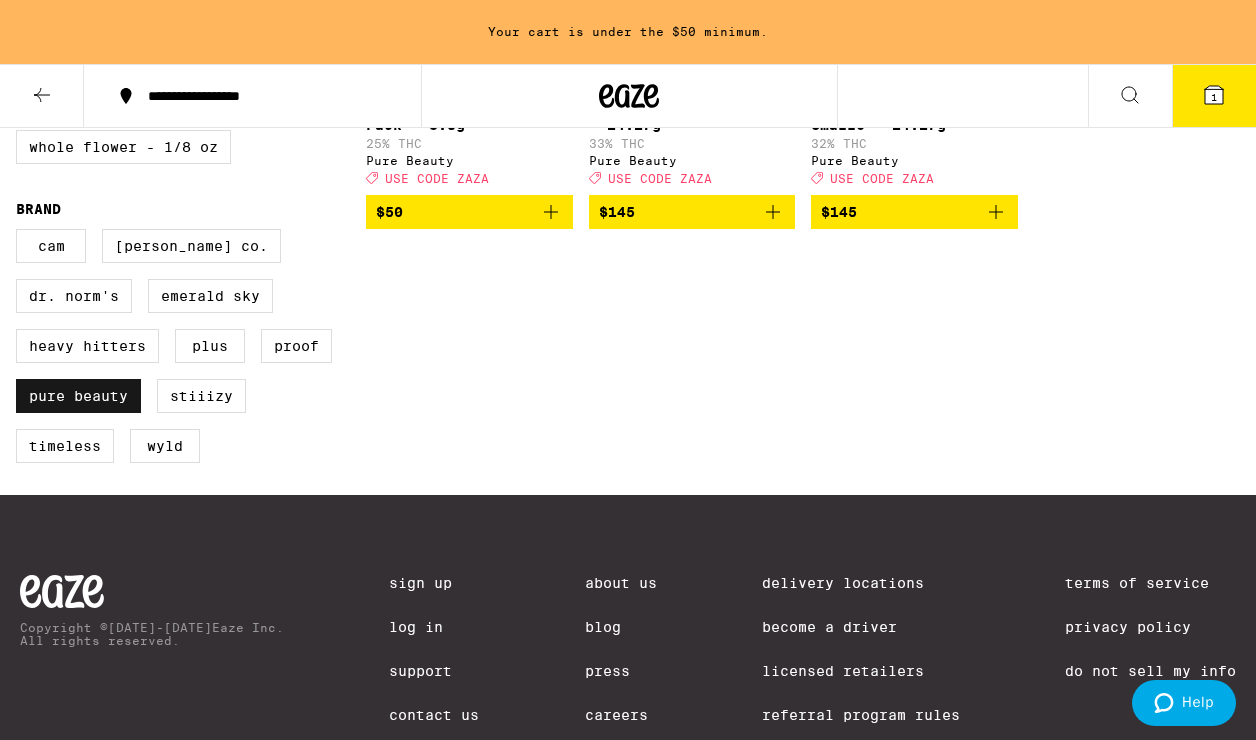 click on "Pure Beauty" at bounding box center [78, 396] 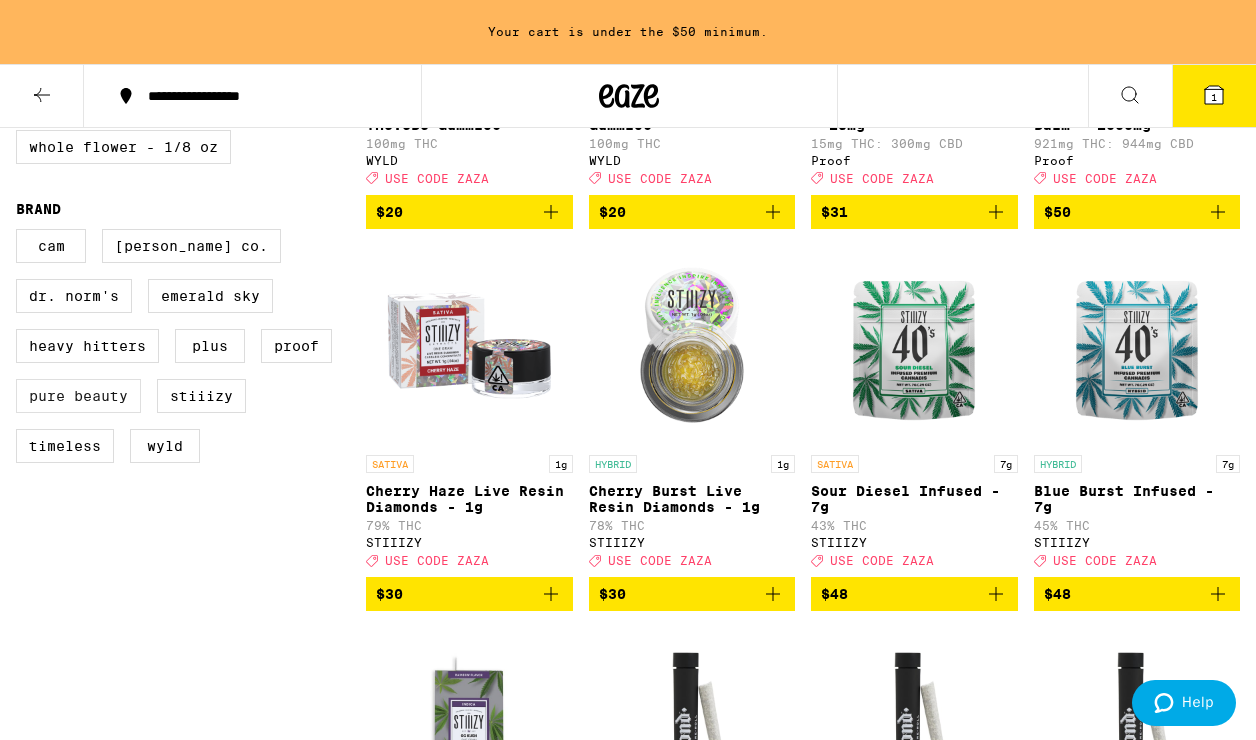 click on "Pure Beauty" at bounding box center [78, 396] 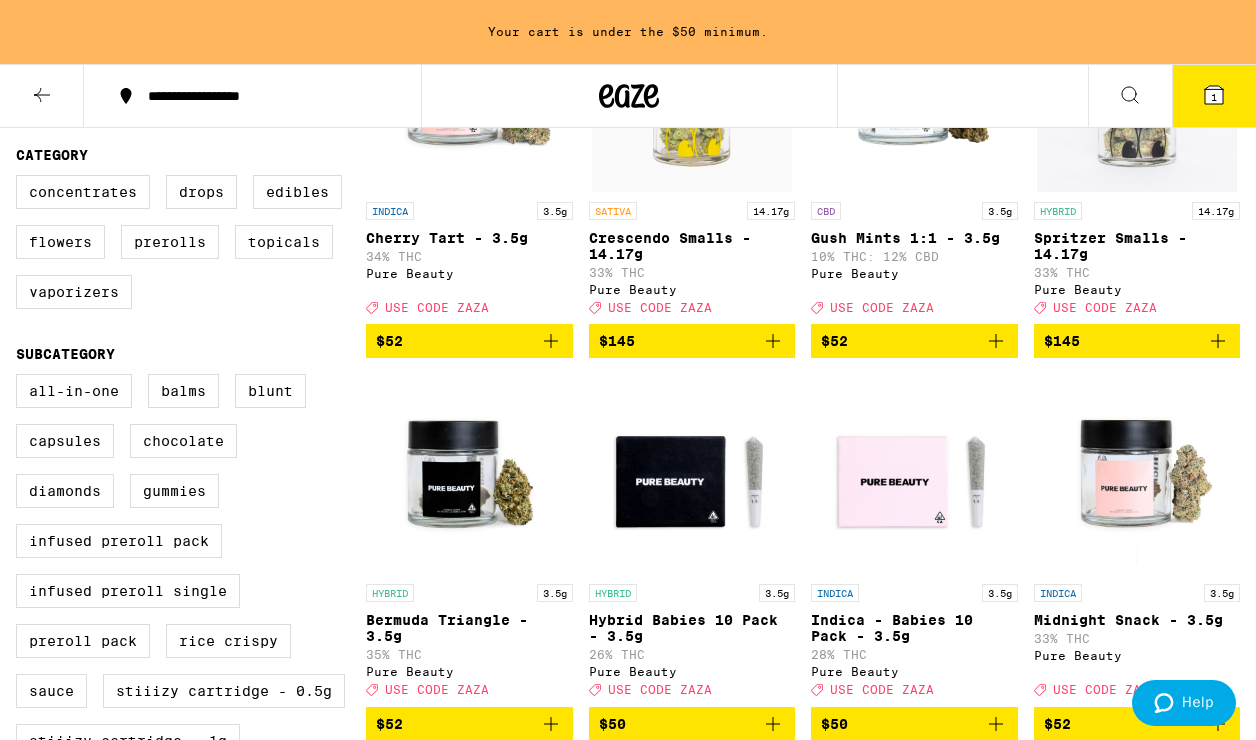 scroll, scrollTop: 348, scrollLeft: 0, axis: vertical 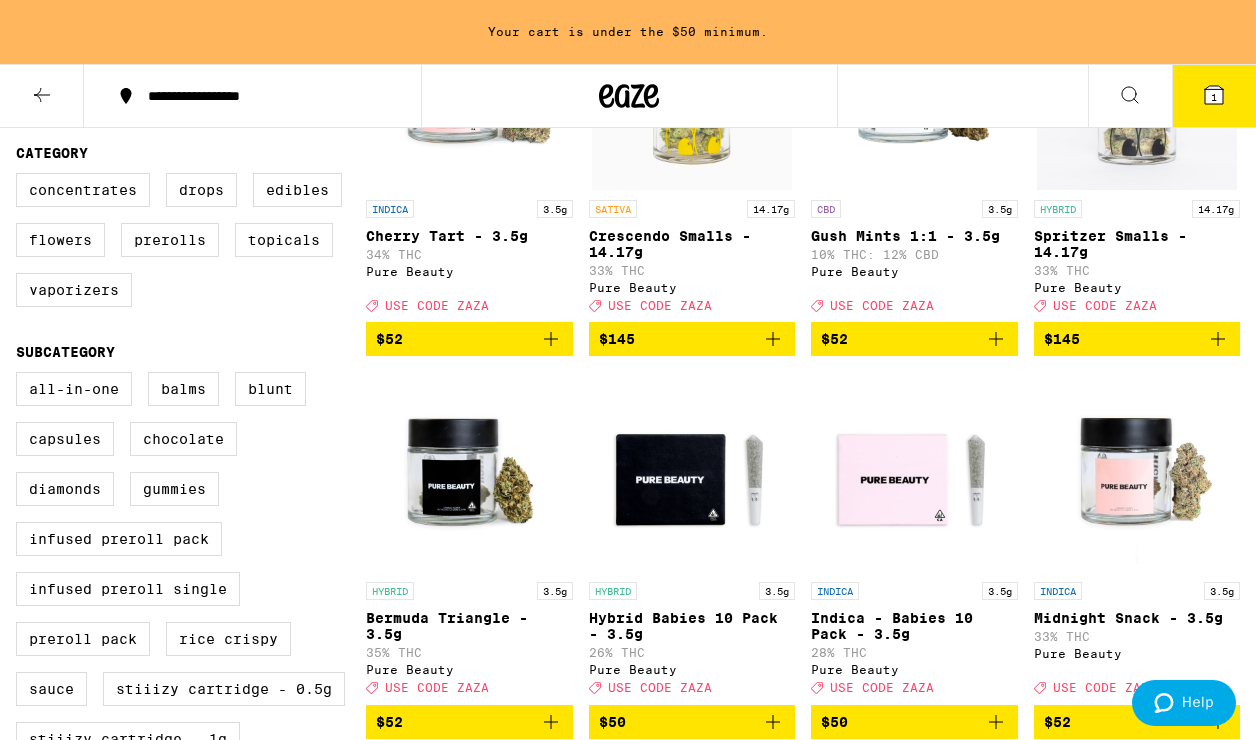 click at bounding box center (469, 472) 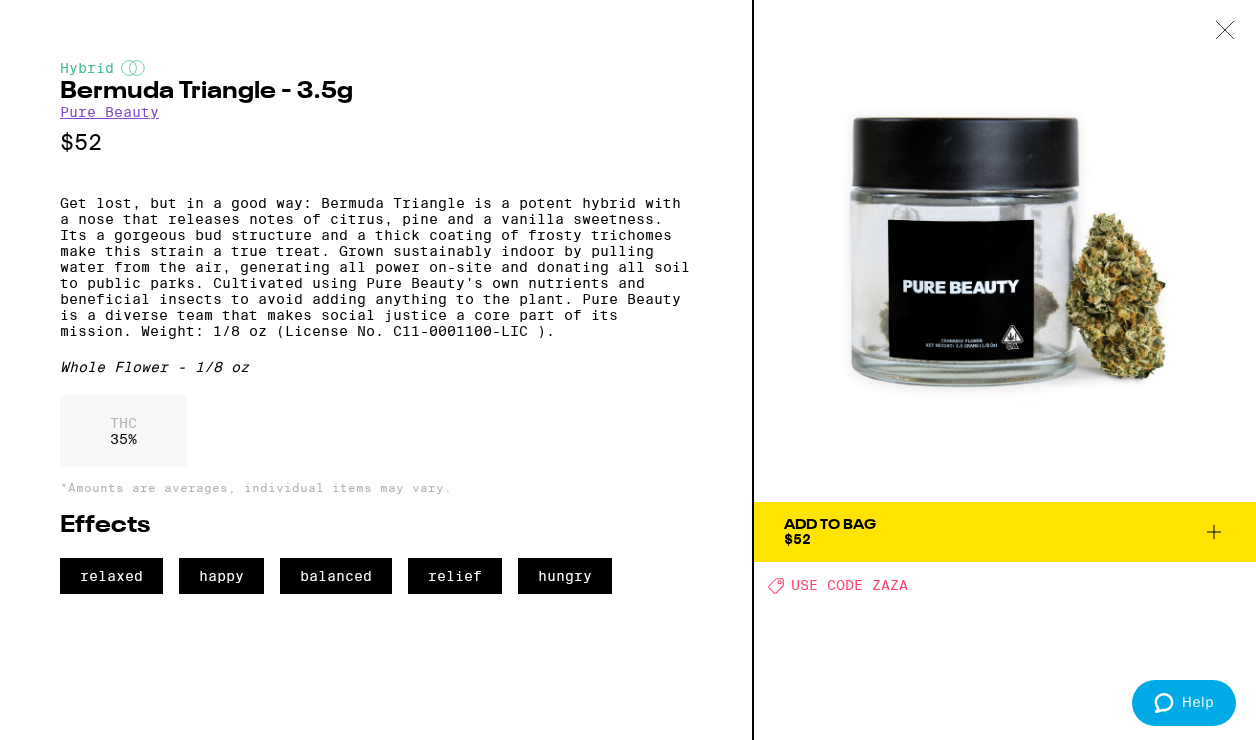 click on "Get lost, but in a good way: Bermuda Triangle is a potent hybrid with a nose that releases notes of citrus, pine and a vanilla sweetness. Its a gorgeous bud structure and a thick coating of frosty trichomes make this strain a true treat. Grown sustainably indoor by pulling water from the air, generating all power on-site and donating all soil to public parks. Cultivated using Pure Beauty's own nutrients and beneficial insects to avoid adding anything to the plant. Pure Beauty is a diverse team that makes social justice a core part of its mission. Weight: 1/8 oz (License No. C11-0001100-LIC )." at bounding box center (376, 267) 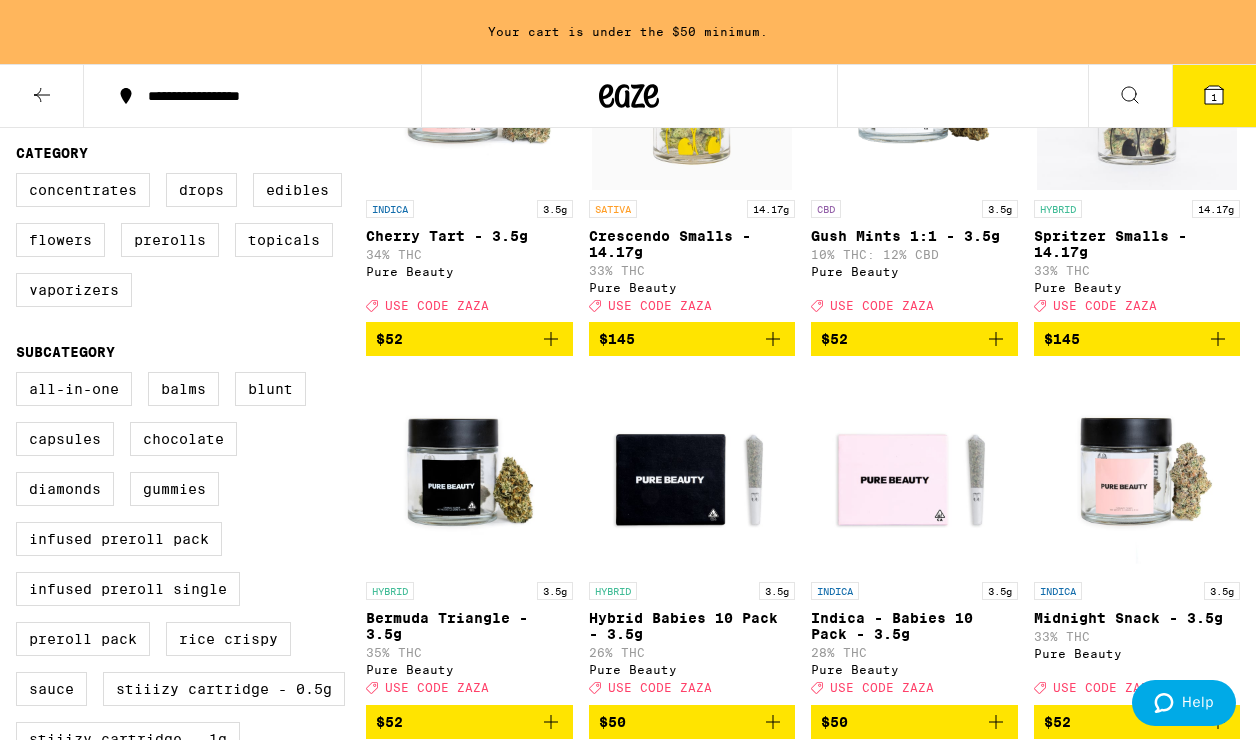 scroll, scrollTop: 0, scrollLeft: 0, axis: both 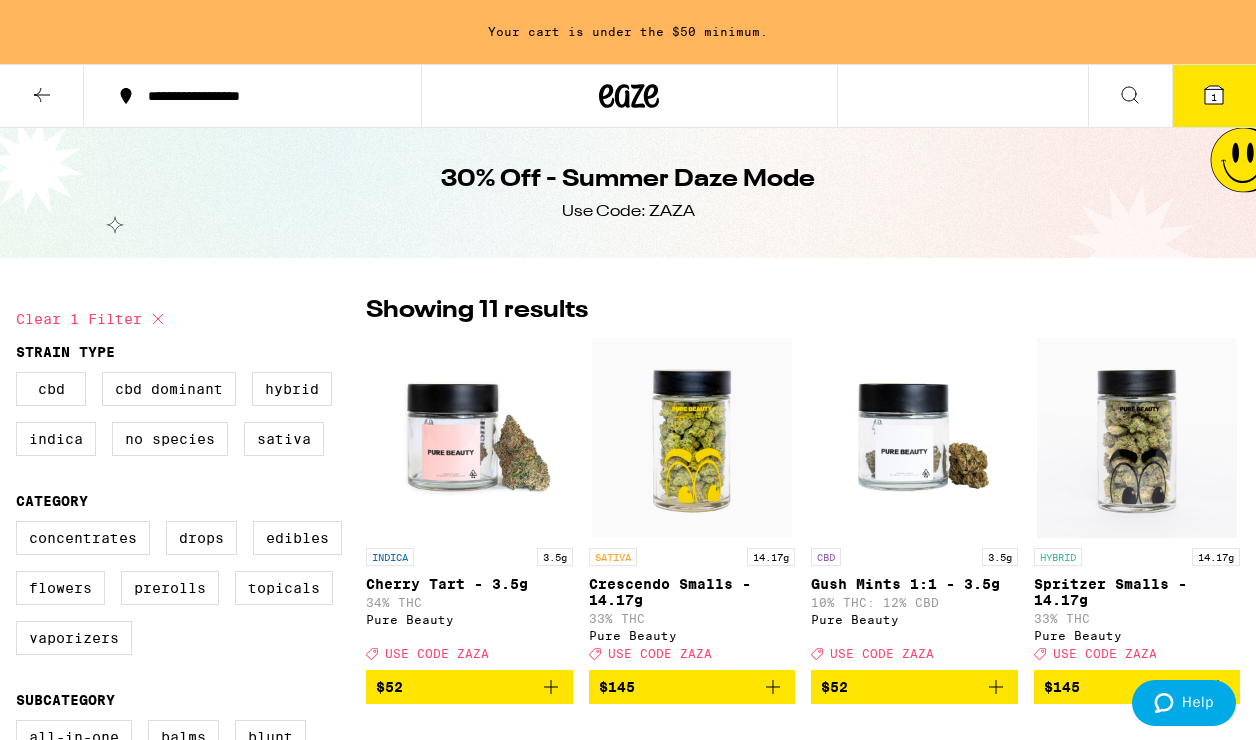 click 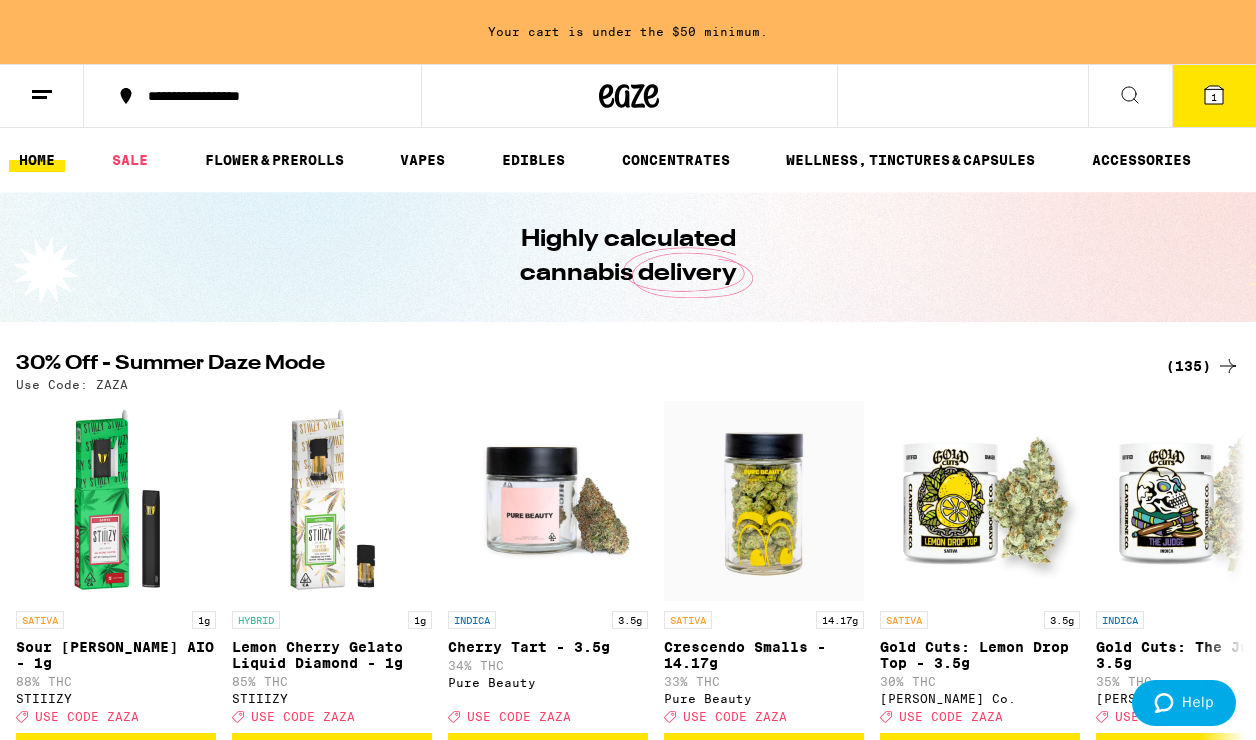 scroll, scrollTop: 0, scrollLeft: 0, axis: both 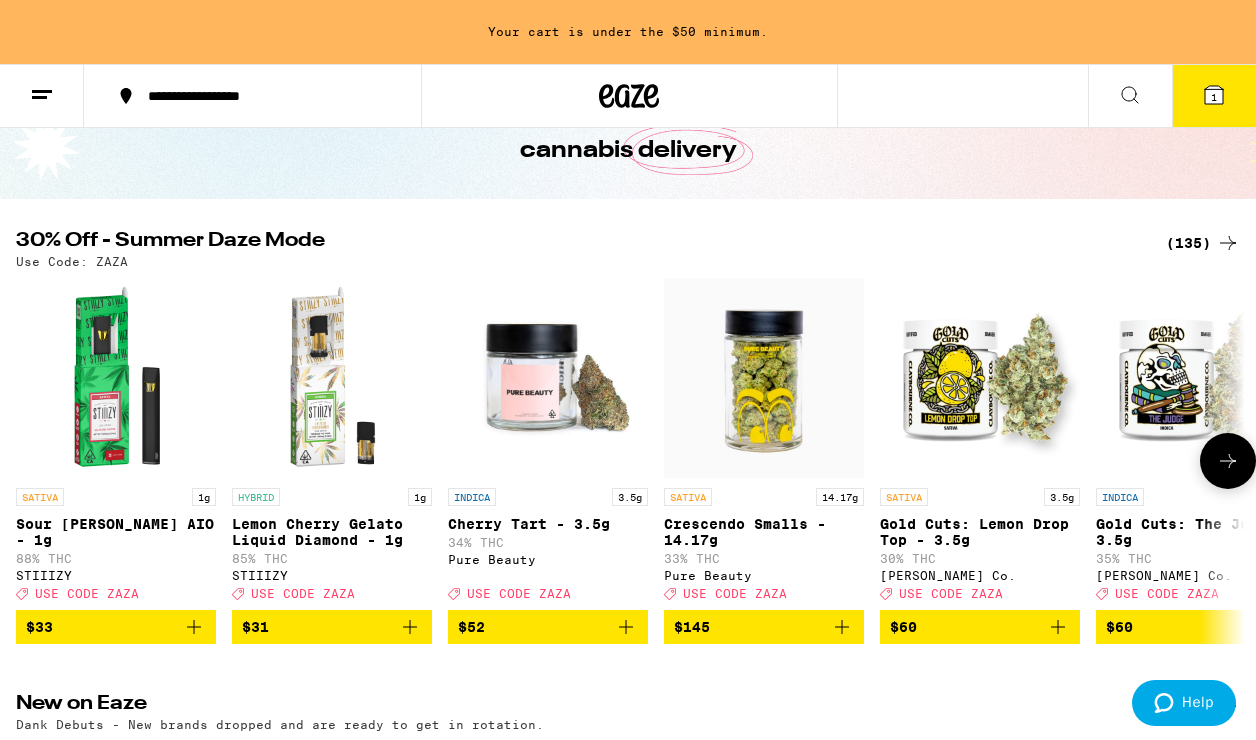 click on "Gold Cuts: The Judge - 3.5g" at bounding box center [1196, 532] 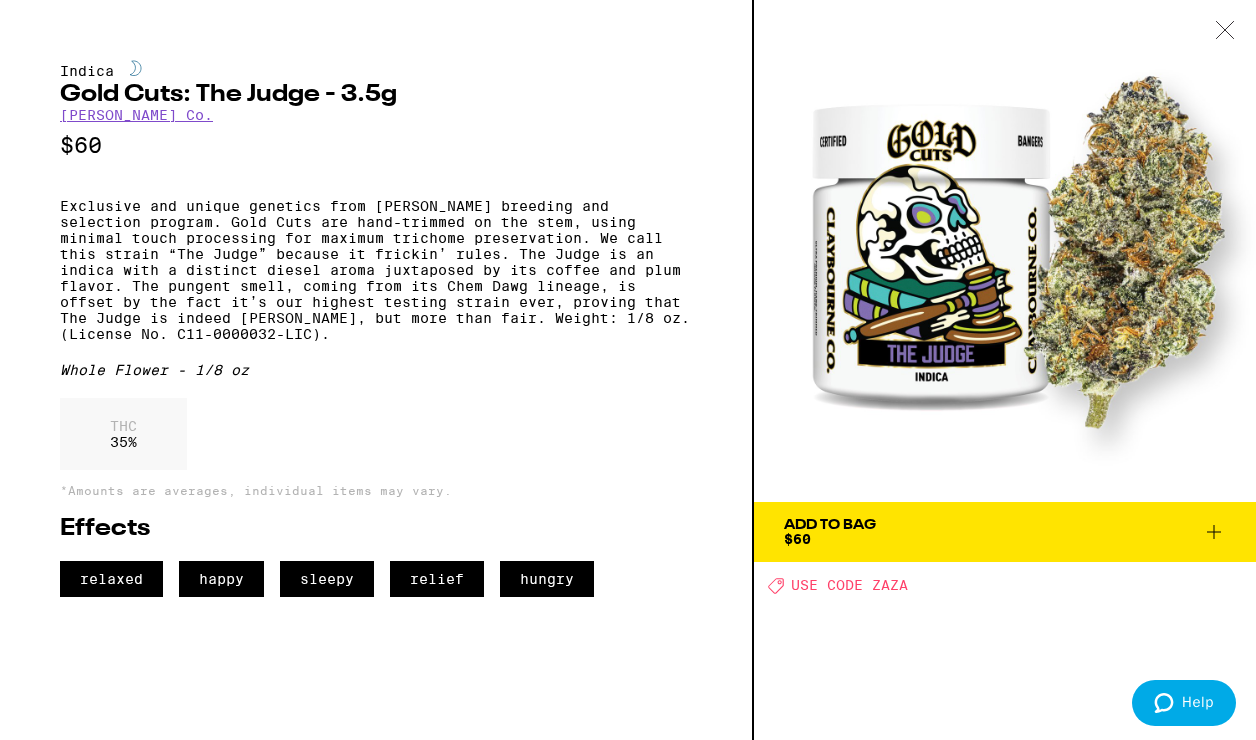 click 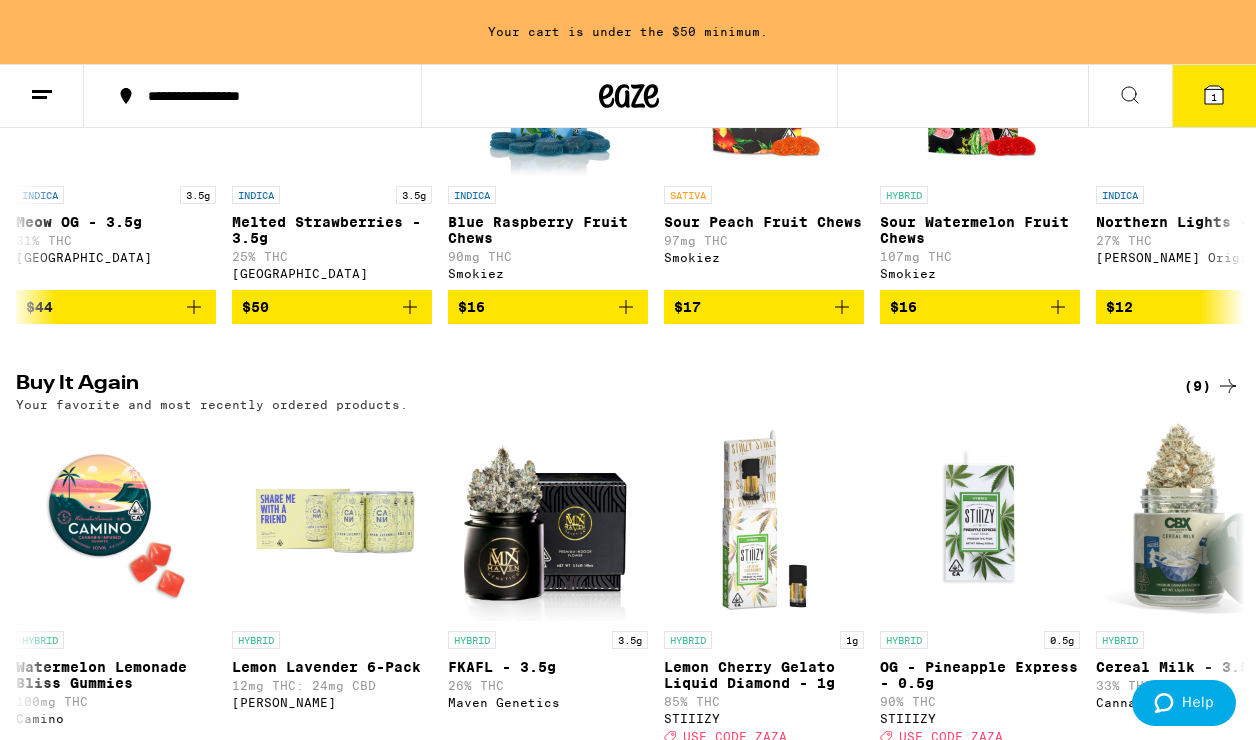 scroll, scrollTop: 0, scrollLeft: 0, axis: both 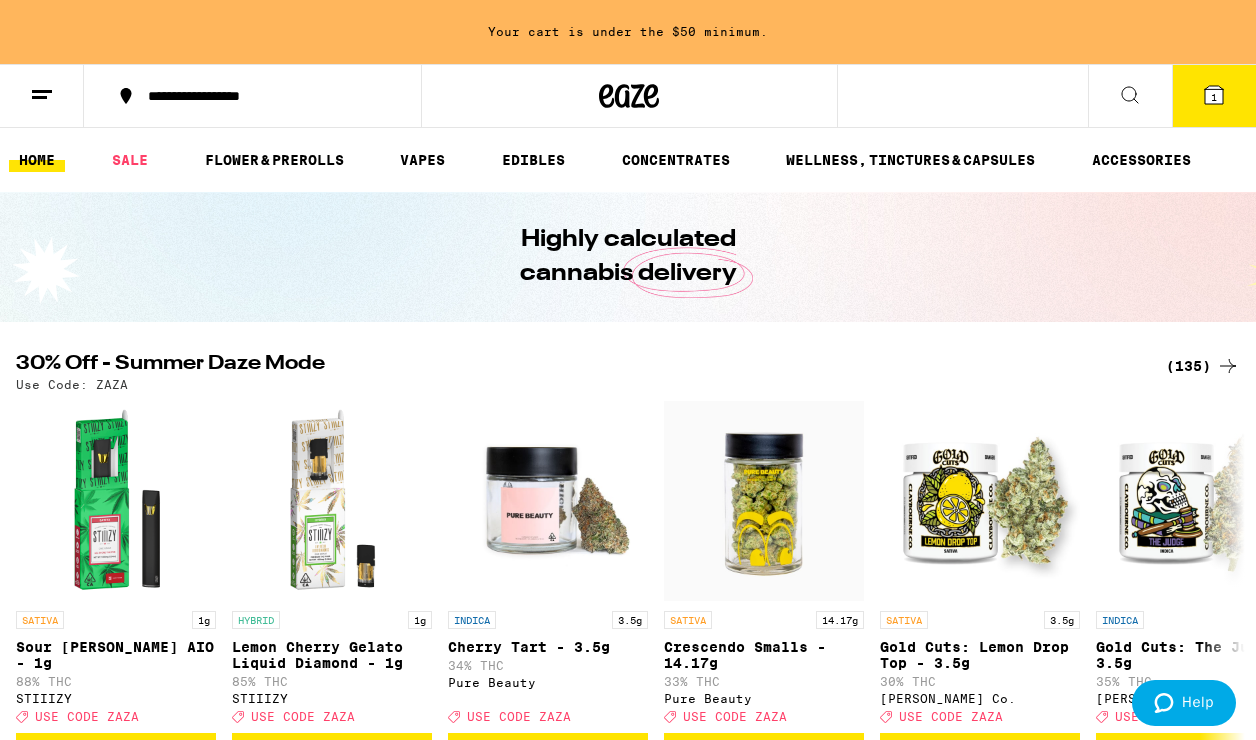 click 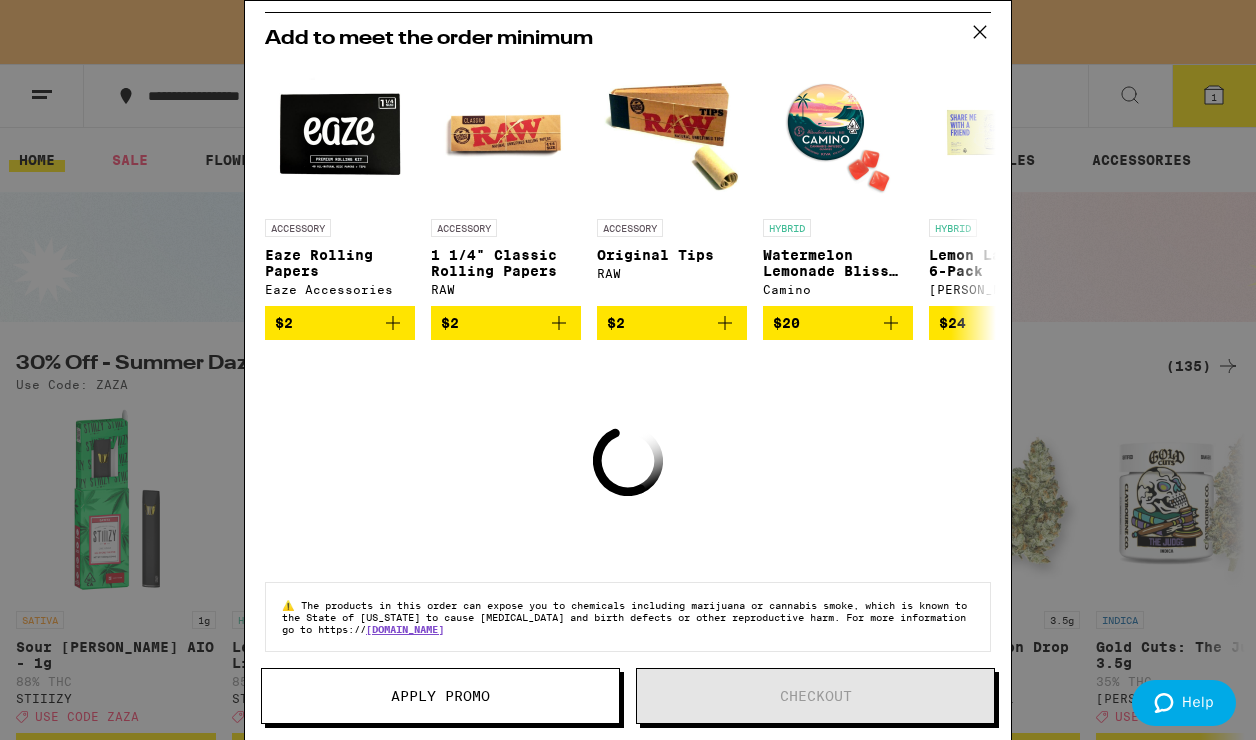 scroll, scrollTop: 0, scrollLeft: 0, axis: both 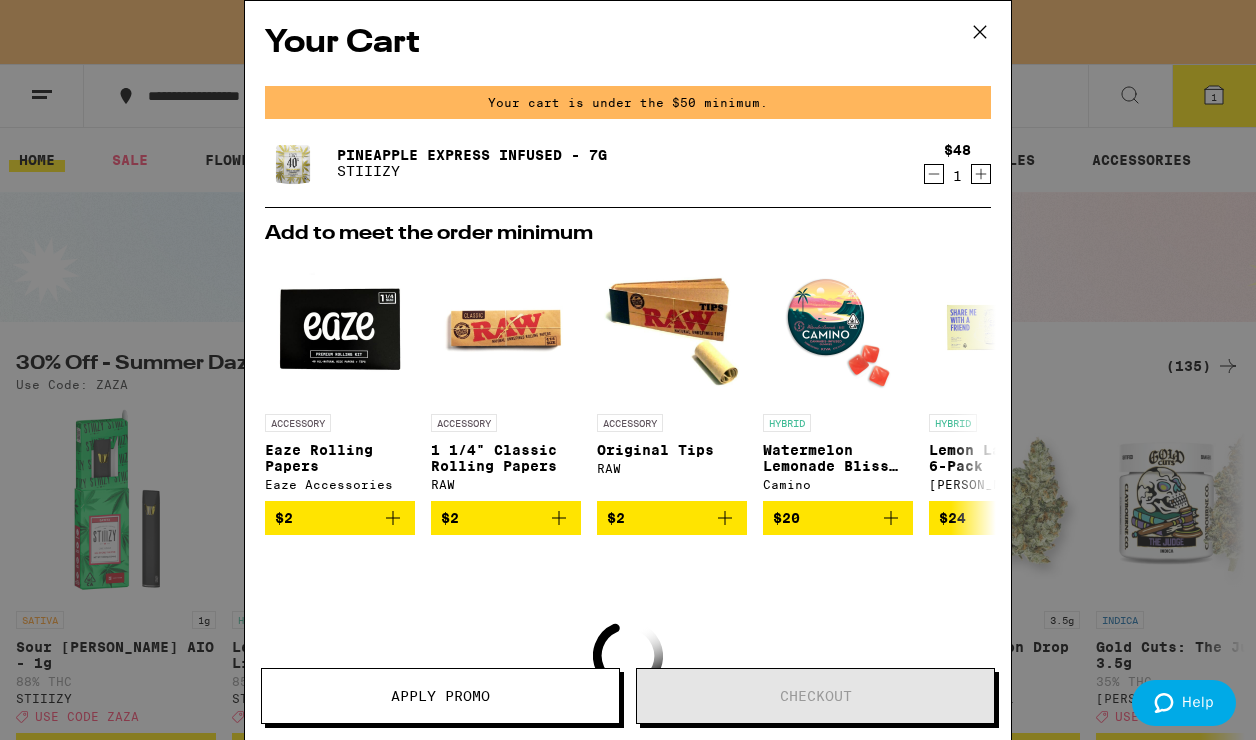 click at bounding box center (980, 33) 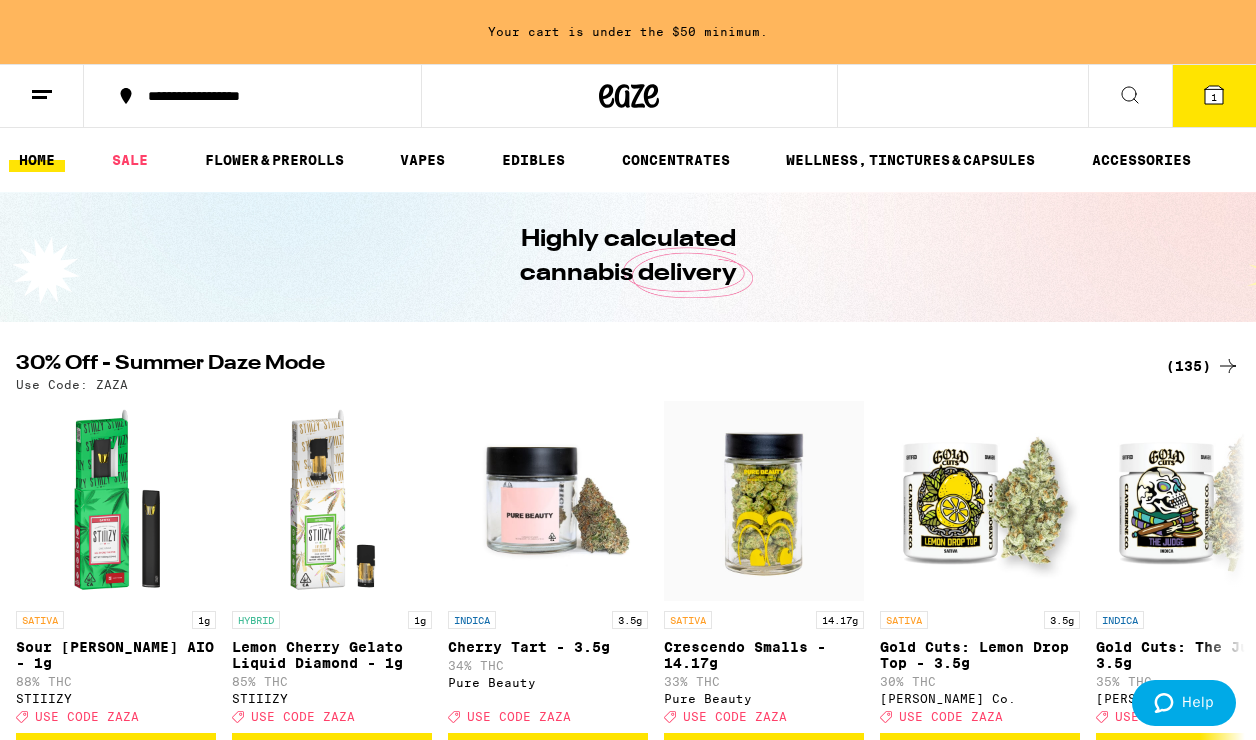 scroll, scrollTop: 0, scrollLeft: 0, axis: both 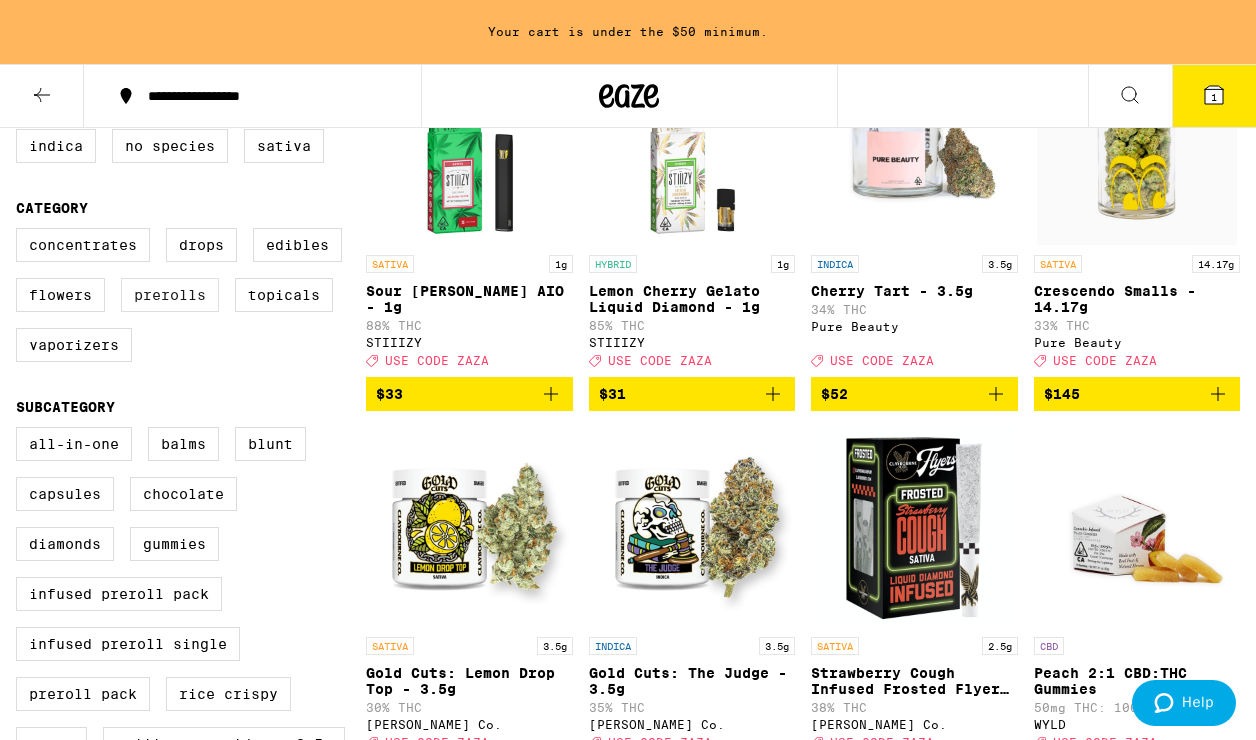click on "Prerolls" at bounding box center [170, 295] 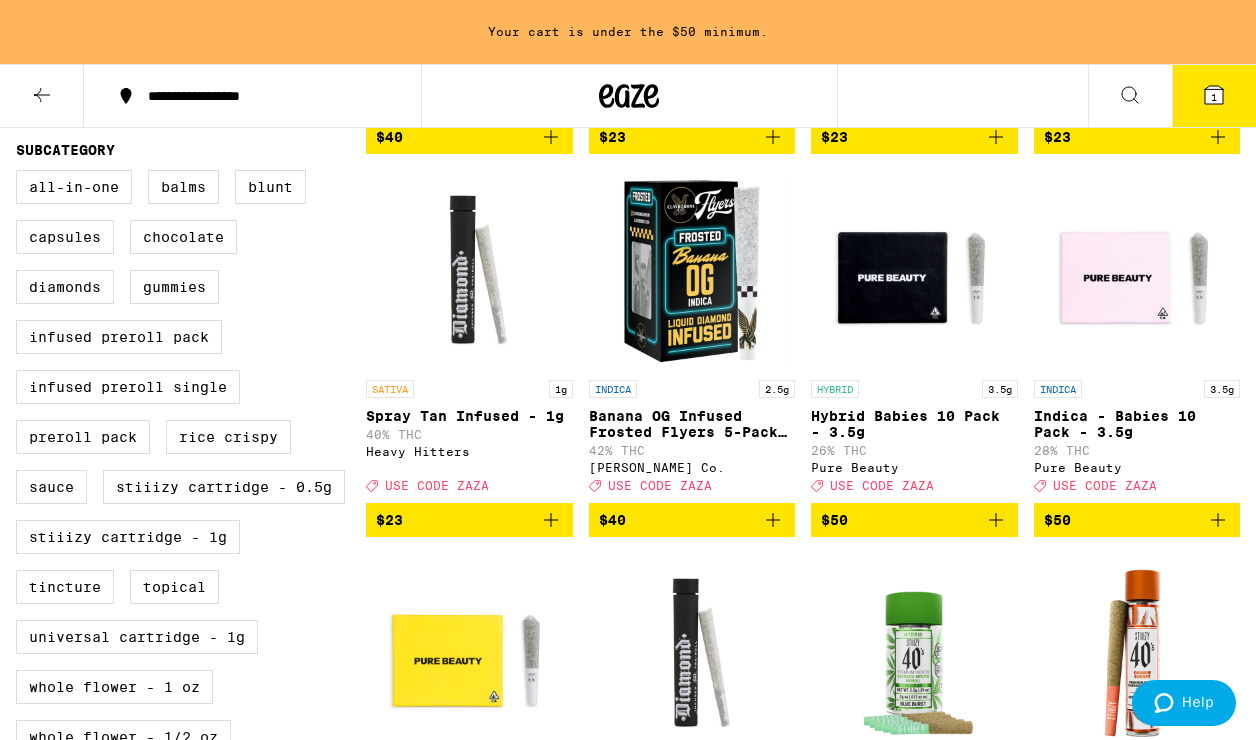scroll, scrollTop: 76, scrollLeft: 0, axis: vertical 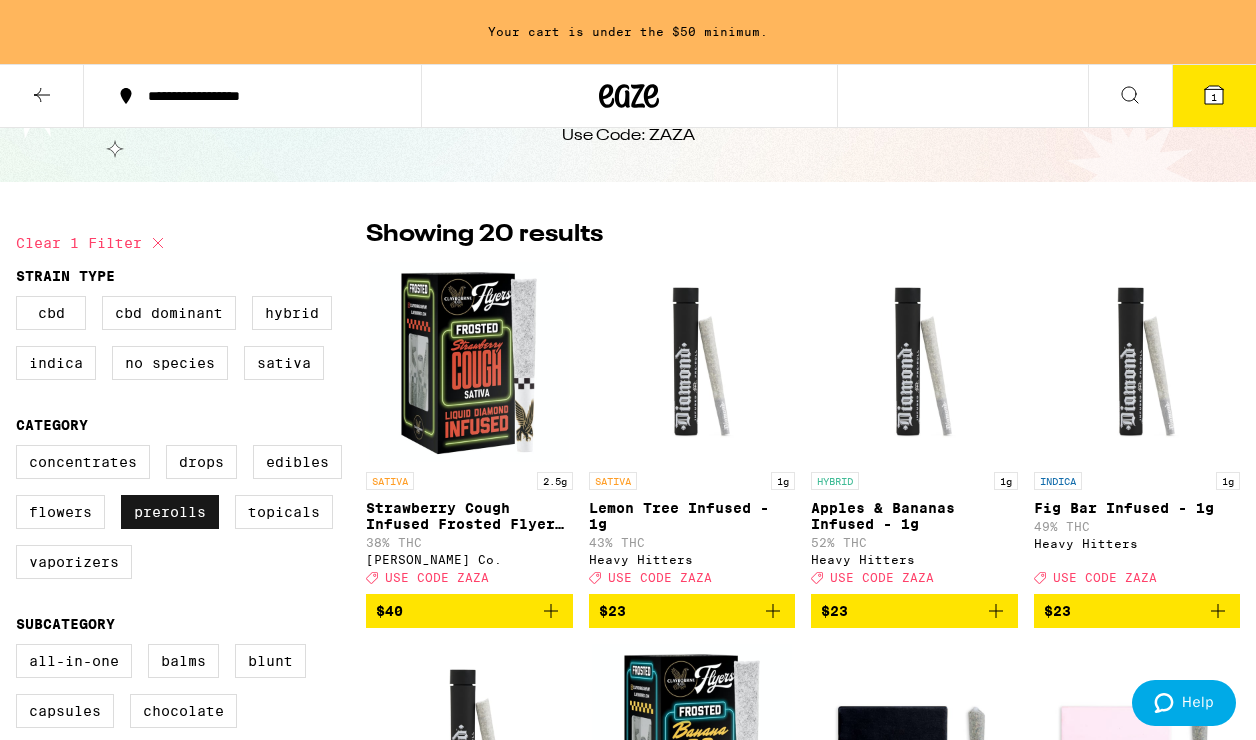 click on "Prerolls" at bounding box center [170, 512] 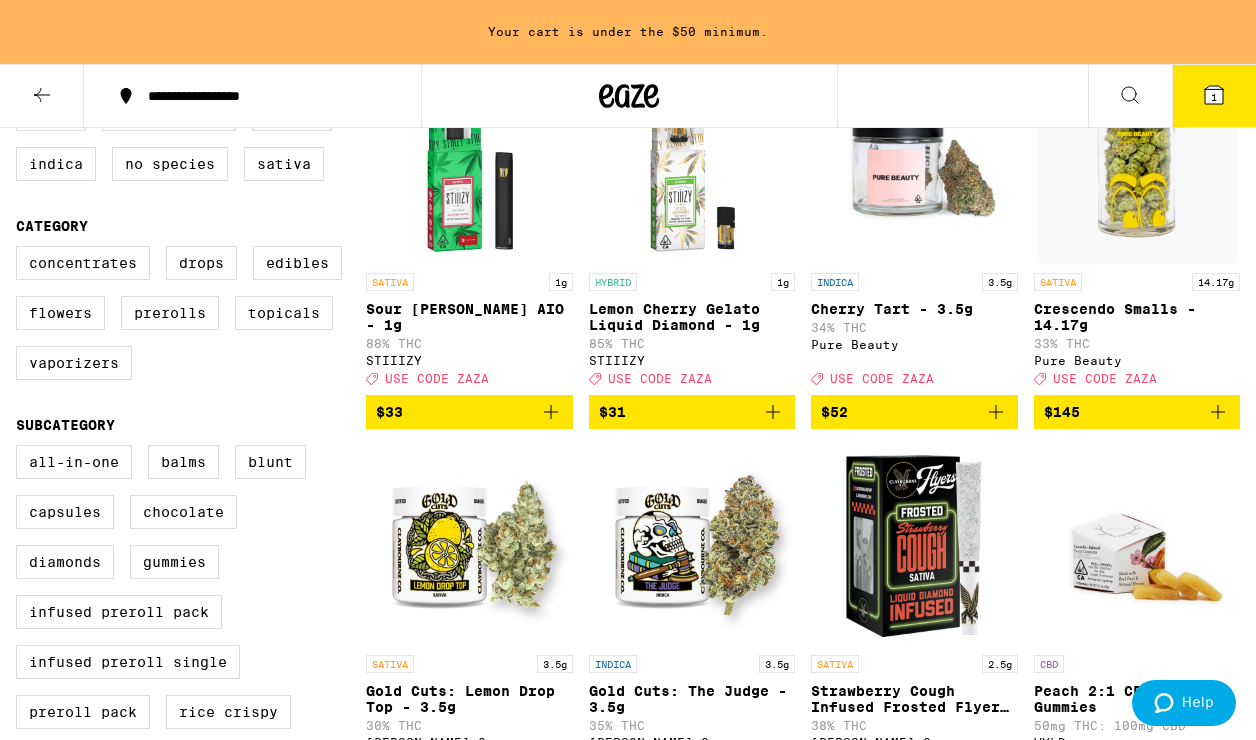 scroll, scrollTop: 271, scrollLeft: 0, axis: vertical 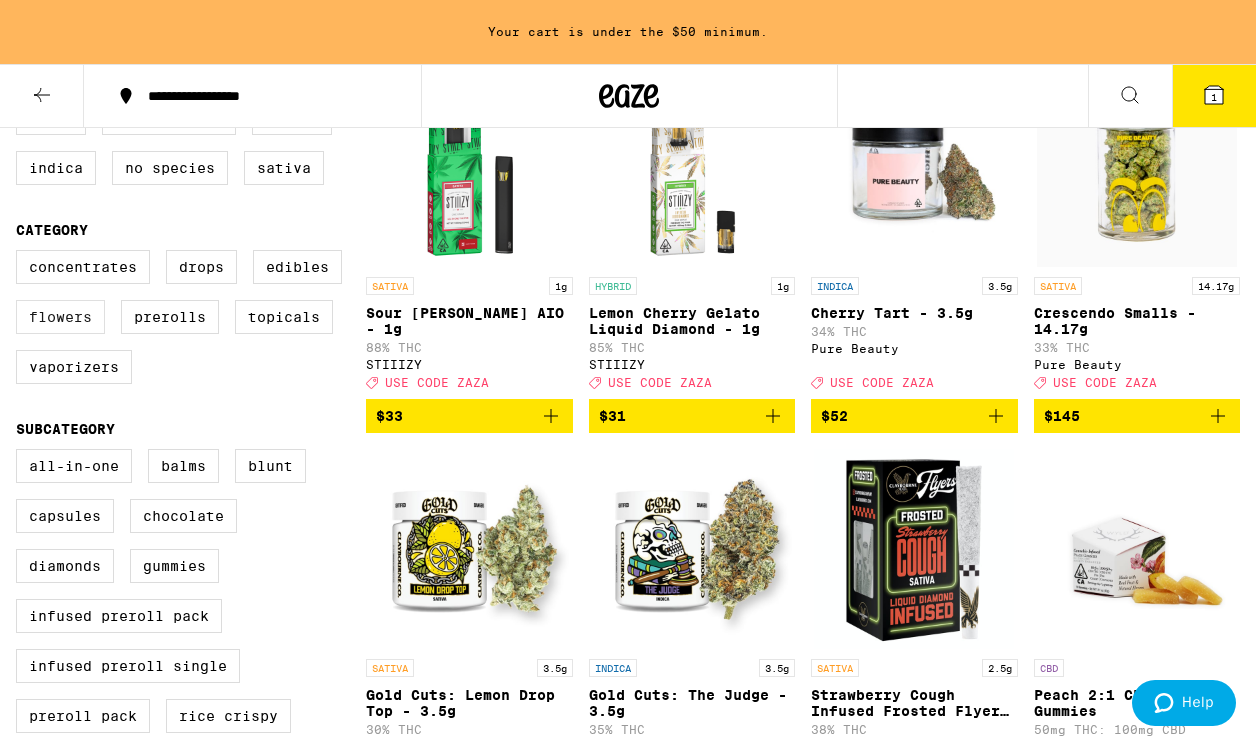 click on "Flowers" at bounding box center (60, 317) 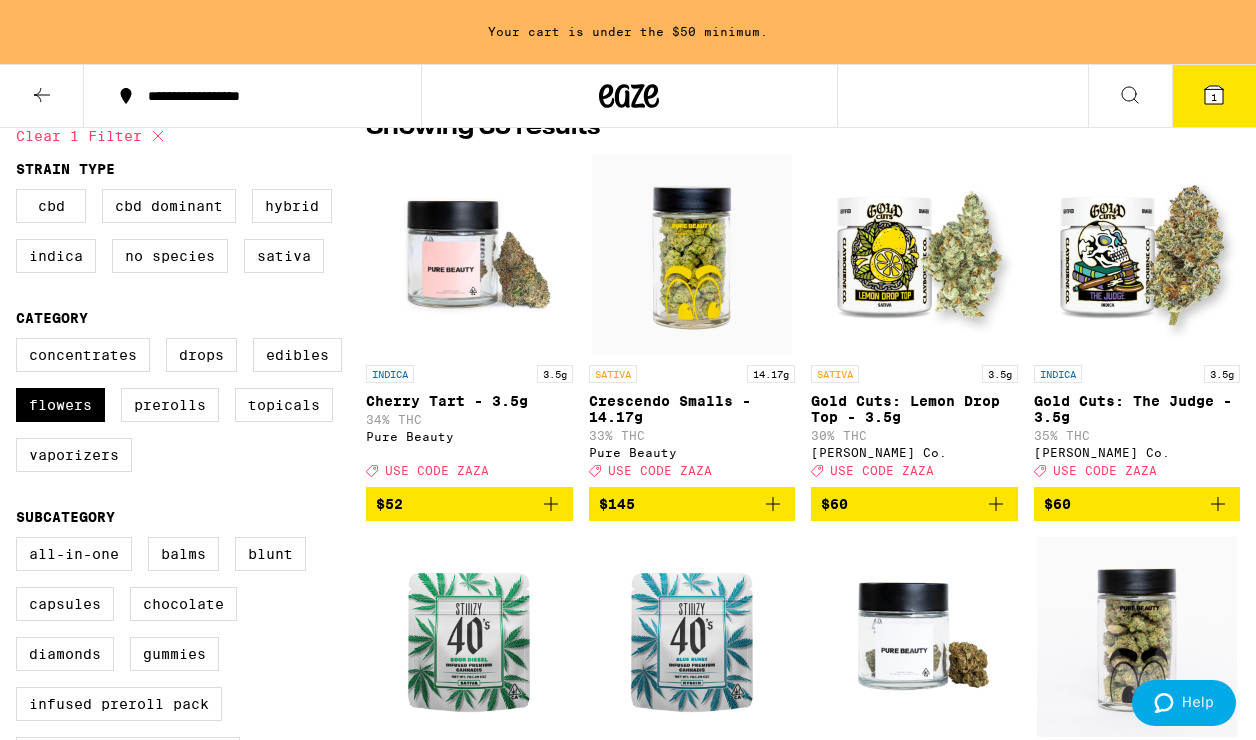 scroll, scrollTop: 186, scrollLeft: 0, axis: vertical 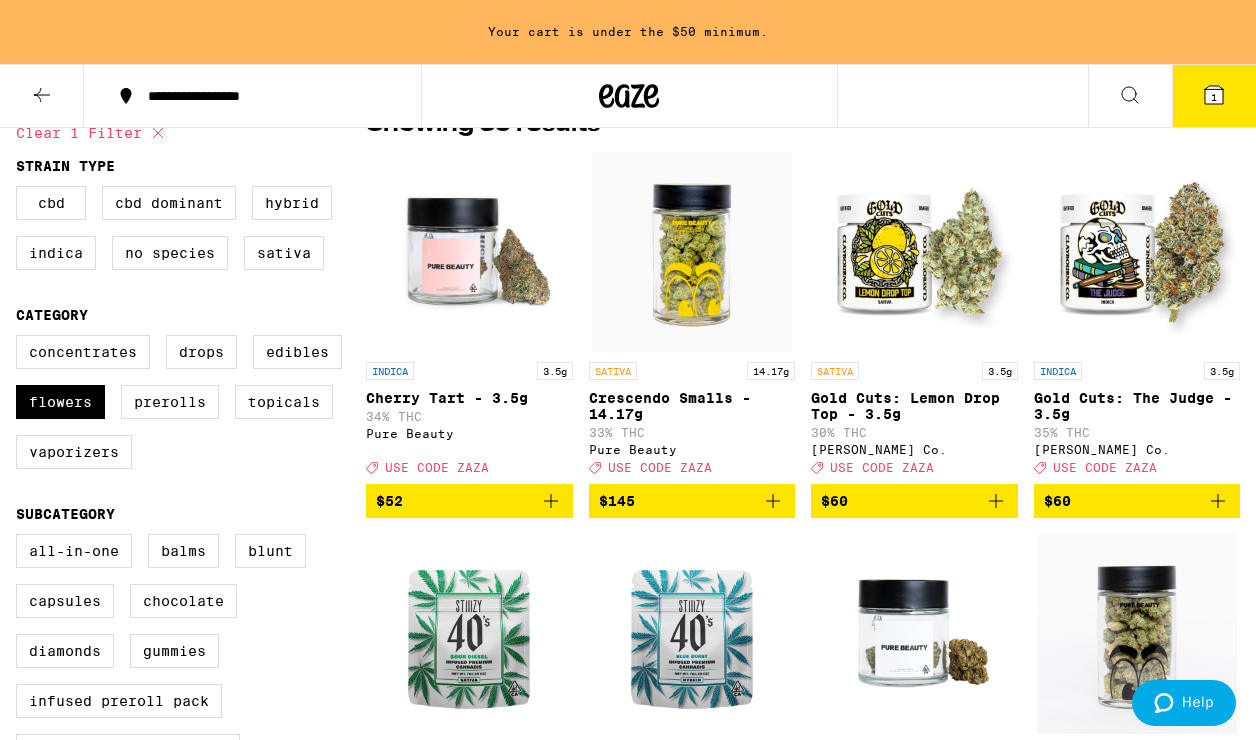 click at bounding box center (42, 96) 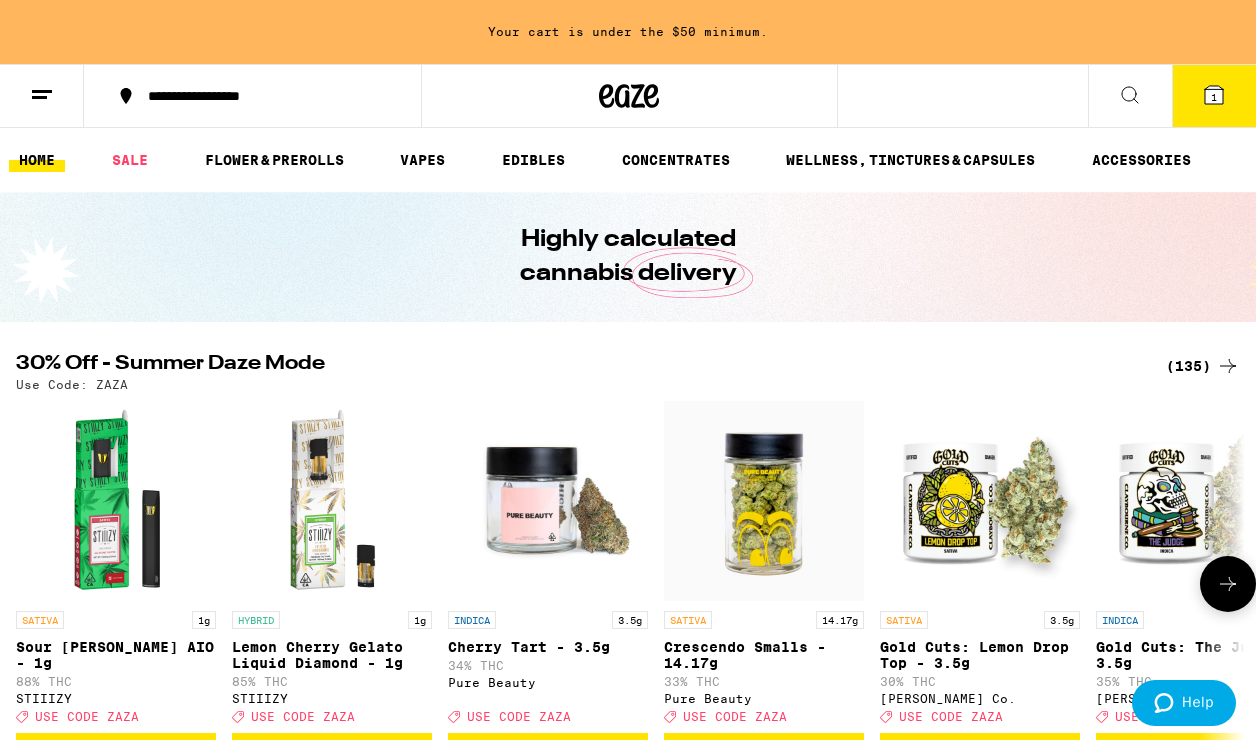 scroll, scrollTop: 217, scrollLeft: 0, axis: vertical 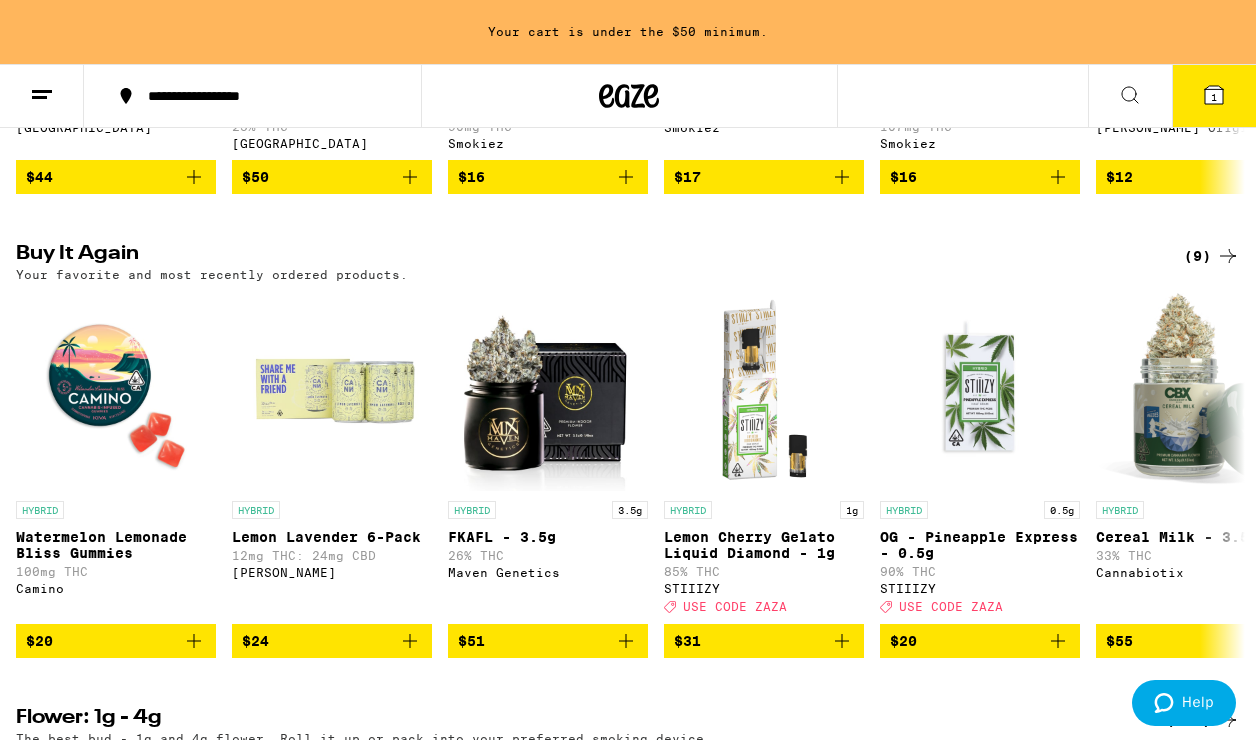 click at bounding box center (1228, 474) 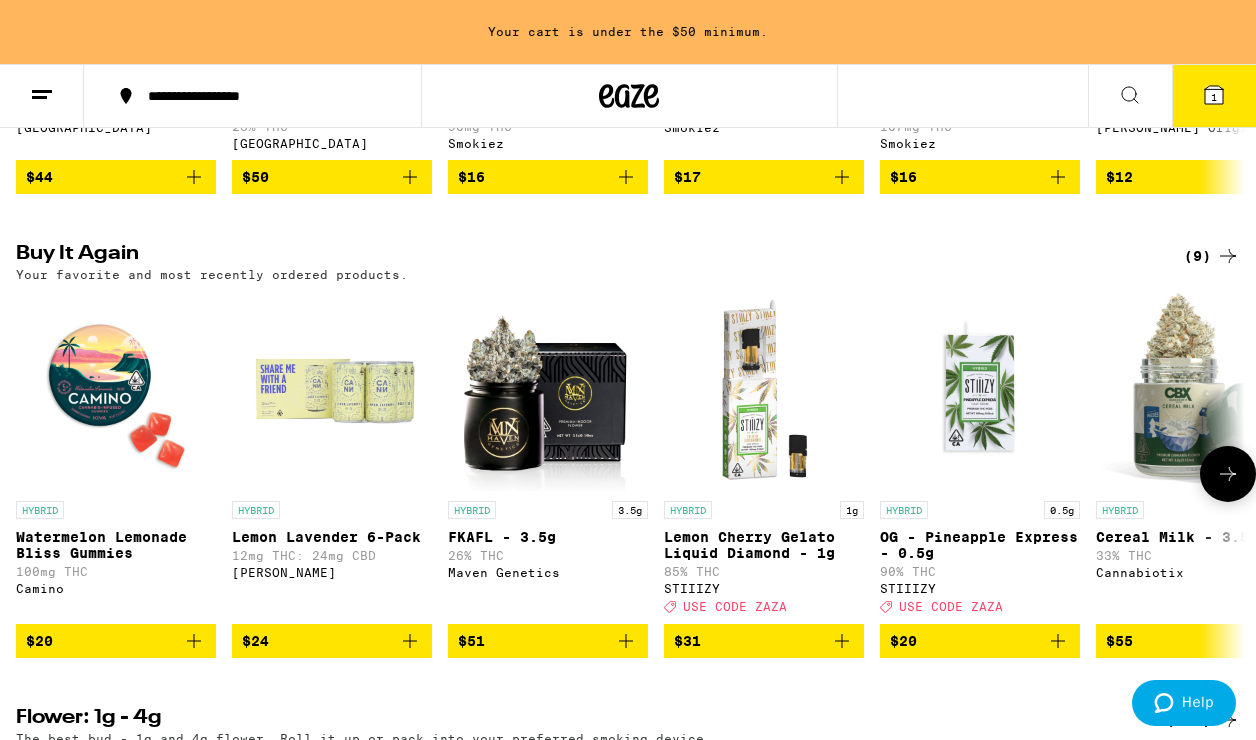 click 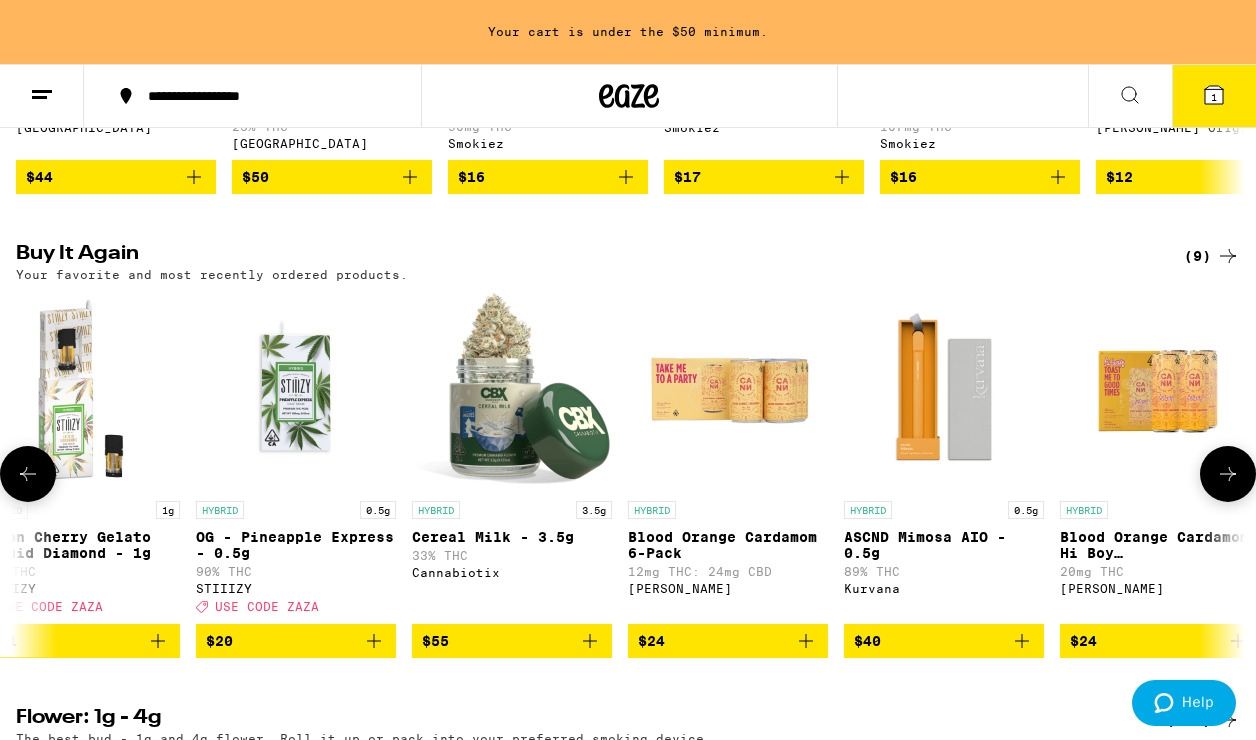 scroll, scrollTop: 0, scrollLeft: 720, axis: horizontal 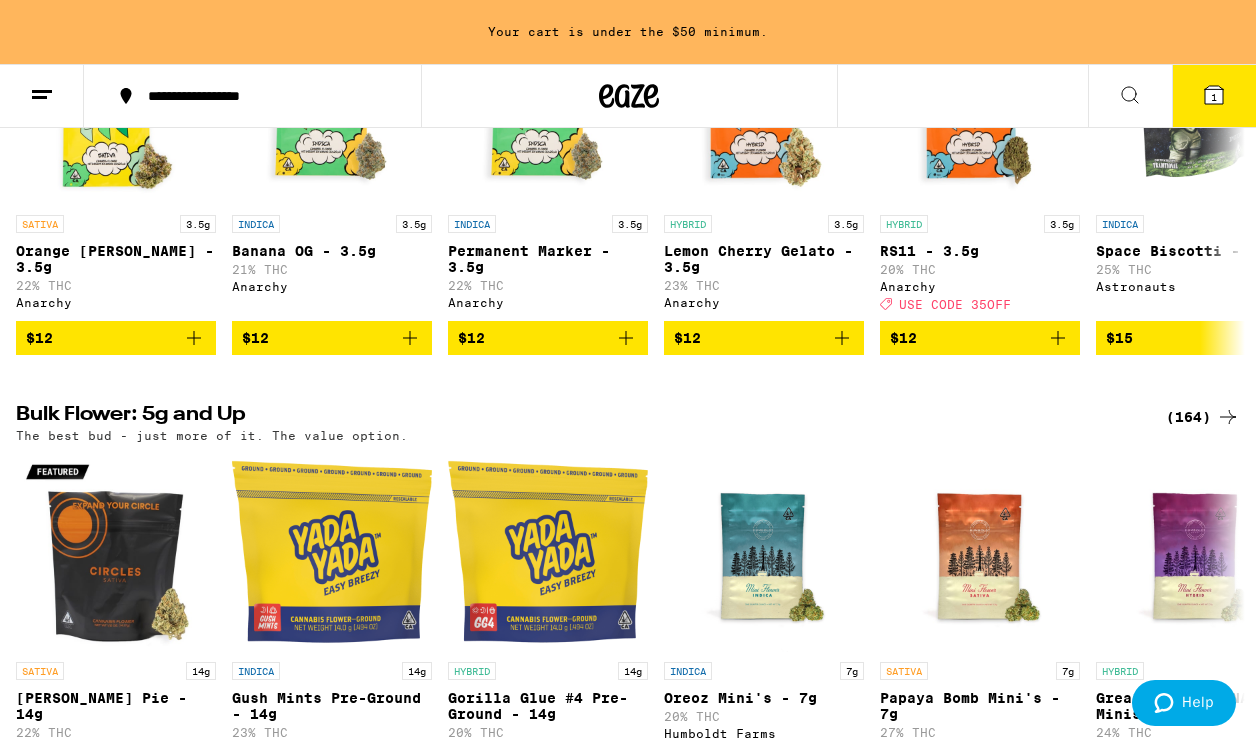 click at bounding box center [42, 96] 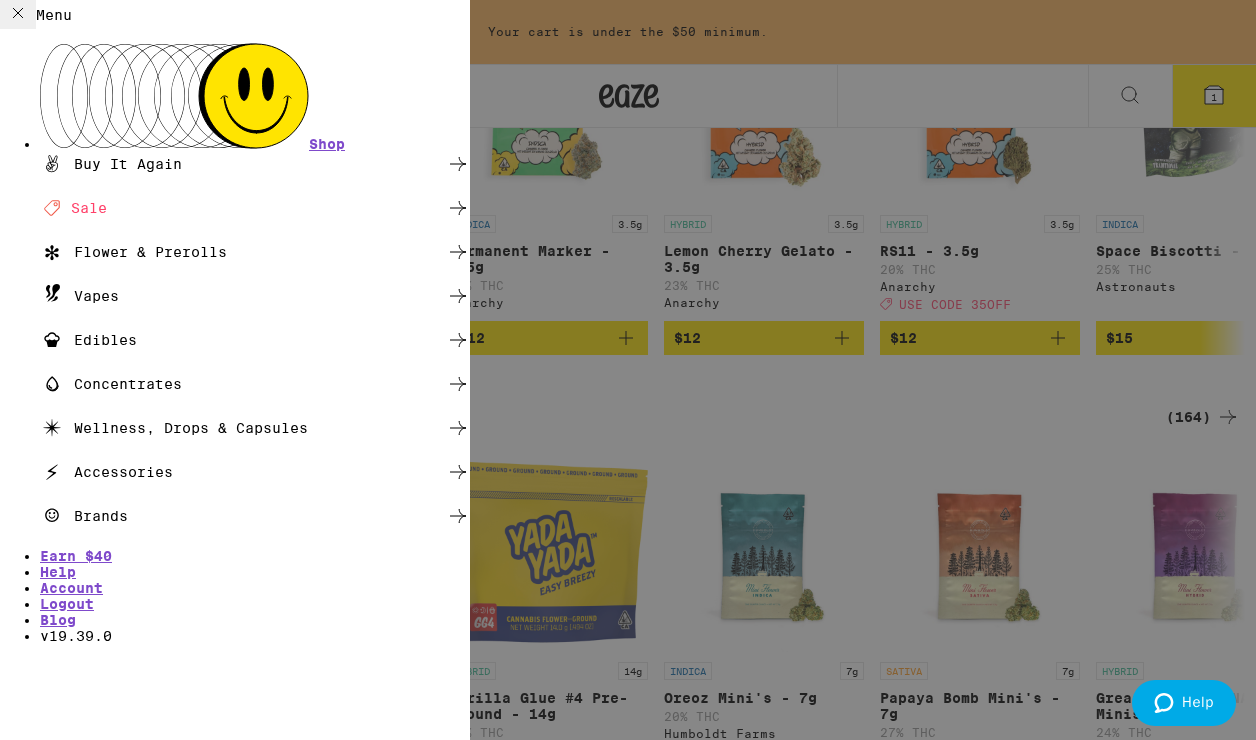 click on "Menu Shop Buy It Again Deal Created with Sketch. Sale Flower & Prerolls Vapes Edibles Concentrates Wellness, Drops & Capsules Accessories Brands Earn $ 40 Help Account Logout Blog v  19.39.0" at bounding box center [628, 370] 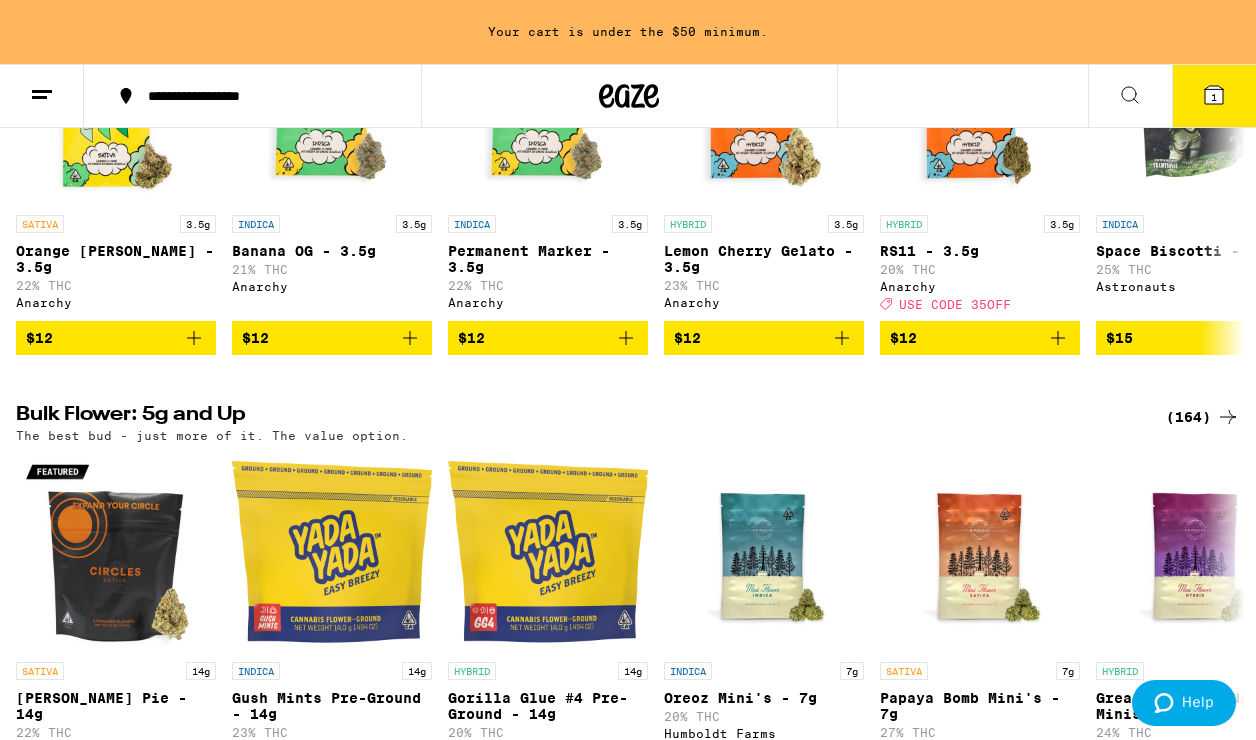 click 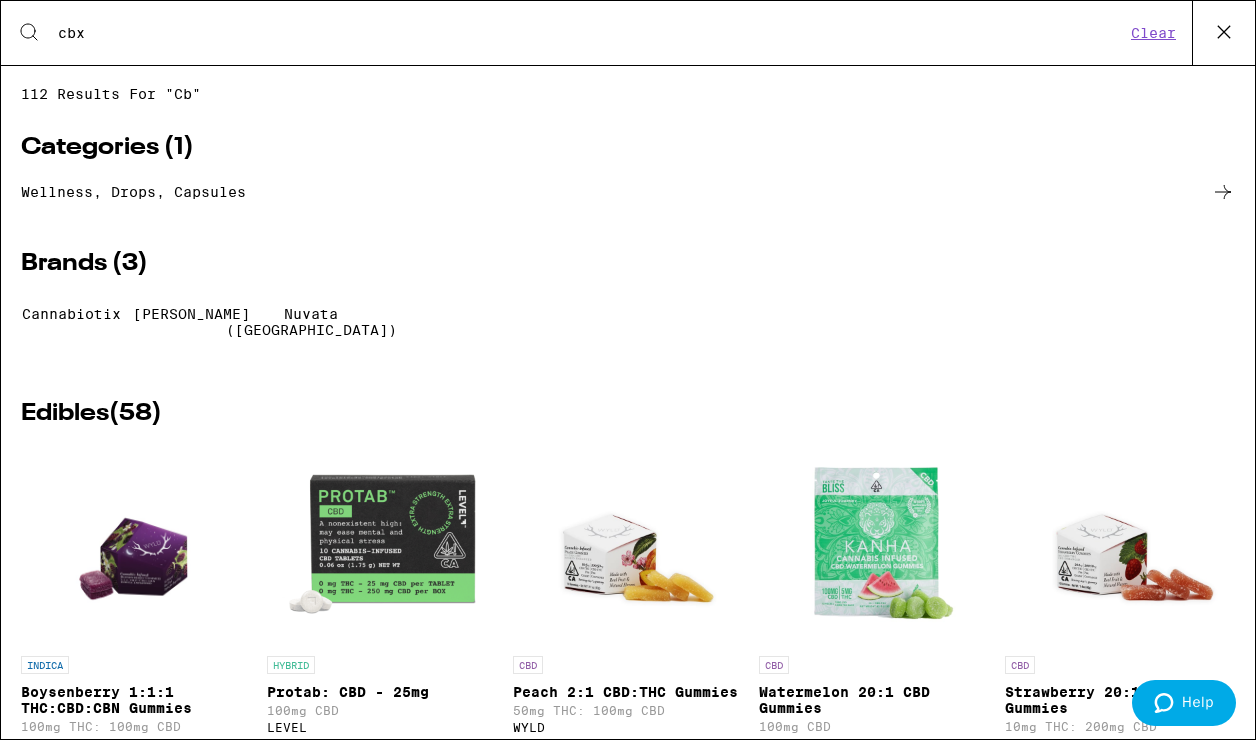 type on "cbx" 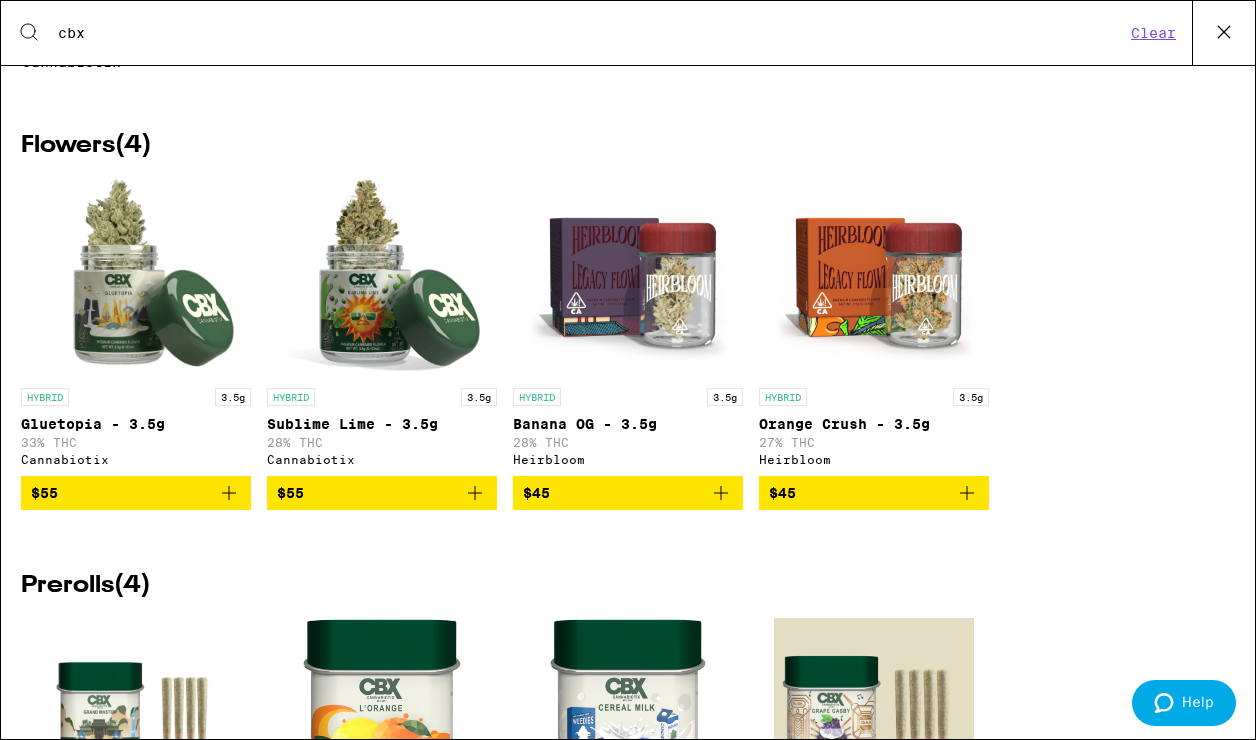scroll, scrollTop: 144, scrollLeft: 0, axis: vertical 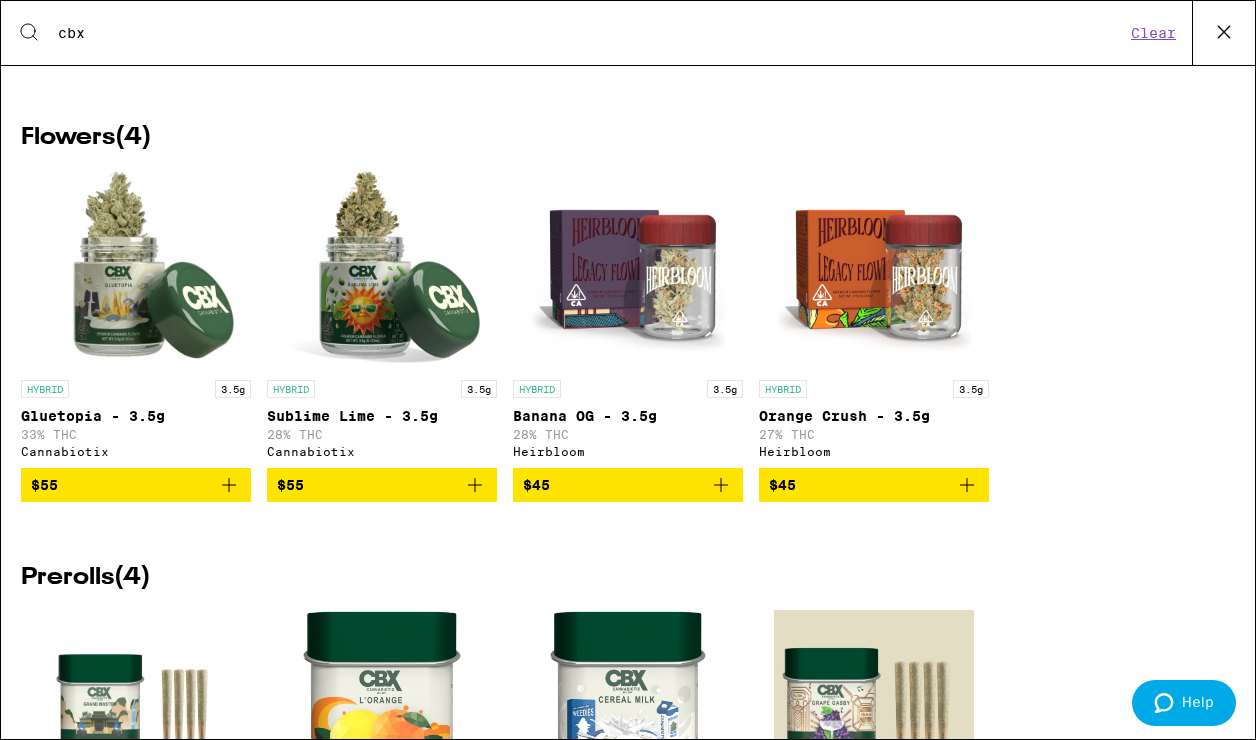 click on "$55" at bounding box center [382, 485] 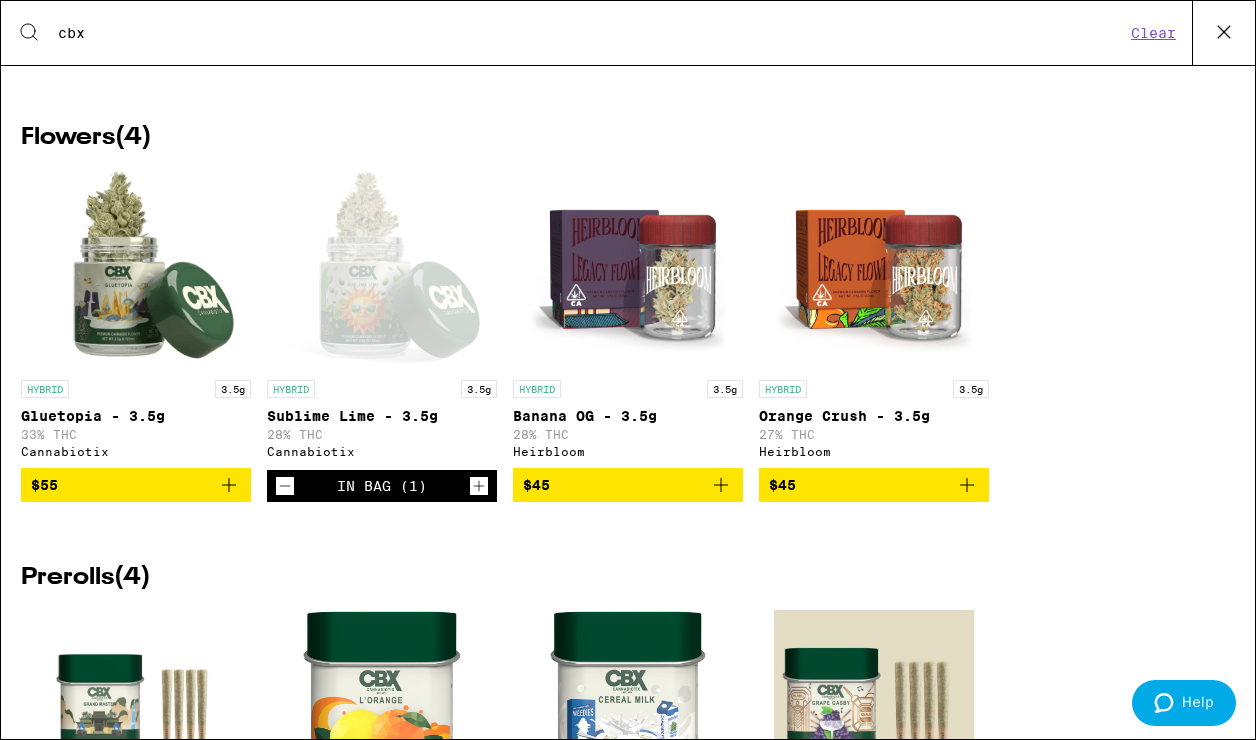 click 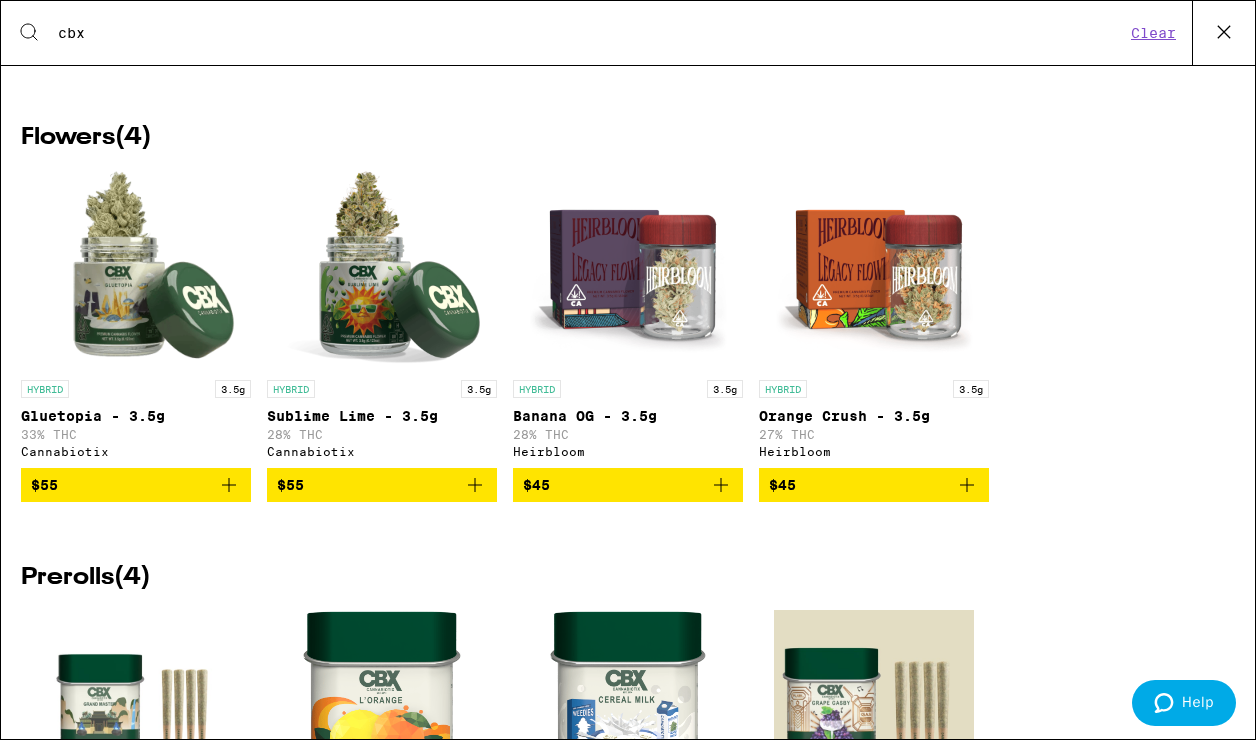 click 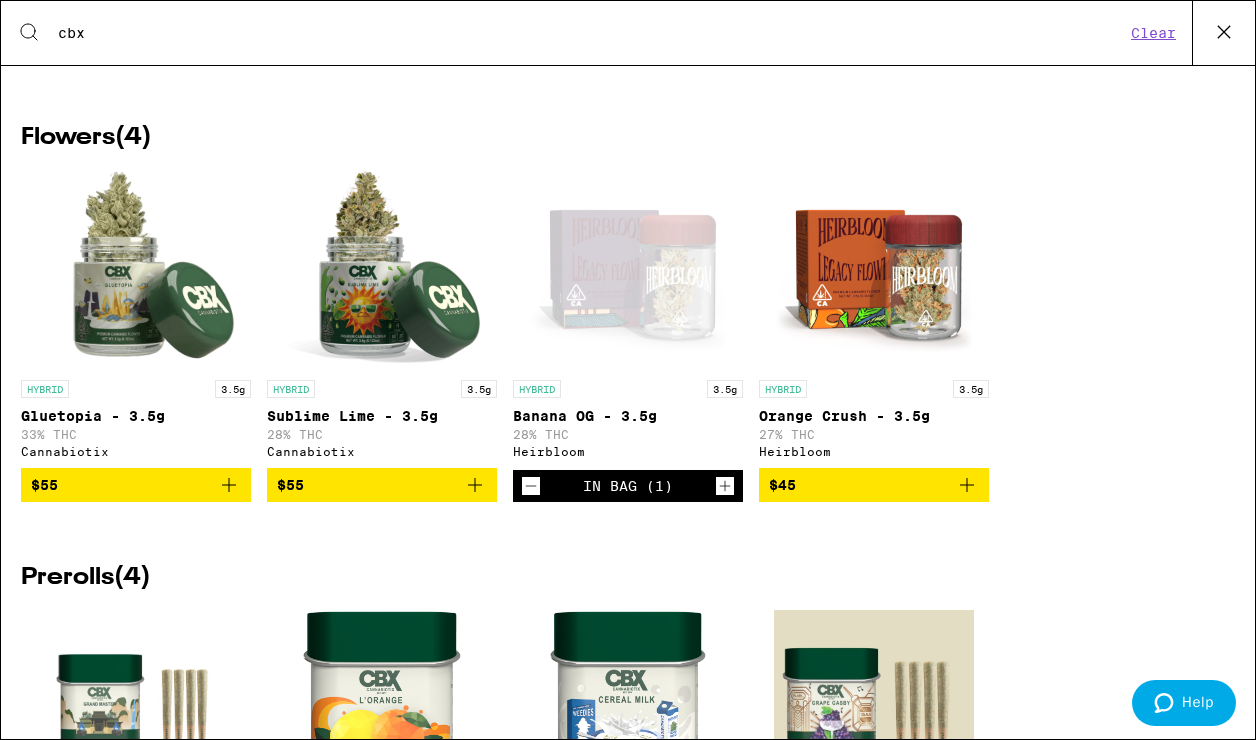 click at bounding box center [1223, 33] 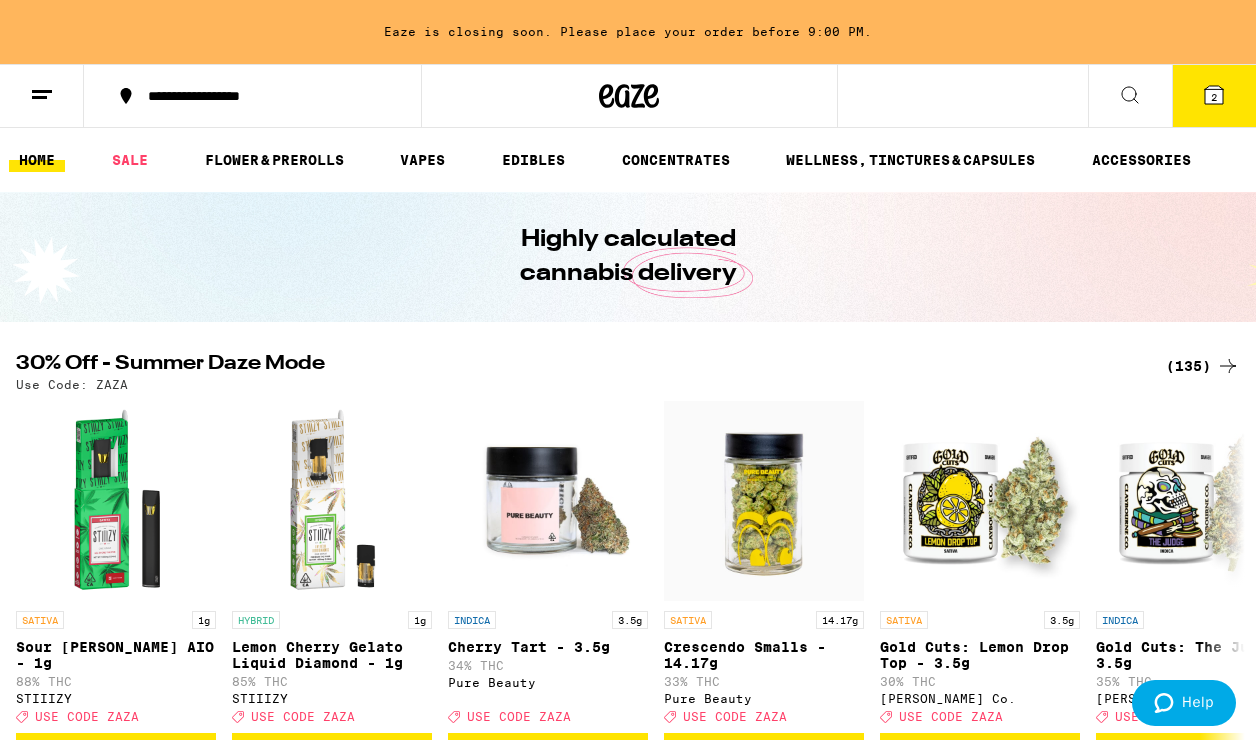 click on "2" at bounding box center (1214, 96) 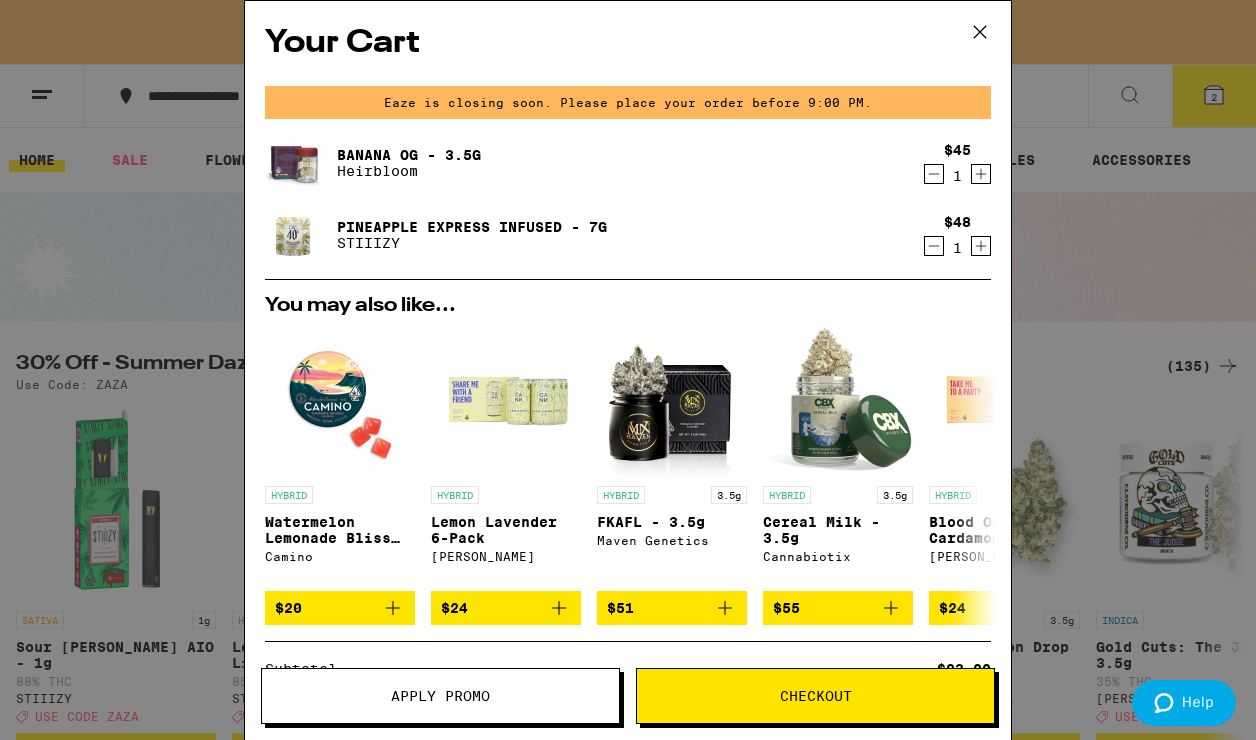 click on "Apply Promo" at bounding box center [440, 696] 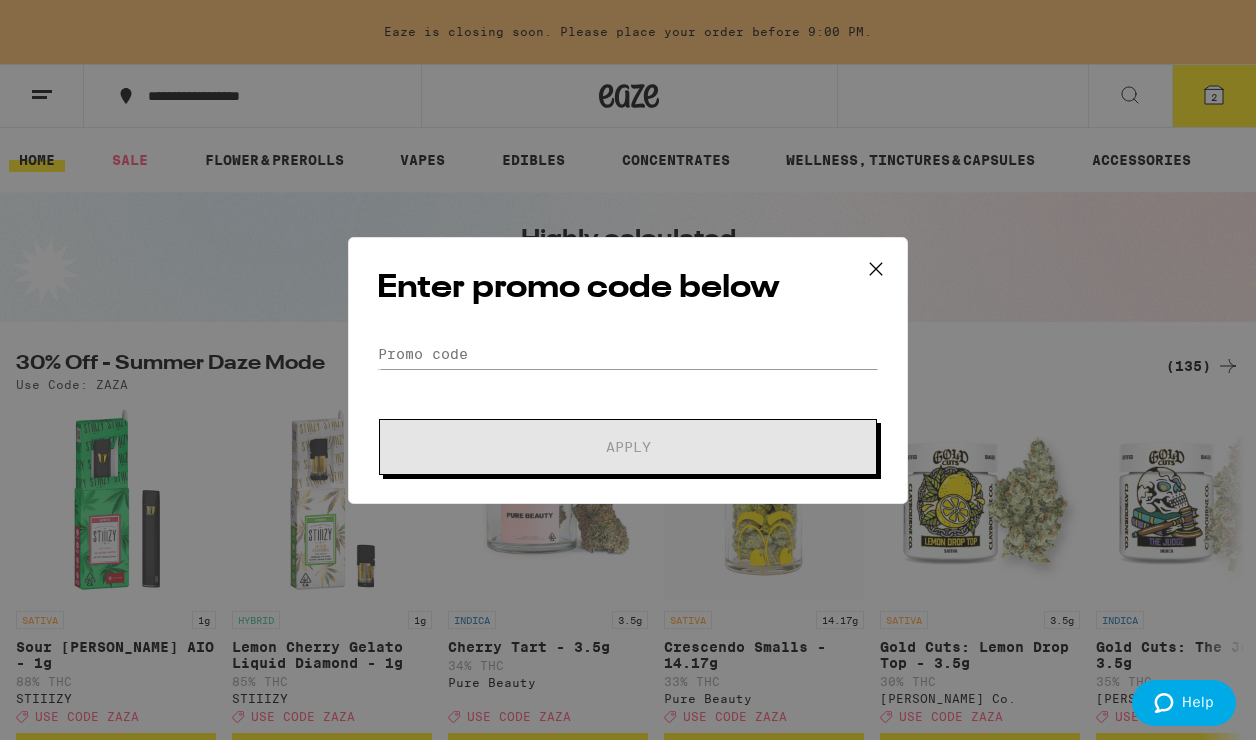 click on "Enter promo code below Promo Code Apply" at bounding box center (628, 370) 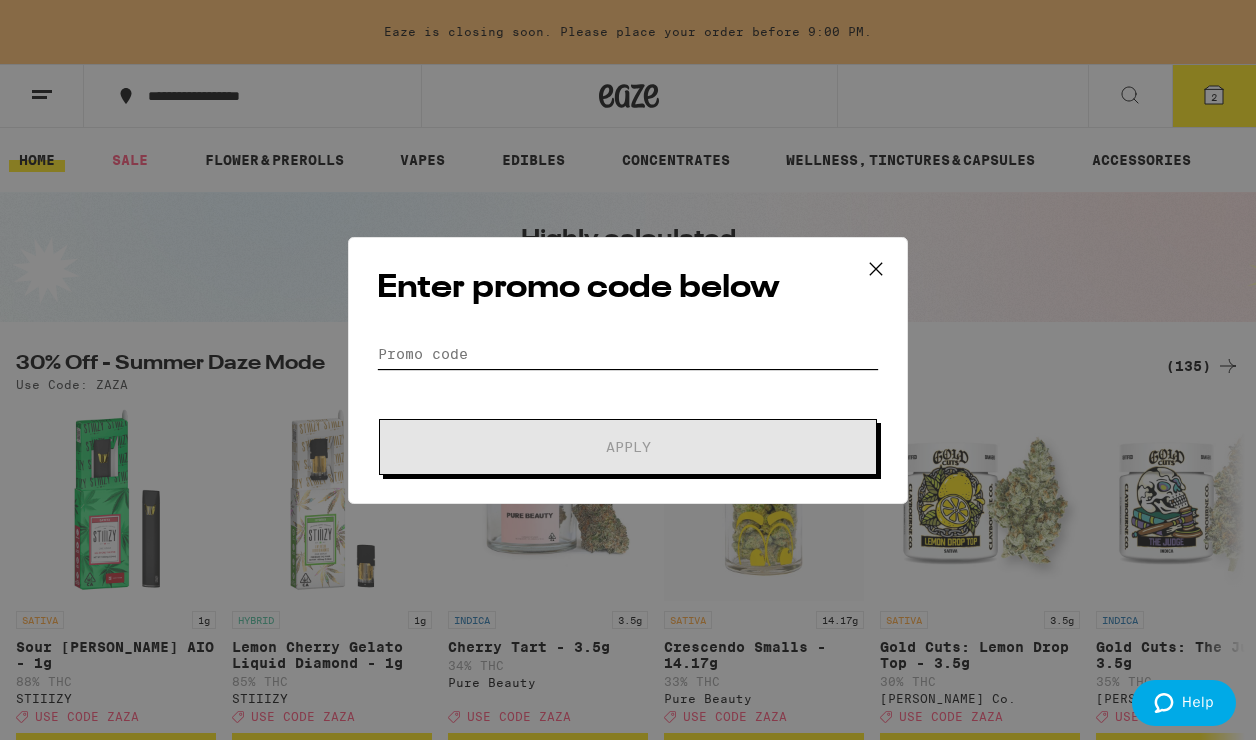 click on "Promo Code" at bounding box center [628, 354] 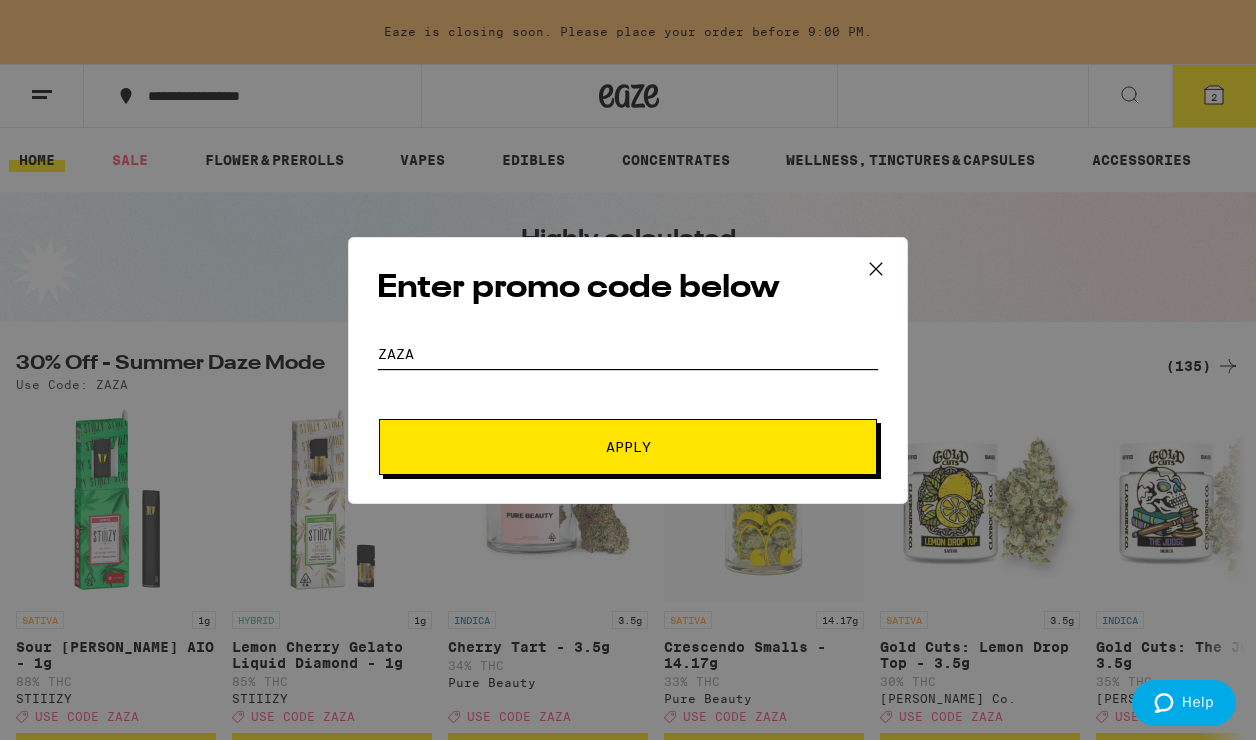 type on "ZAZA" 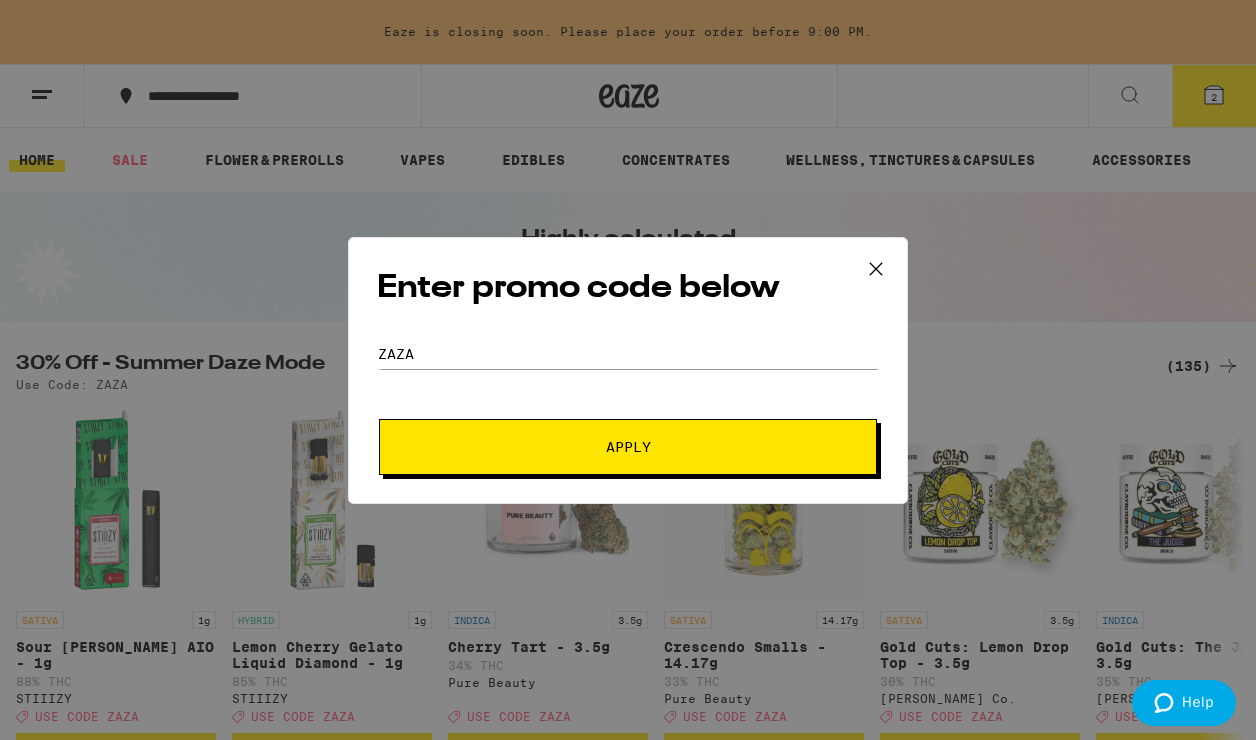 click on "Apply" at bounding box center [628, 447] 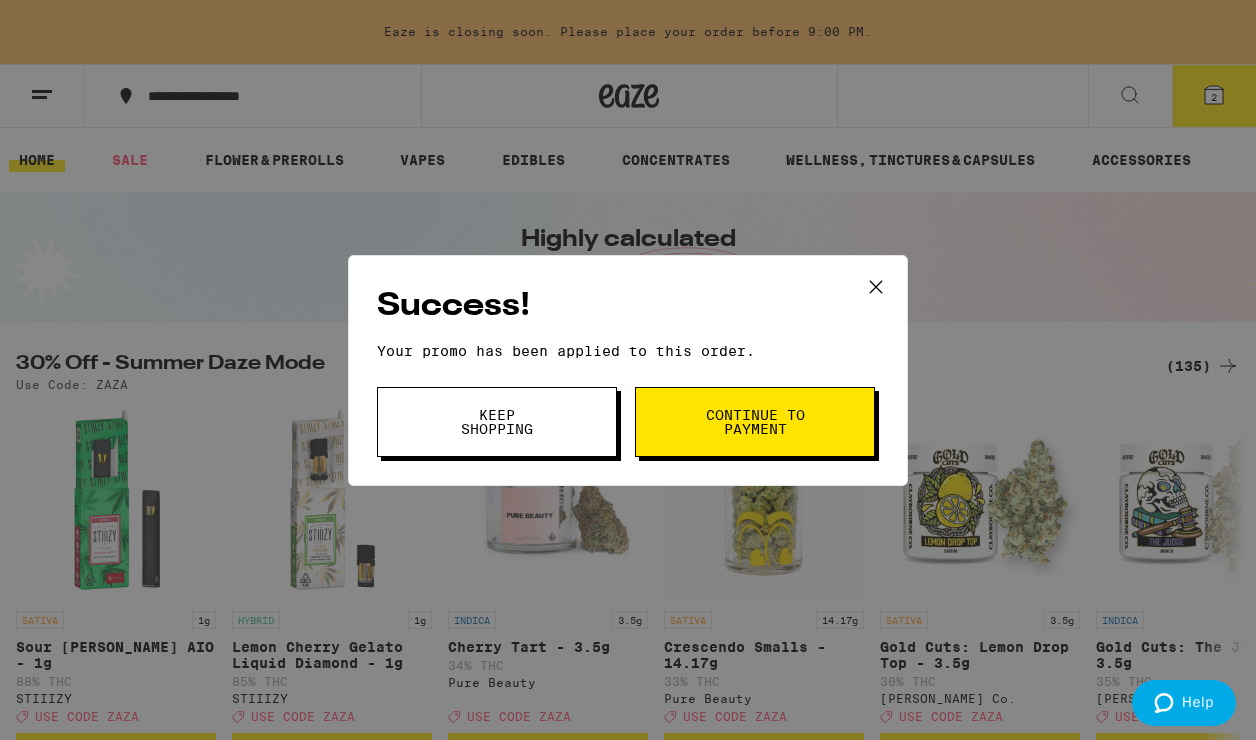 click on "Continue to payment" at bounding box center [755, 422] 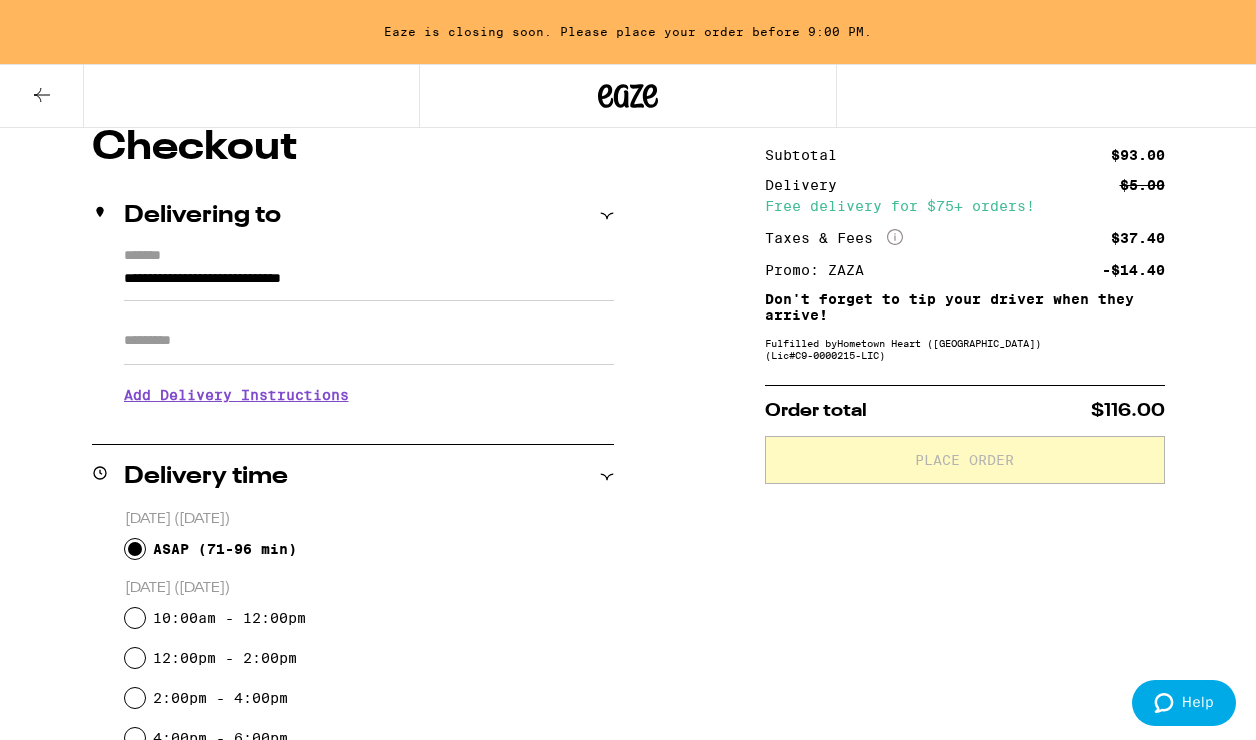 scroll, scrollTop: 179, scrollLeft: 0, axis: vertical 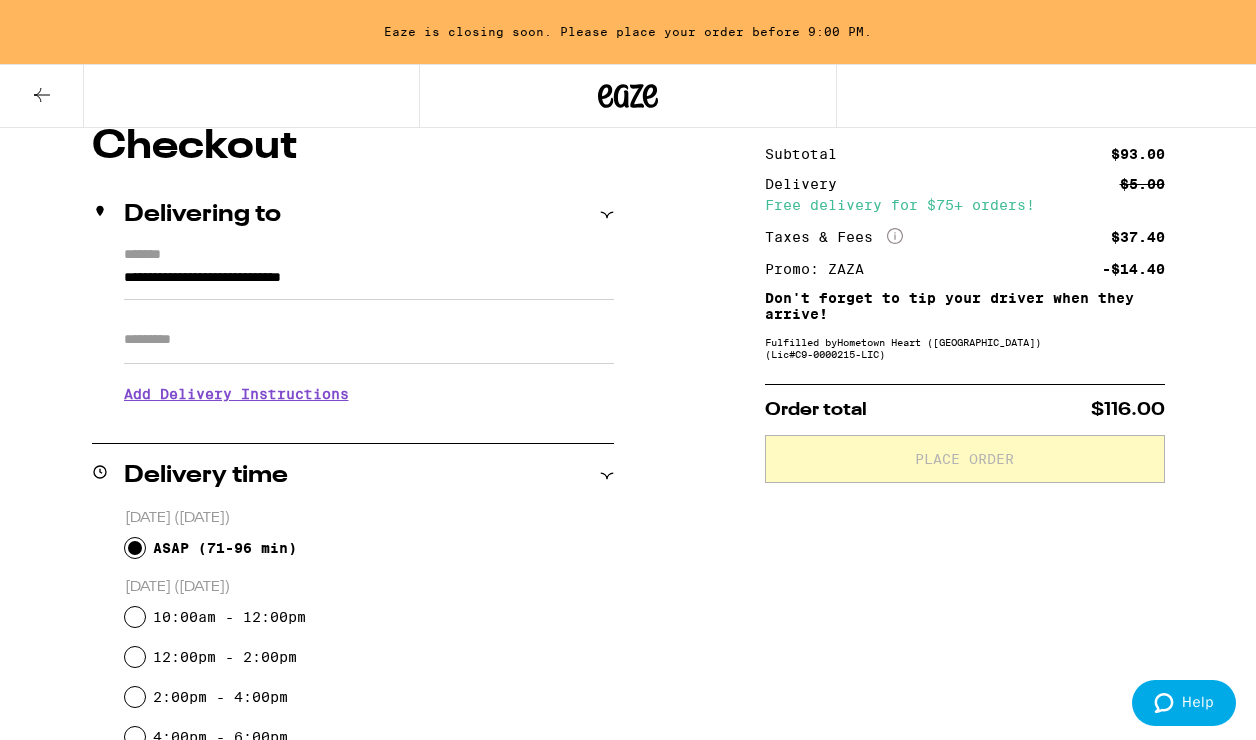 click on "Apt/Suite" at bounding box center [369, 340] 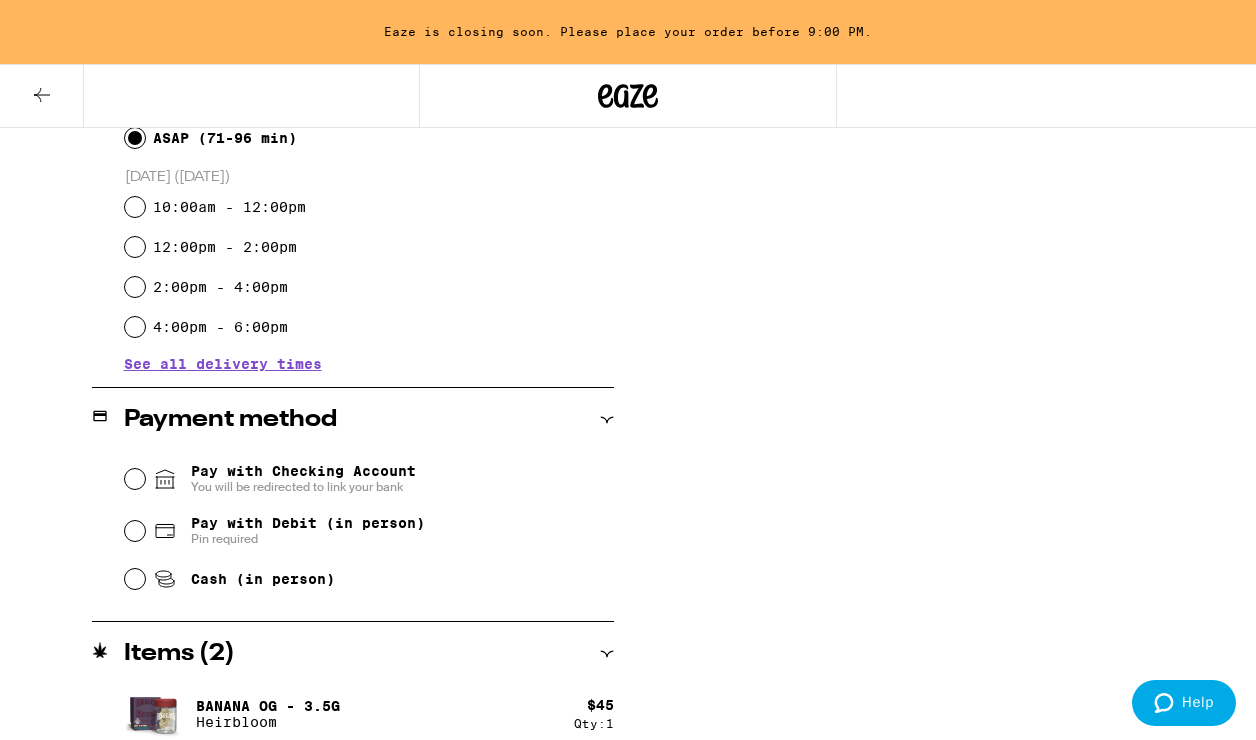 scroll, scrollTop: 596, scrollLeft: 0, axis: vertical 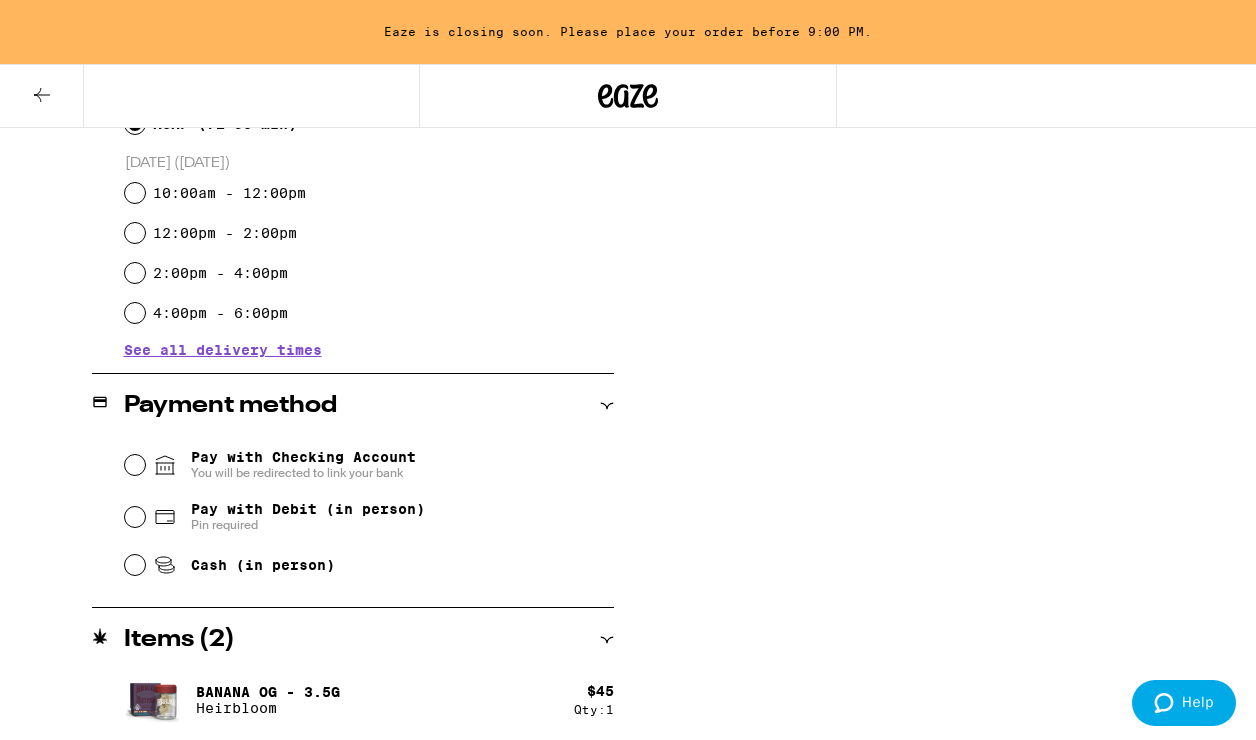 click on "Pin required" at bounding box center (308, 525) 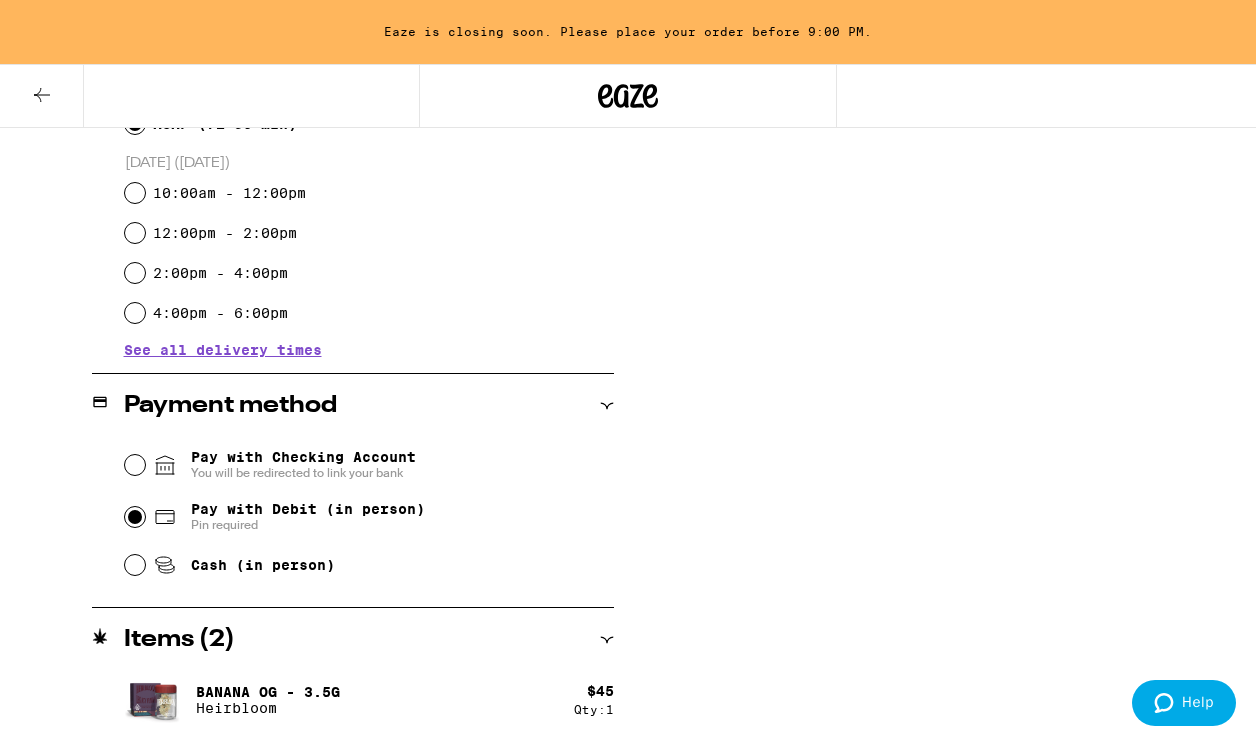 radio on "true" 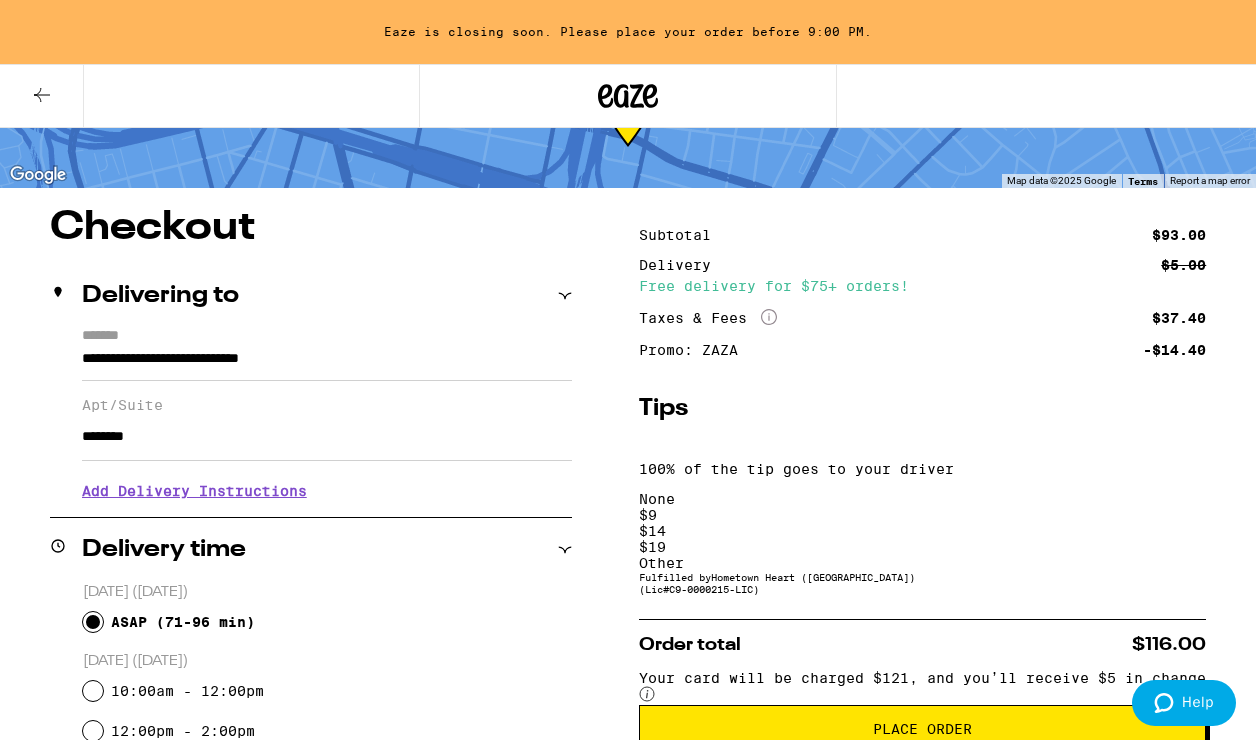 scroll, scrollTop: 94, scrollLeft: 0, axis: vertical 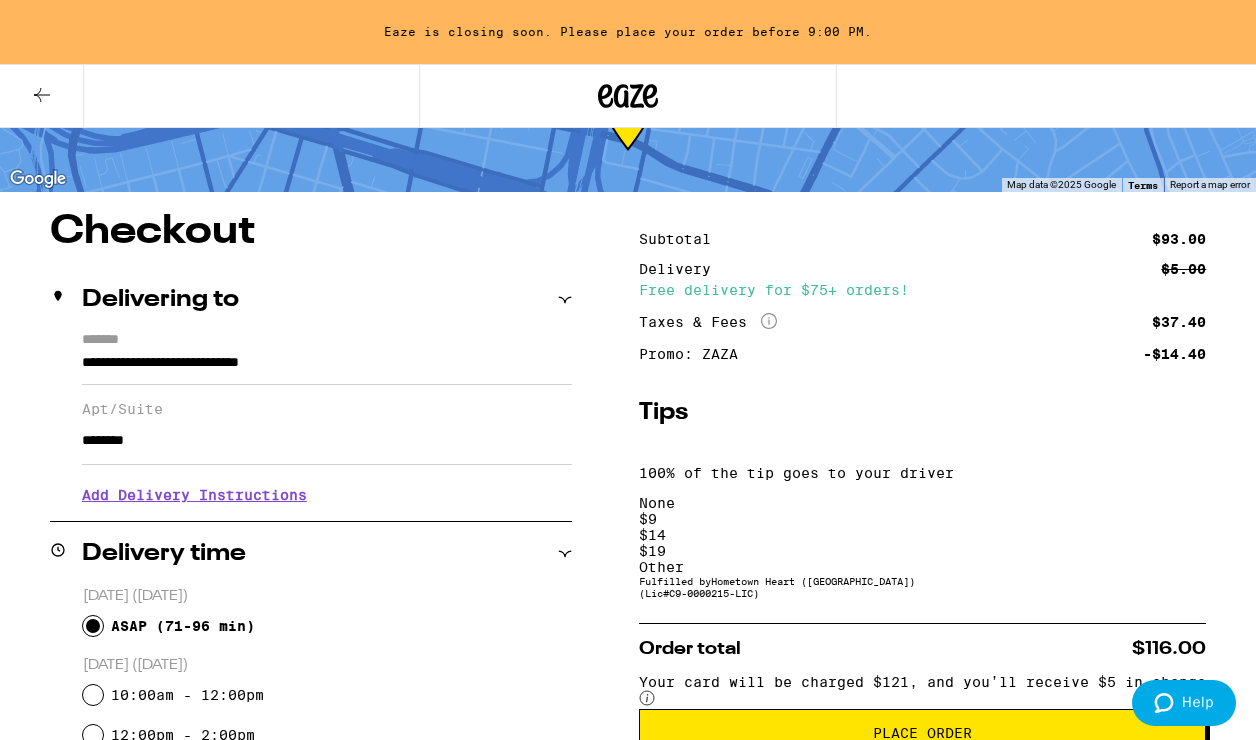 click on "$ 9" at bounding box center [922, 519] 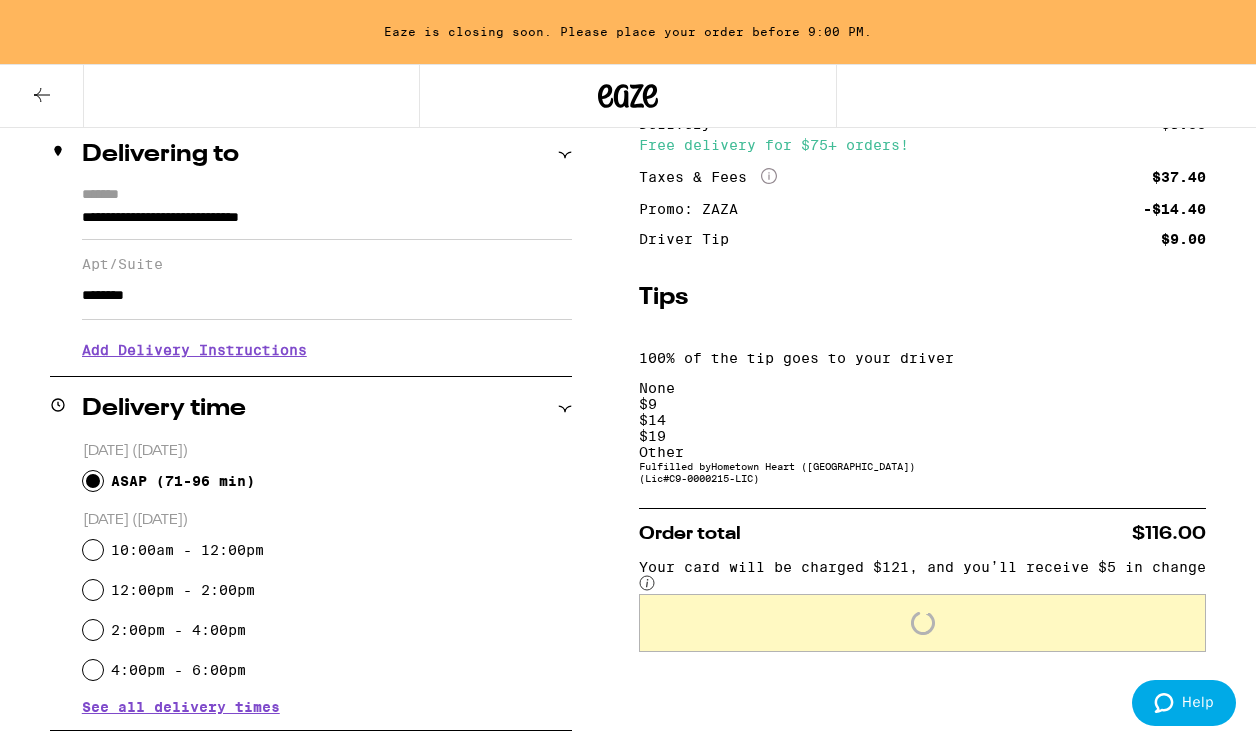 scroll, scrollTop: 265, scrollLeft: 0, axis: vertical 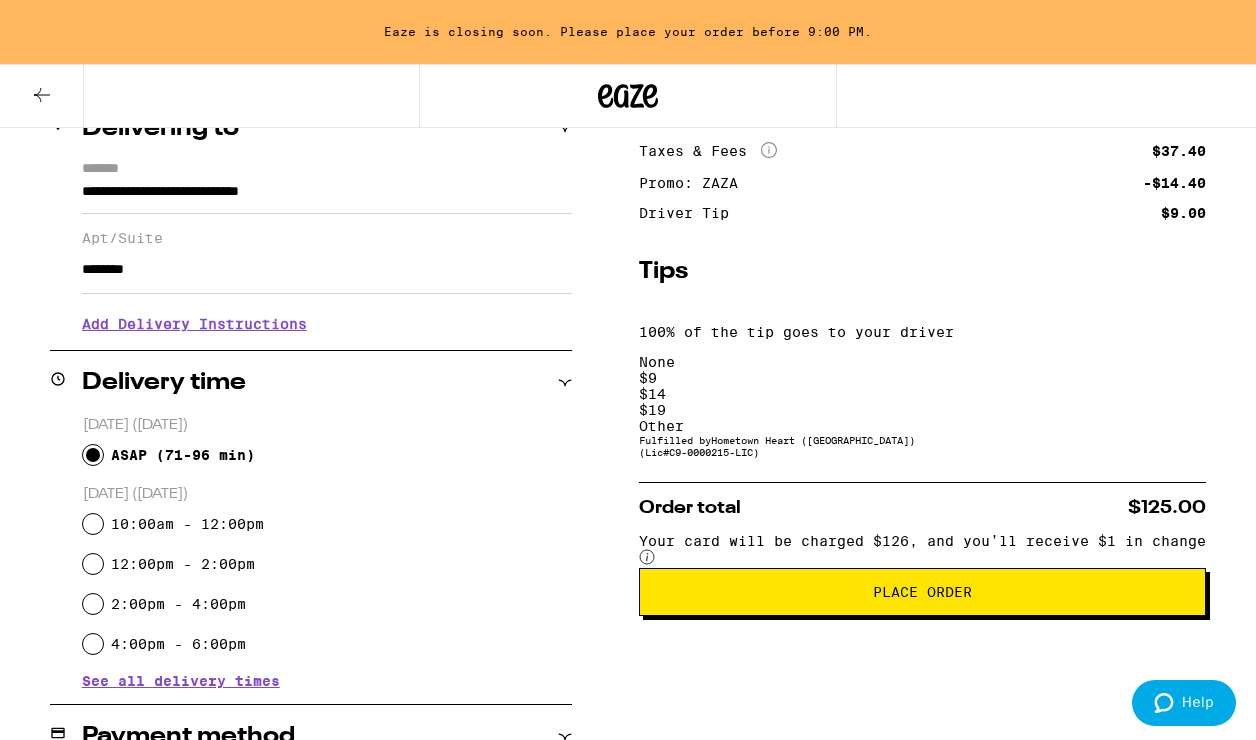 click on "Place Order" at bounding box center (922, 592) 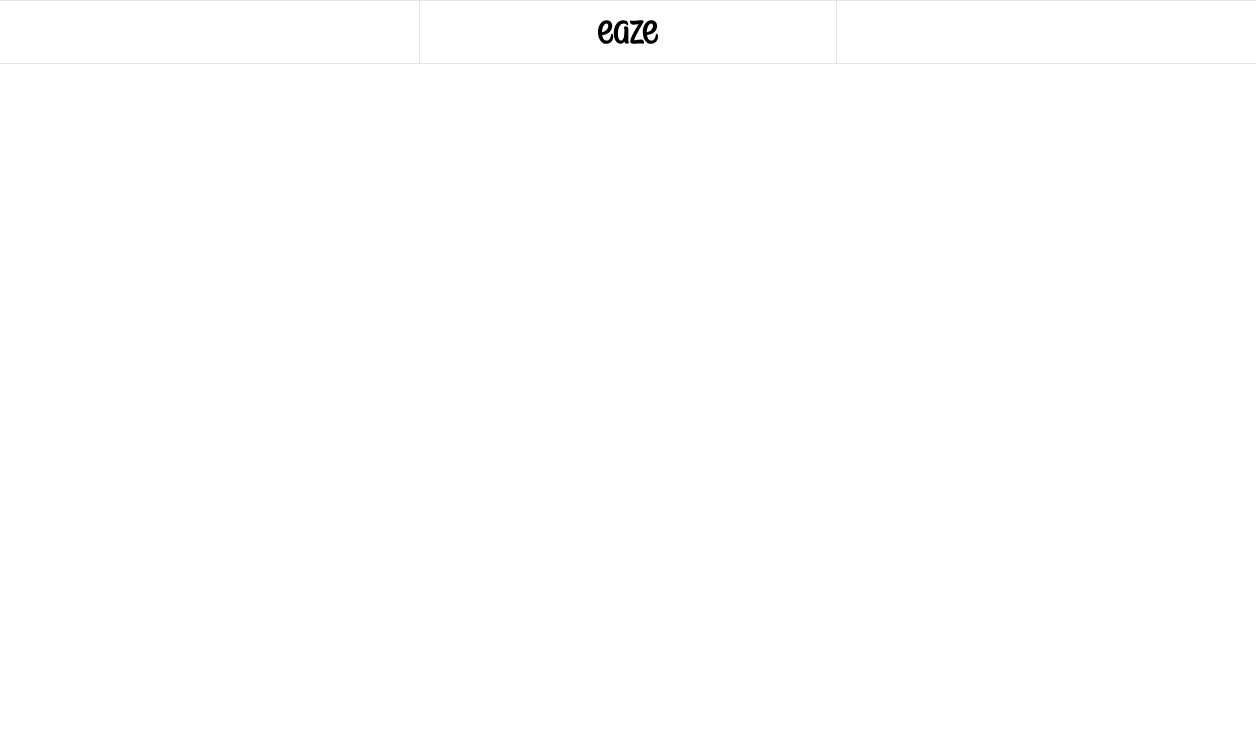 scroll, scrollTop: 0, scrollLeft: 0, axis: both 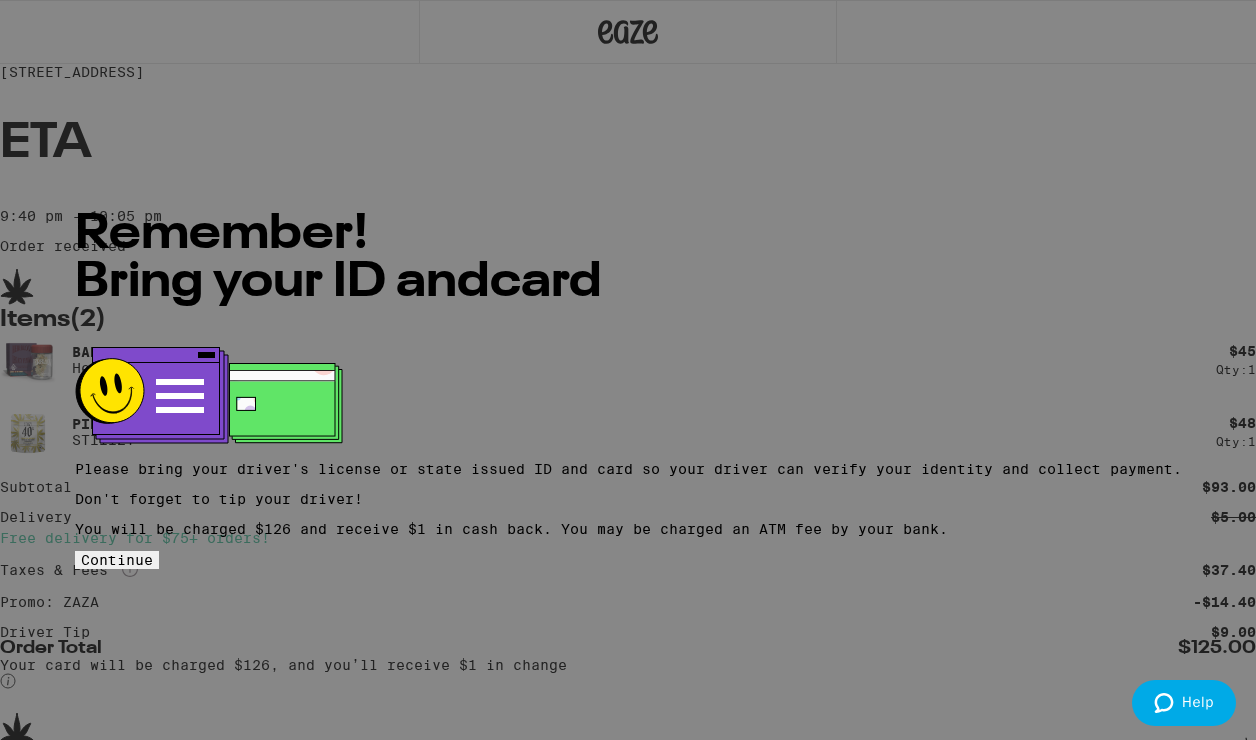 click on "Continue" at bounding box center [117, 560] 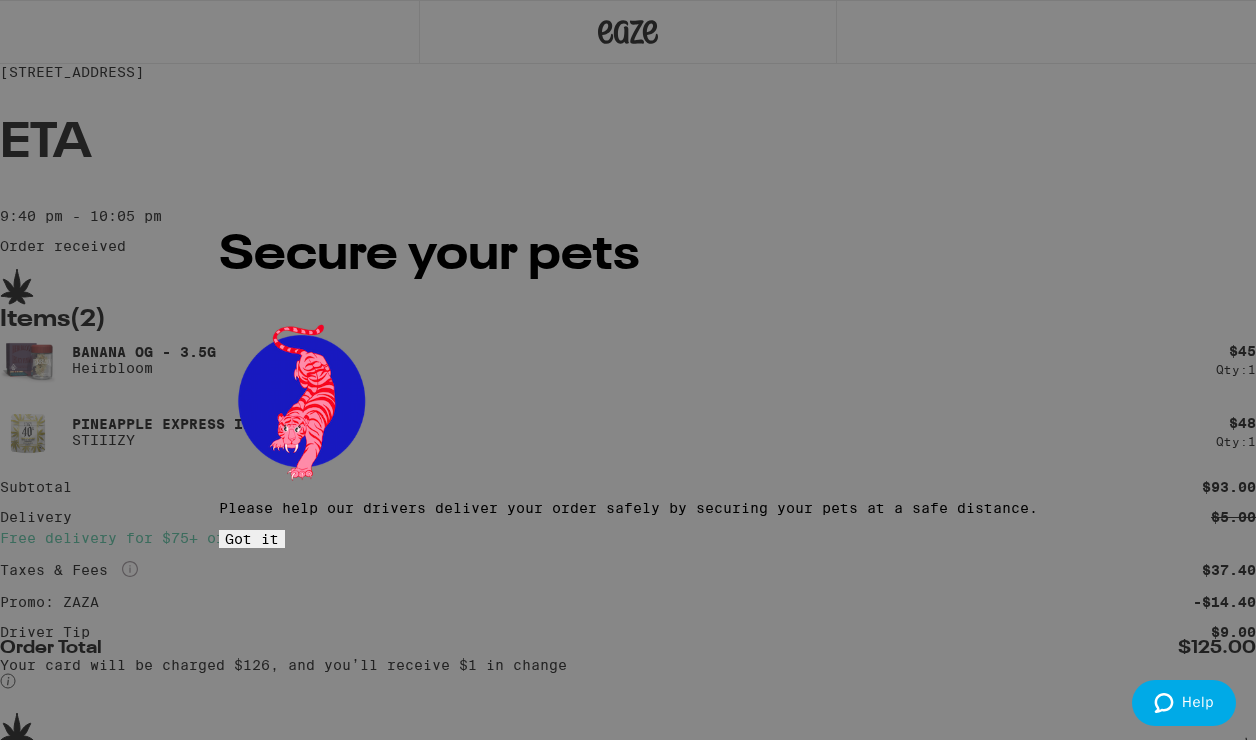 click on "Got it" at bounding box center [252, 539] 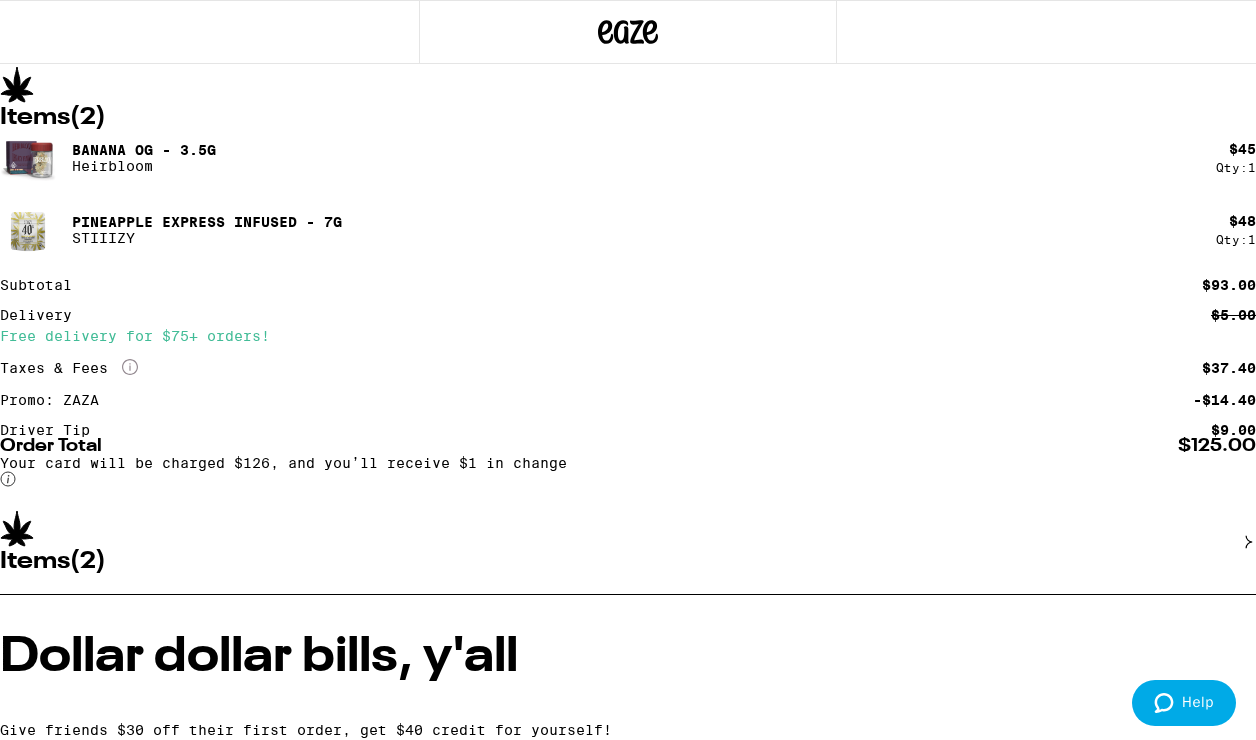 scroll, scrollTop: 208, scrollLeft: 0, axis: vertical 